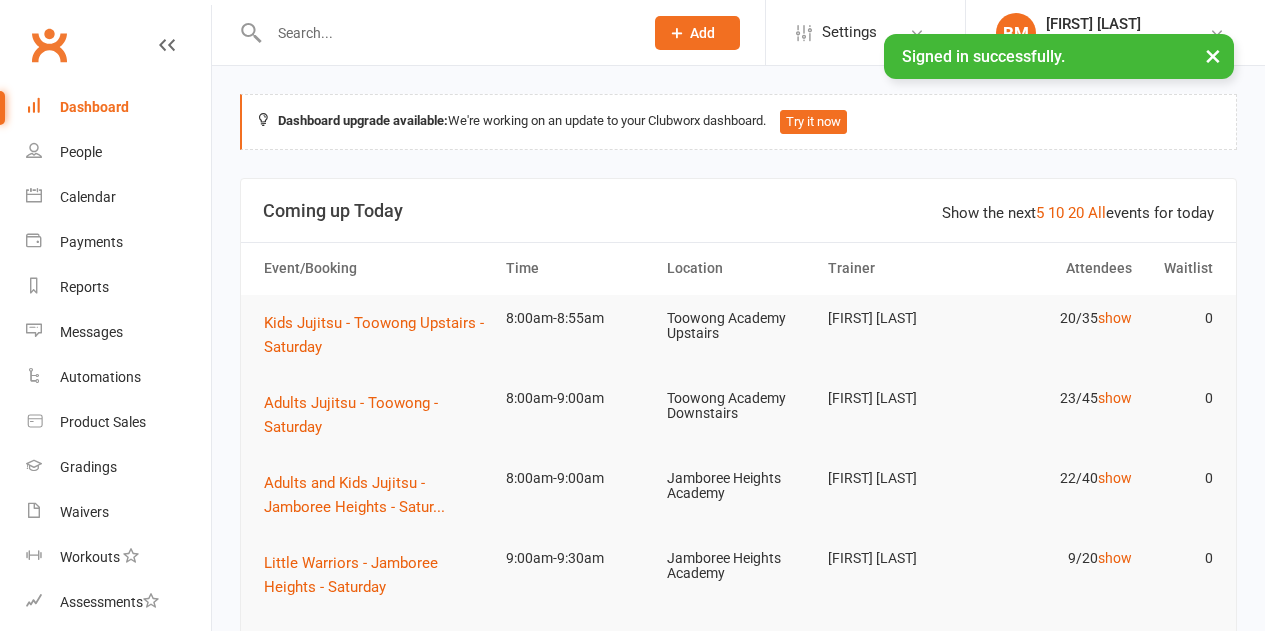 scroll, scrollTop: 0, scrollLeft: 0, axis: both 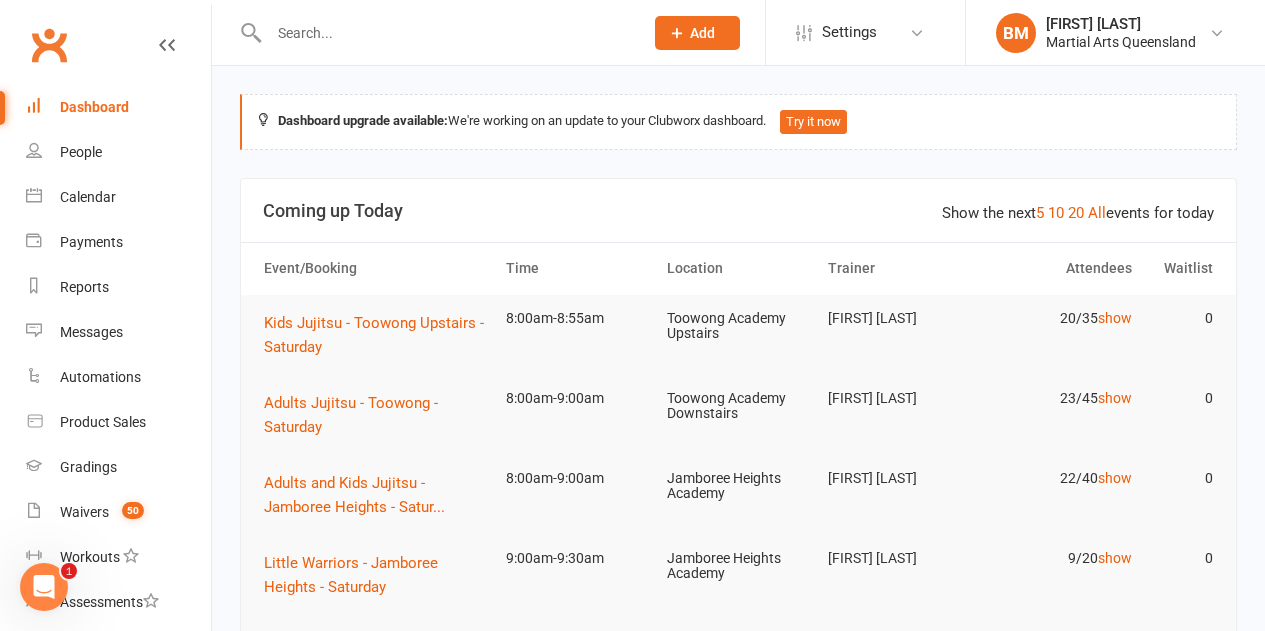 click at bounding box center (446, 33) 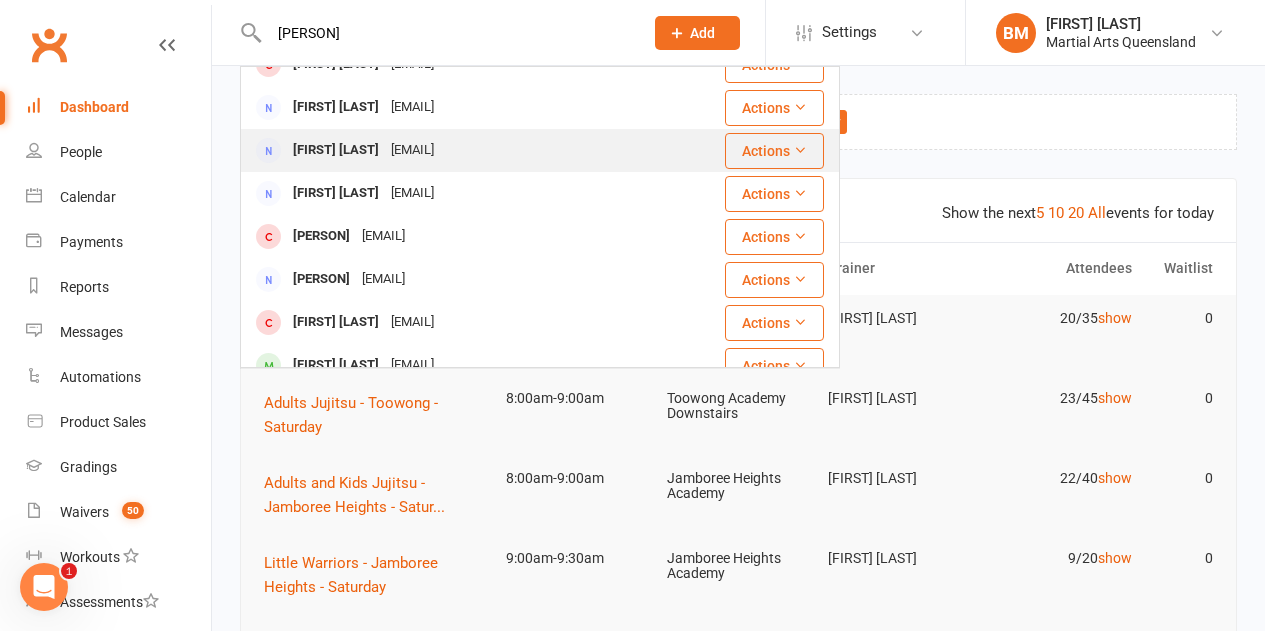 scroll, scrollTop: 560, scrollLeft: 0, axis: vertical 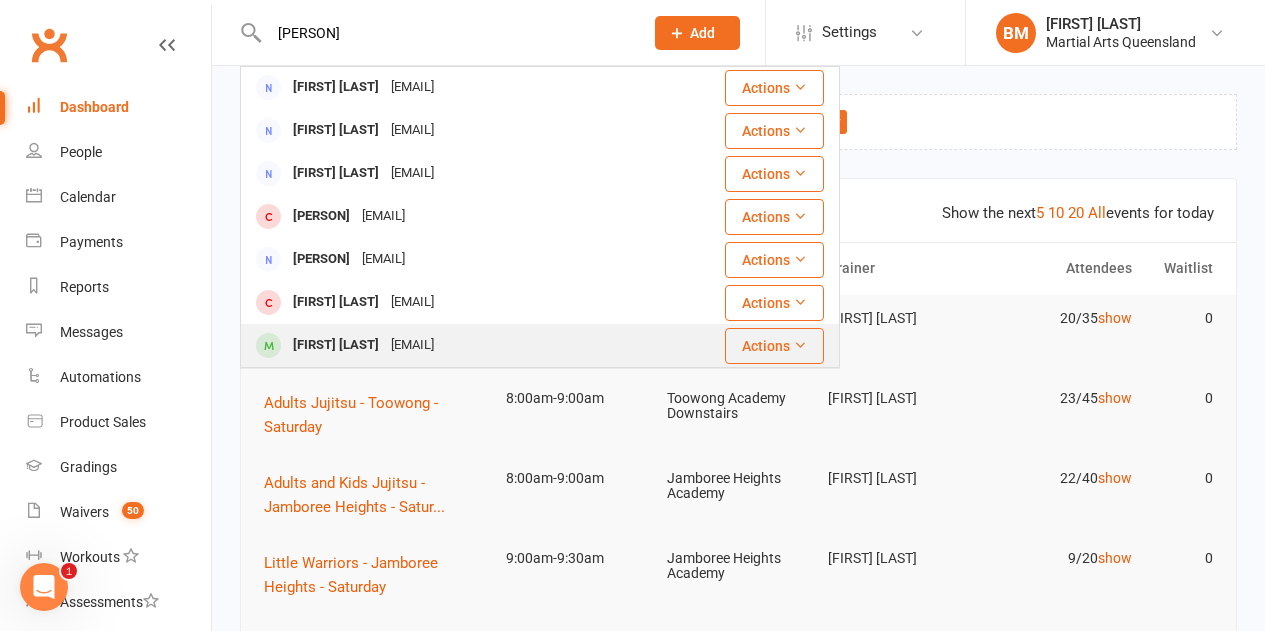 type on "[PERSON]" 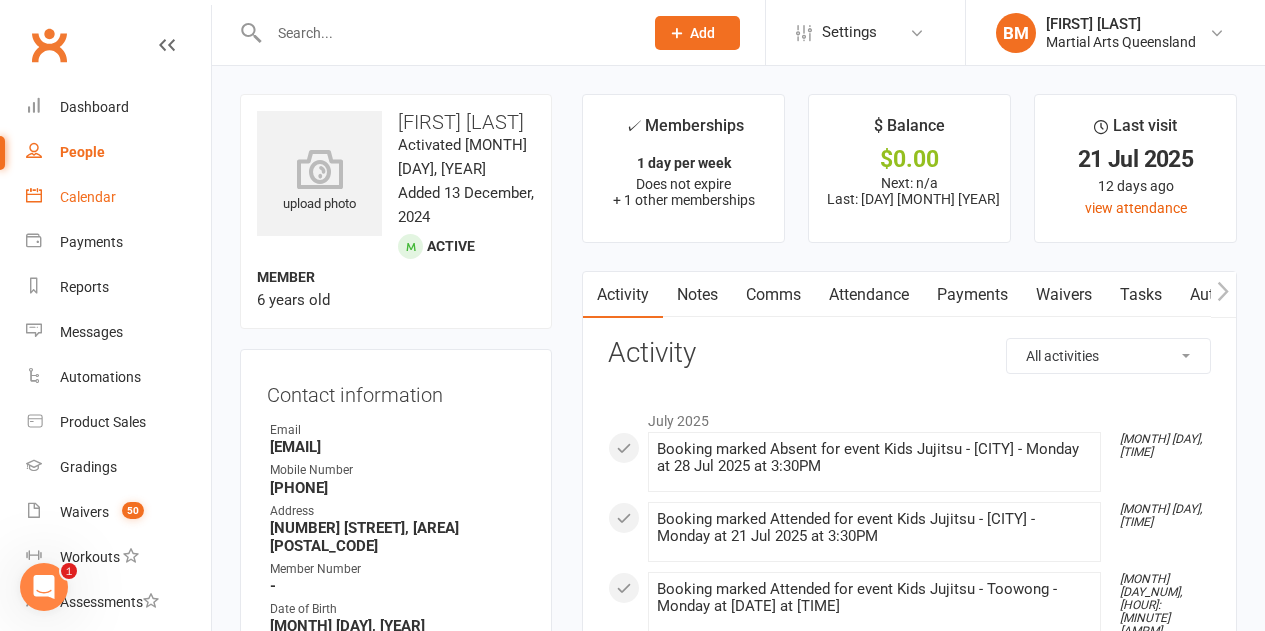 click on "Calendar" at bounding box center [88, 197] 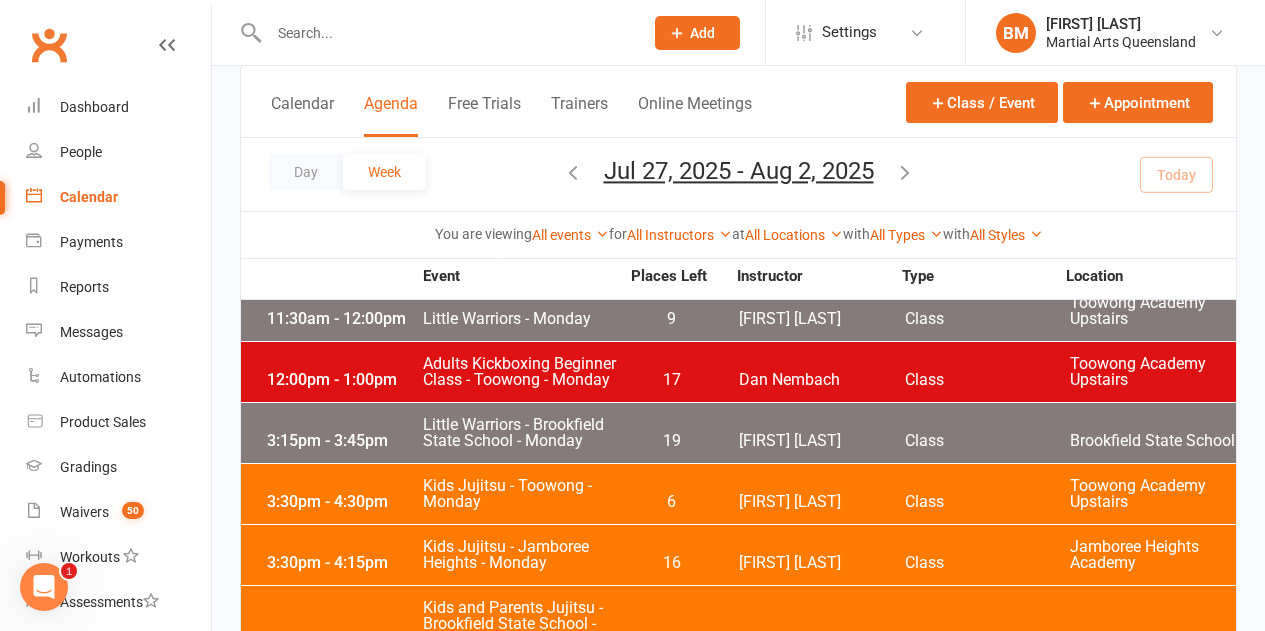 scroll, scrollTop: 300, scrollLeft: 0, axis: vertical 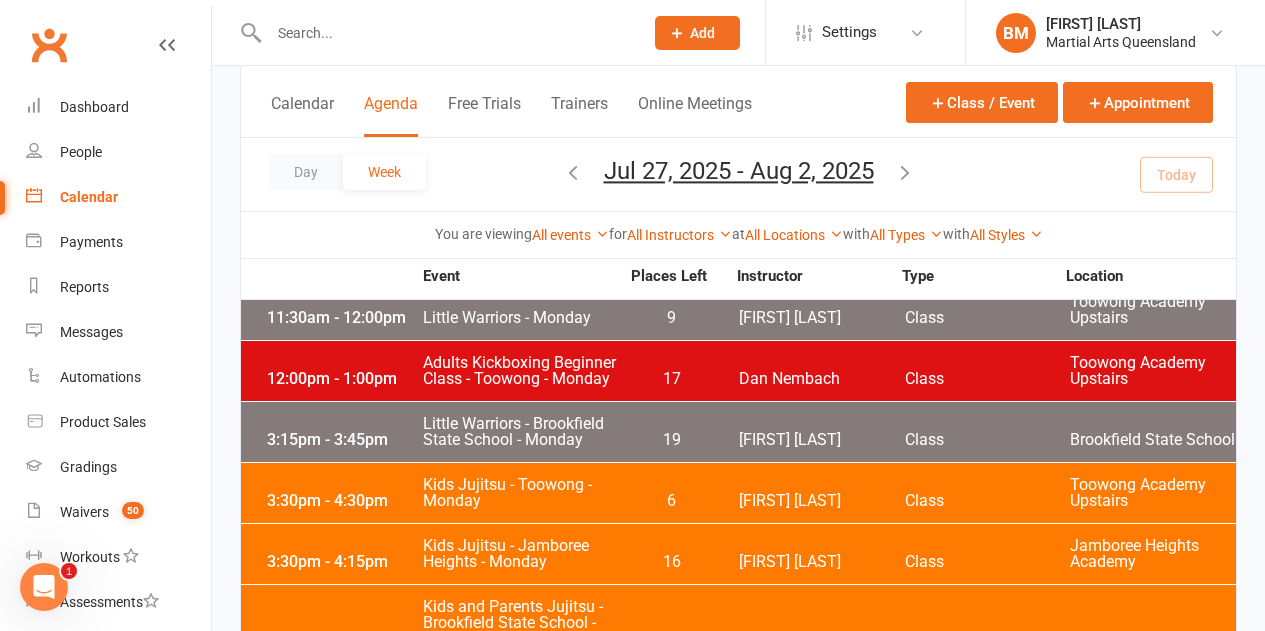 click at bounding box center (573, 172) 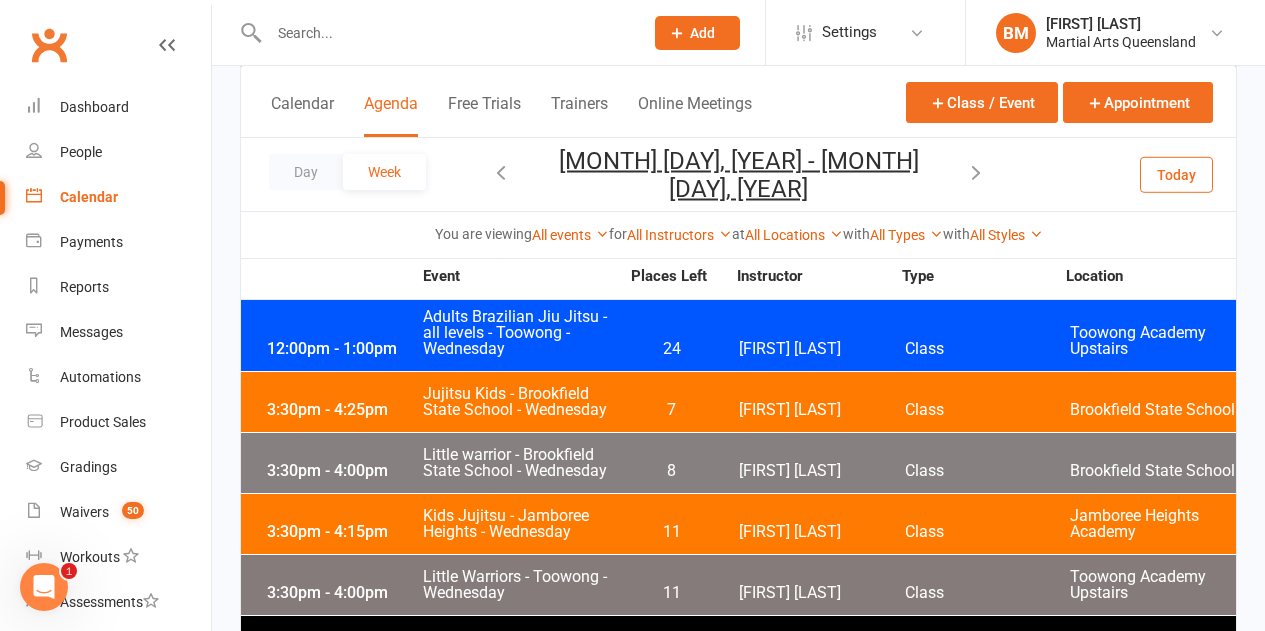 scroll, scrollTop: 2000, scrollLeft: 0, axis: vertical 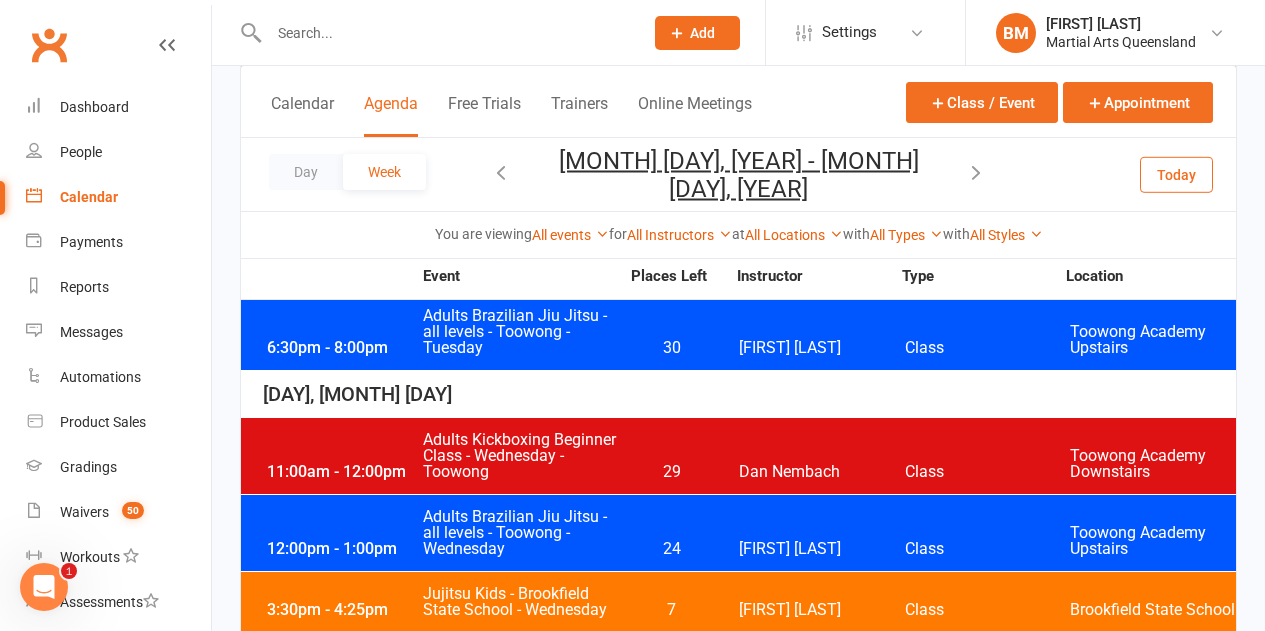 click on "Adults Kickboxing Beginner Class - Wednesday - Toowong" at bounding box center [520, 456] 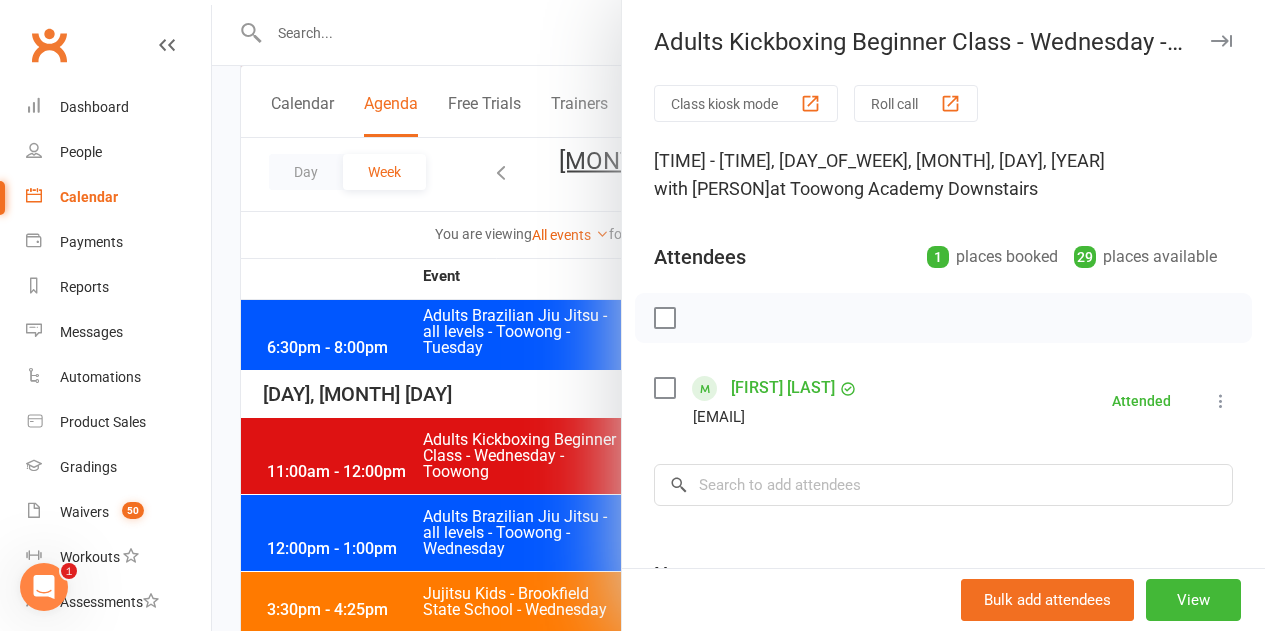 click at bounding box center [738, 315] 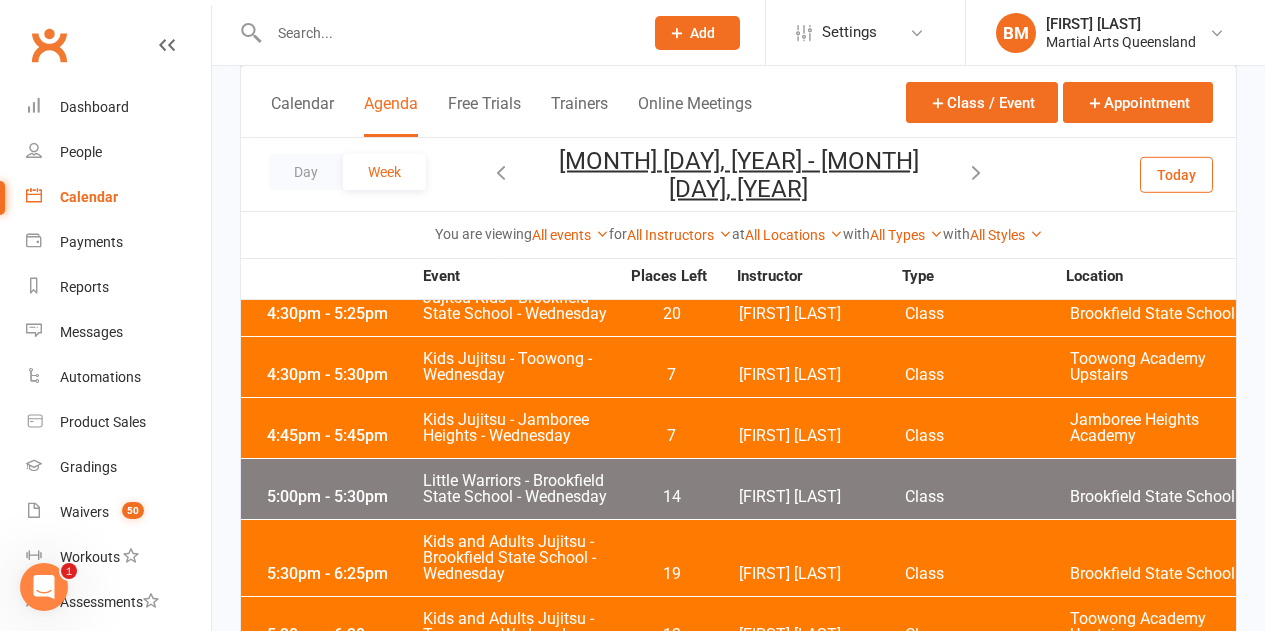 scroll, scrollTop: 3100, scrollLeft: 0, axis: vertical 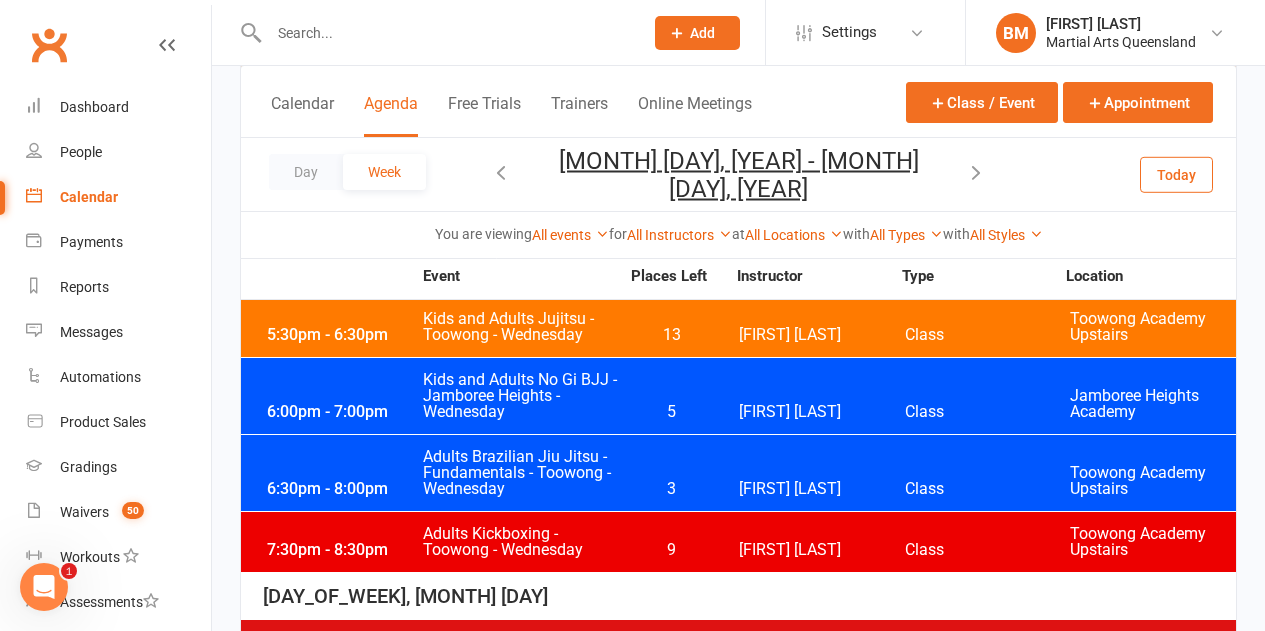 click on "Adults Kickboxing - Toowong - Wednesday" at bounding box center [520, 542] 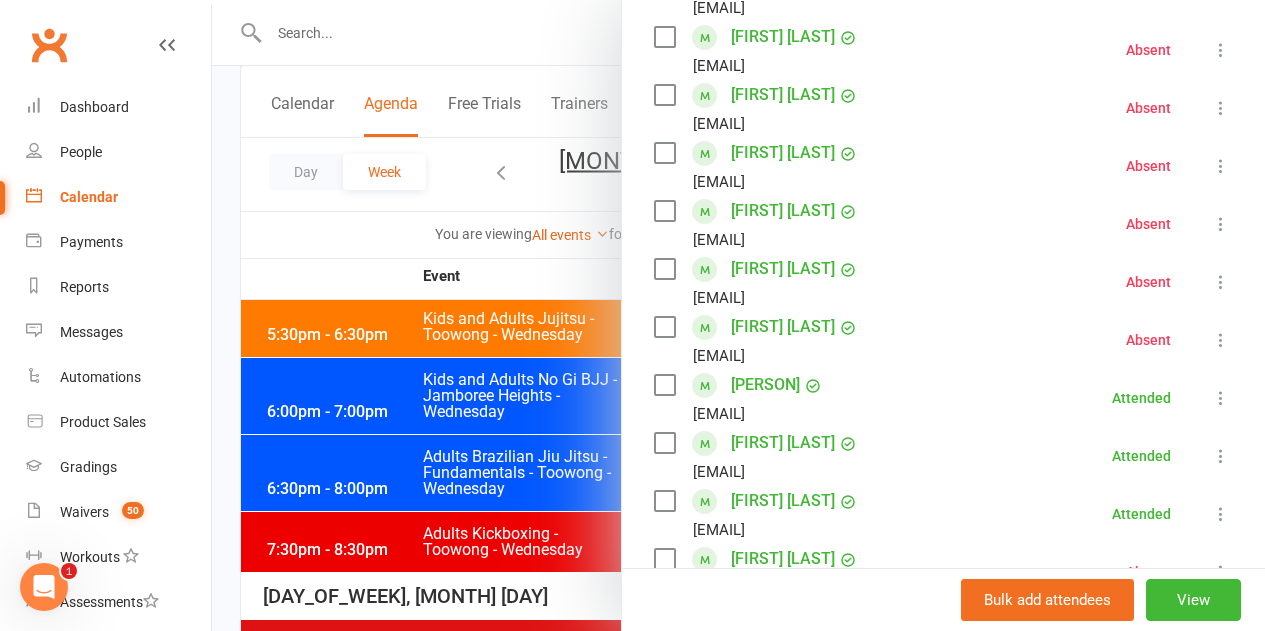 scroll, scrollTop: 500, scrollLeft: 0, axis: vertical 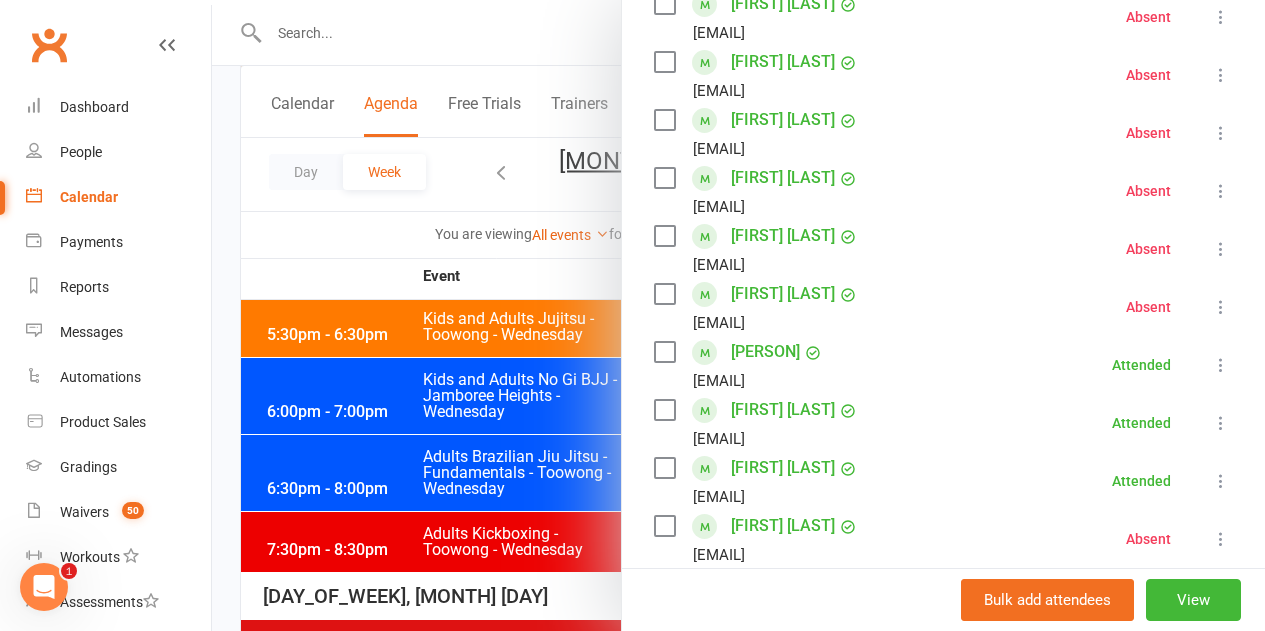 click at bounding box center (738, 315) 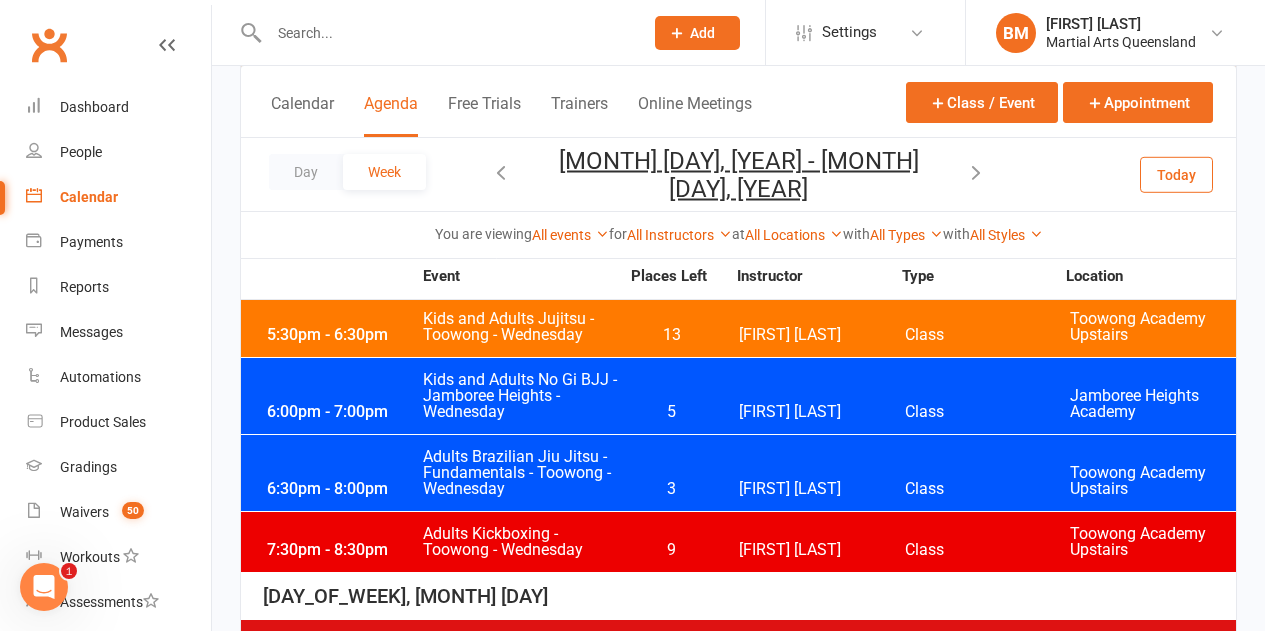 click at bounding box center (446, 33) 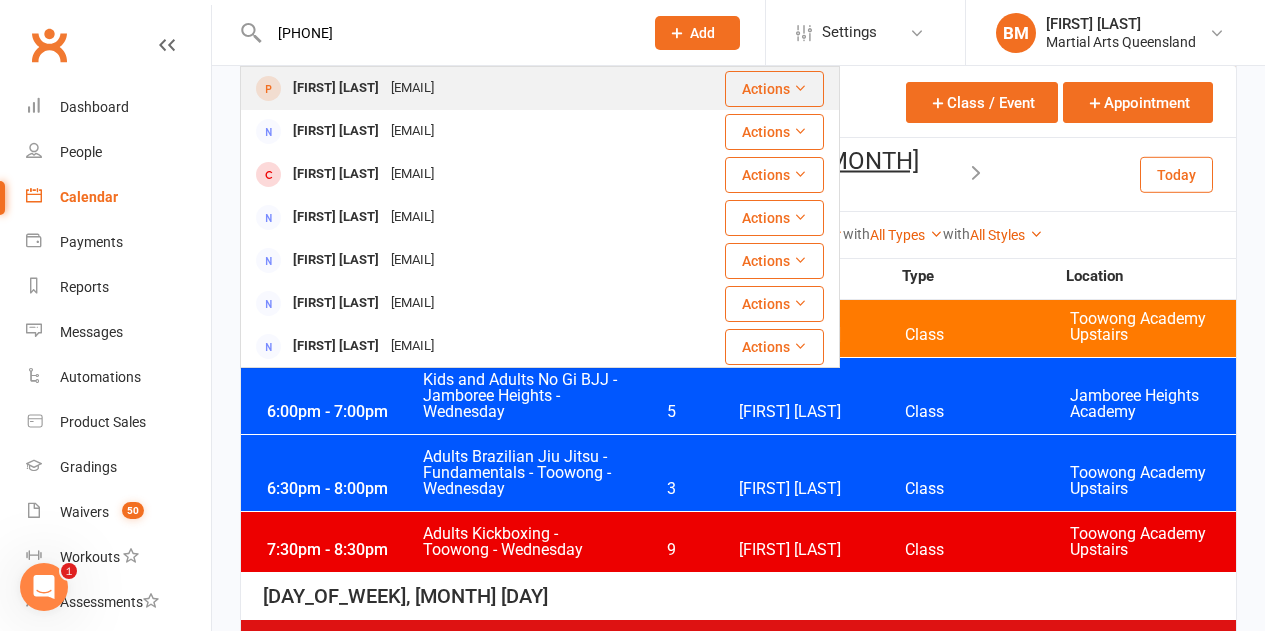 type on "[PHONE]" 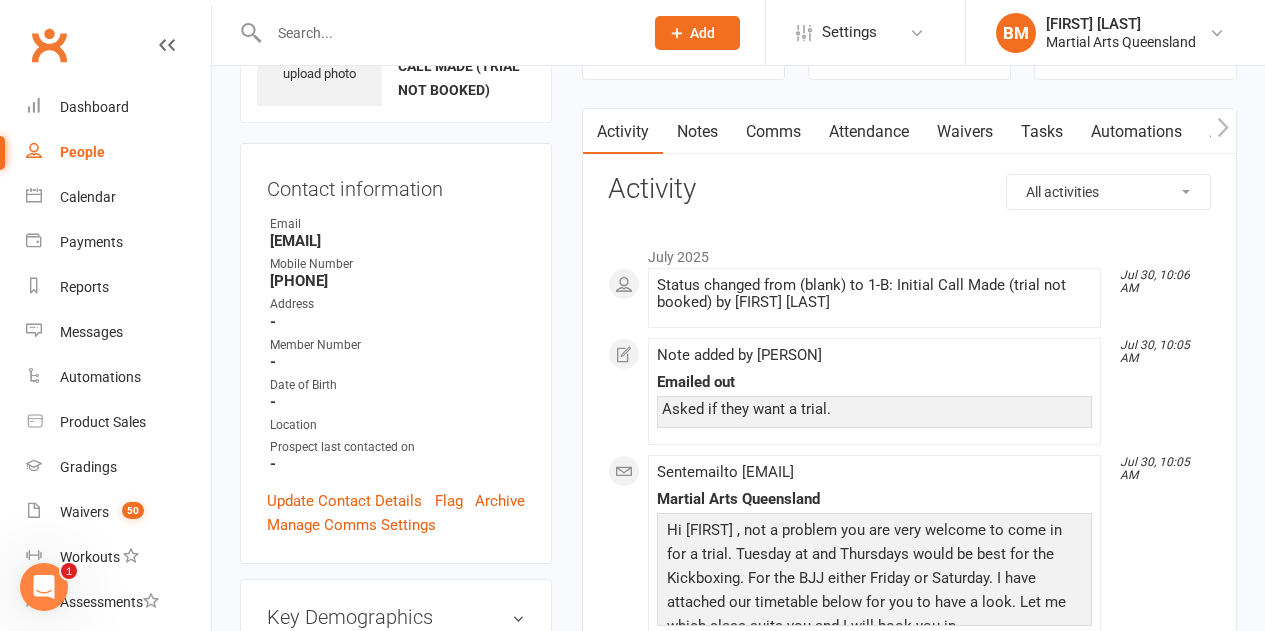 scroll, scrollTop: 100, scrollLeft: 0, axis: vertical 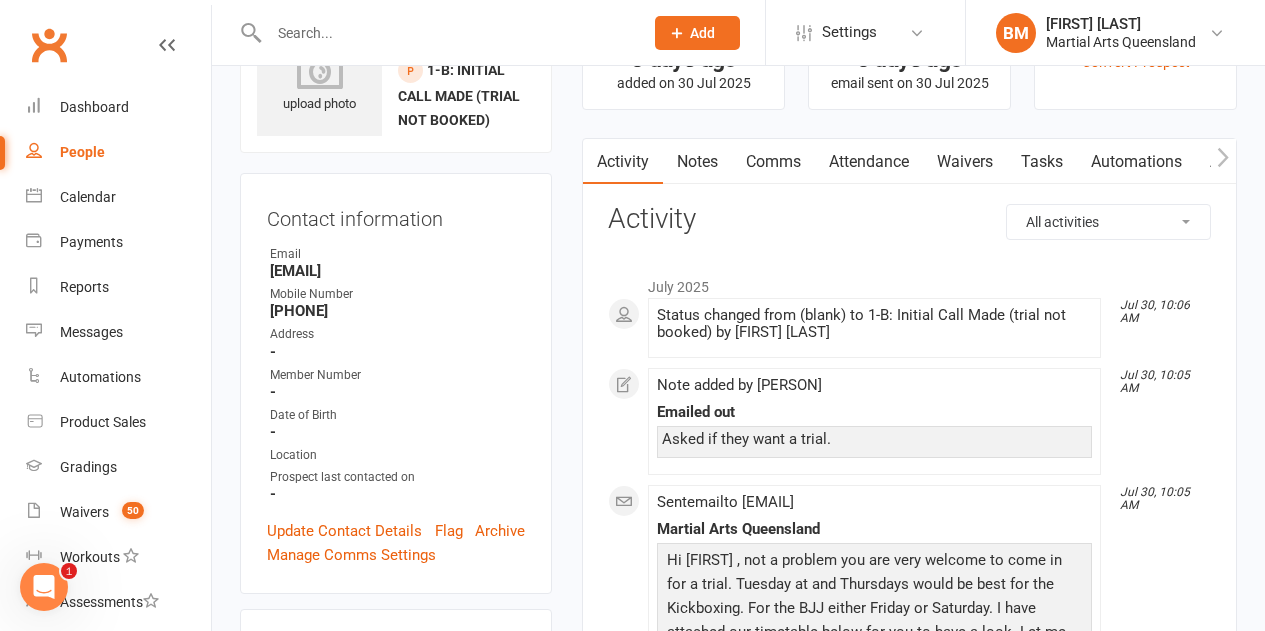 click on "Comms" at bounding box center [773, 162] 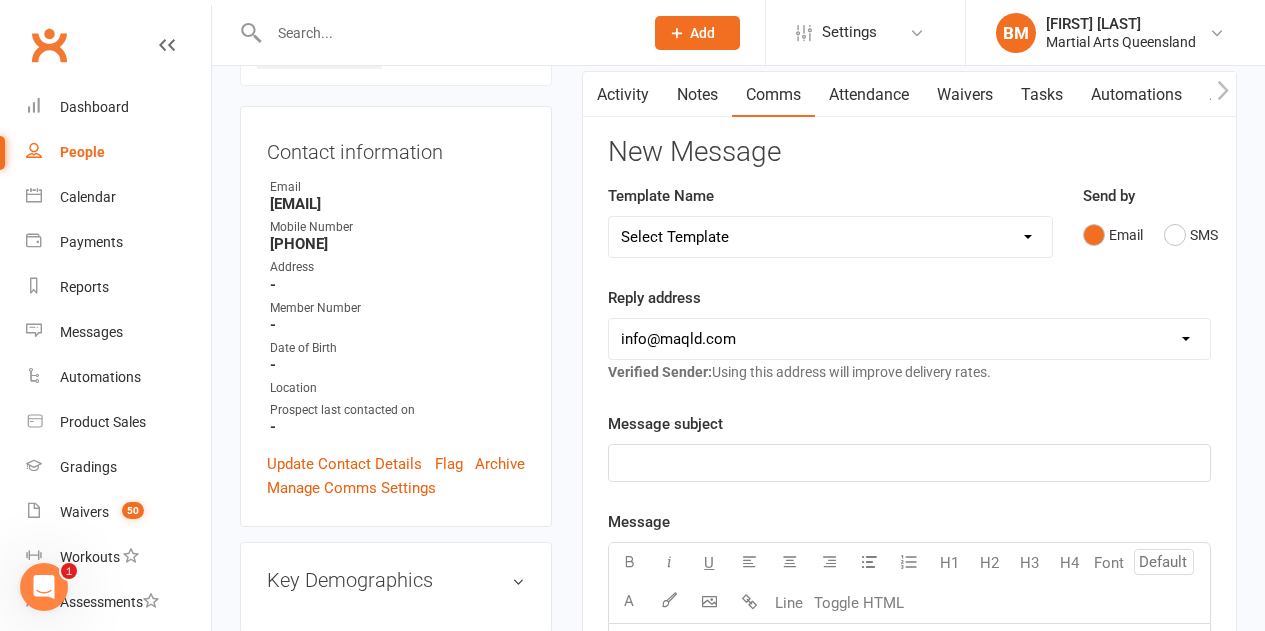 scroll, scrollTop: 200, scrollLeft: 0, axis: vertical 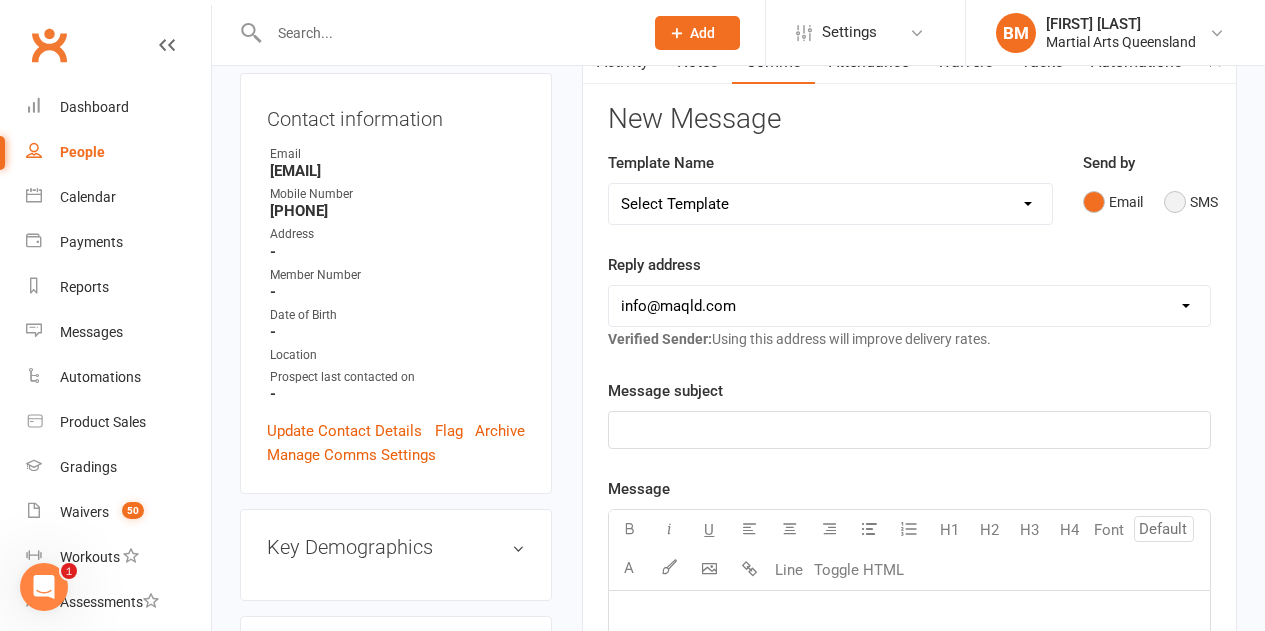 drag, startPoint x: 1171, startPoint y: 194, endPoint x: 1131, endPoint y: 203, distance: 41 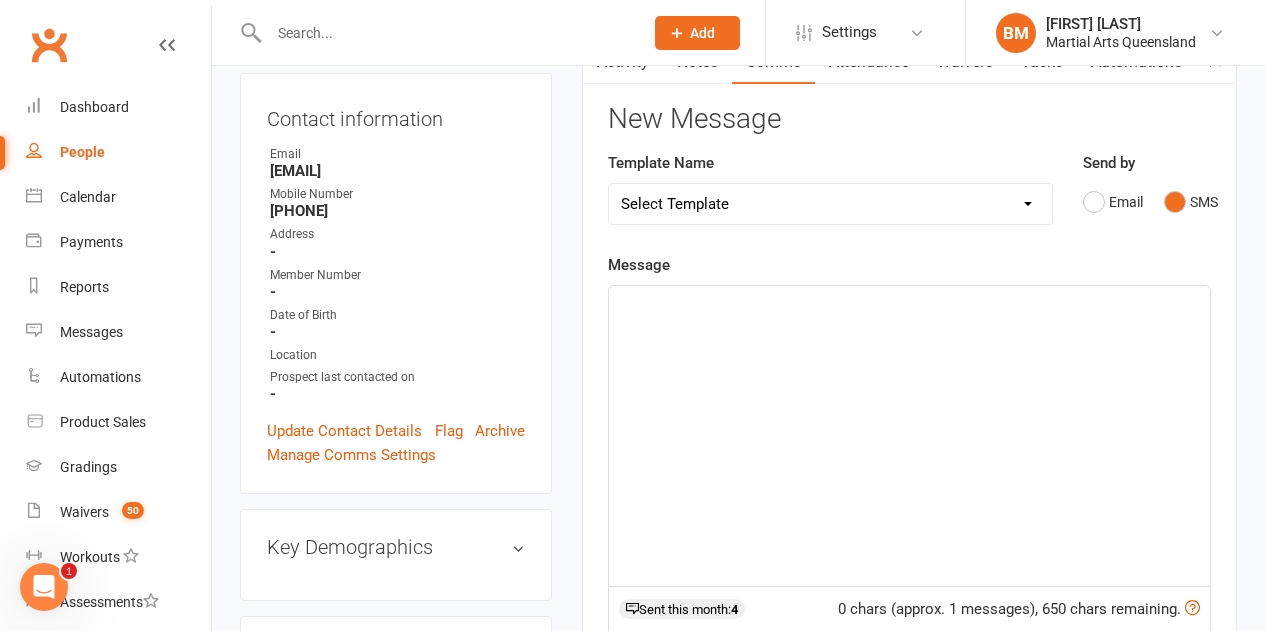 click on "﻿" 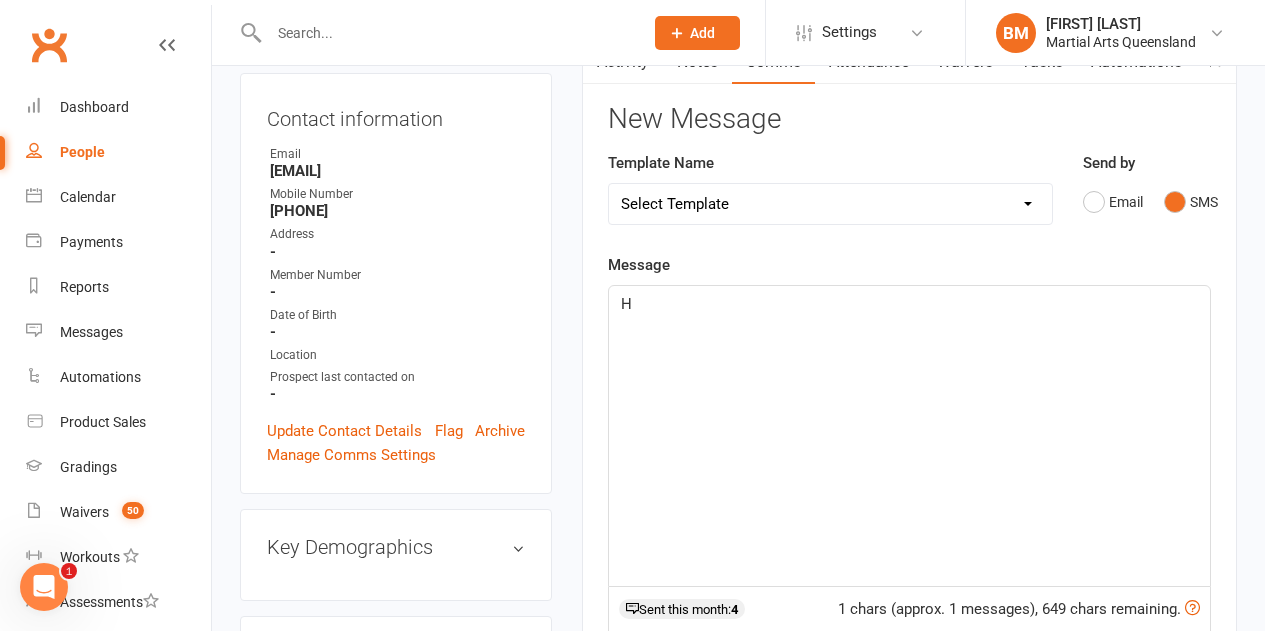 type 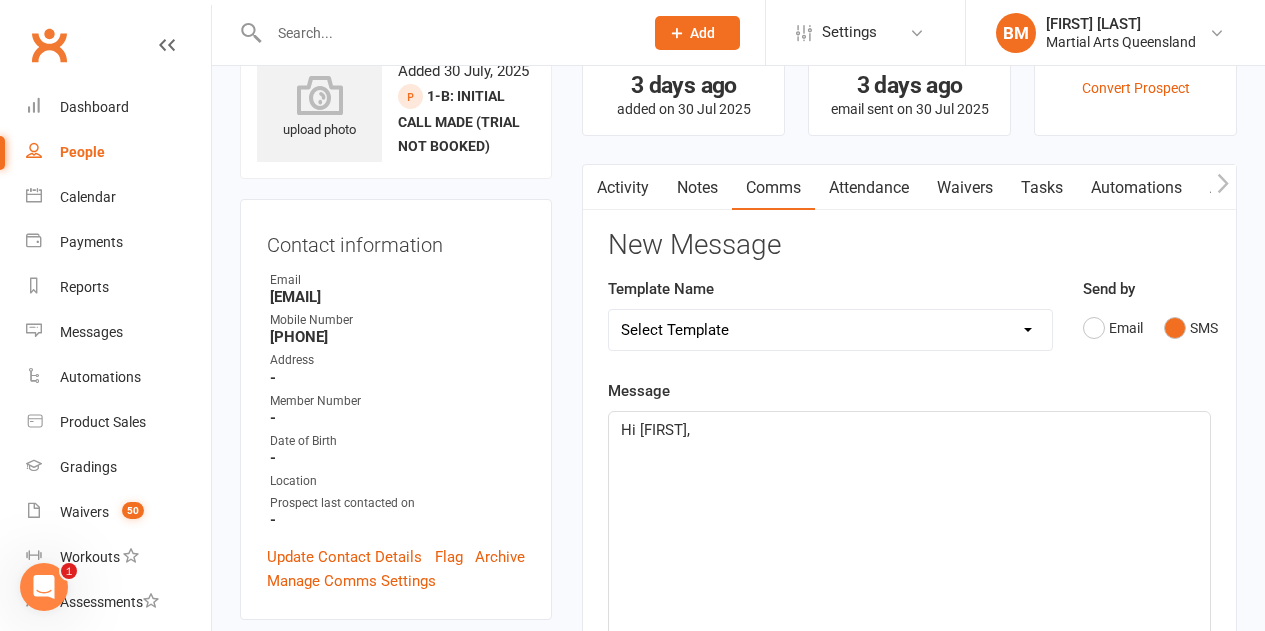 scroll, scrollTop: 0, scrollLeft: 0, axis: both 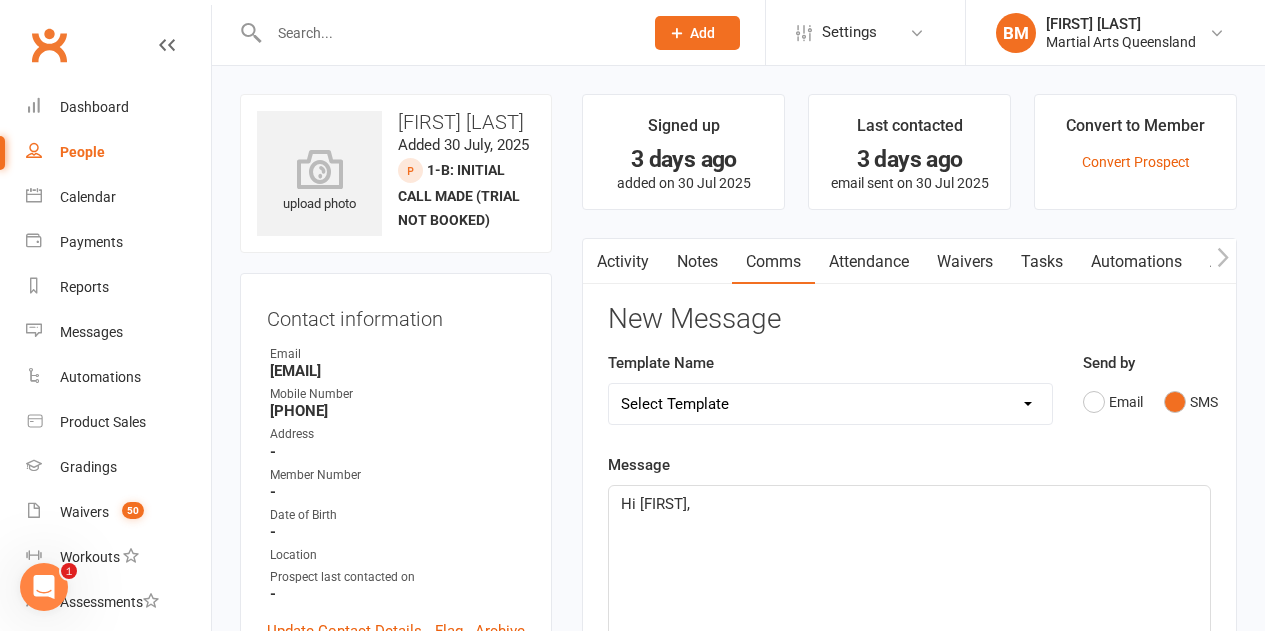 click at bounding box center [595, 261] 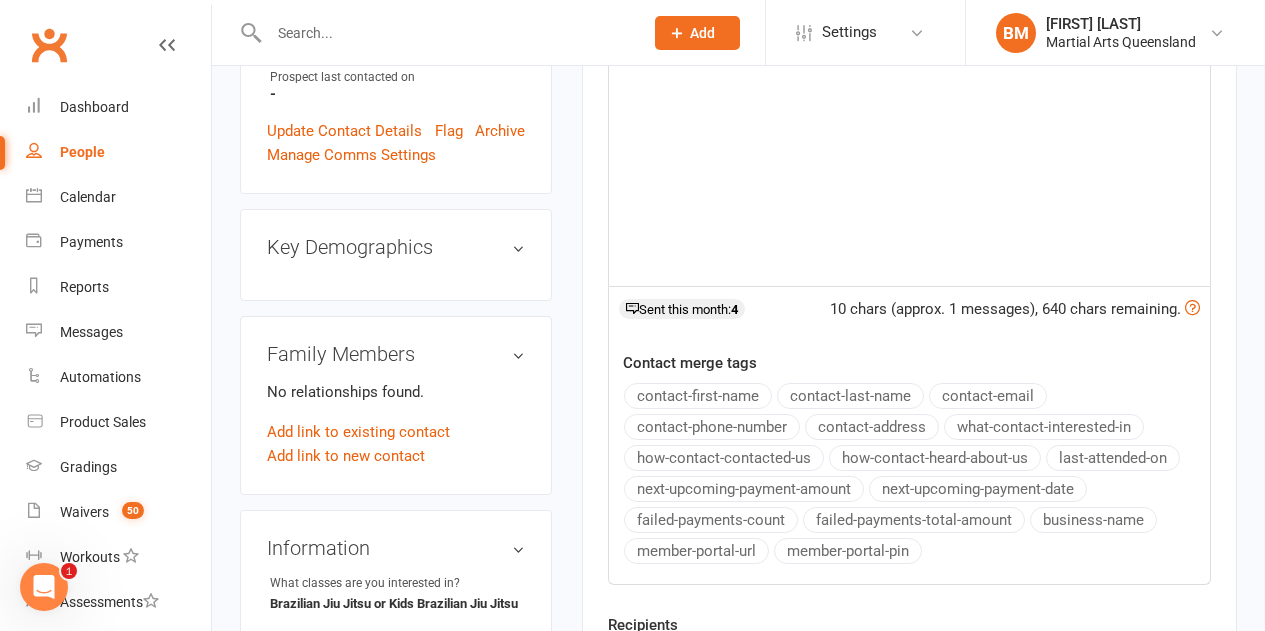 scroll, scrollTop: 100, scrollLeft: 0, axis: vertical 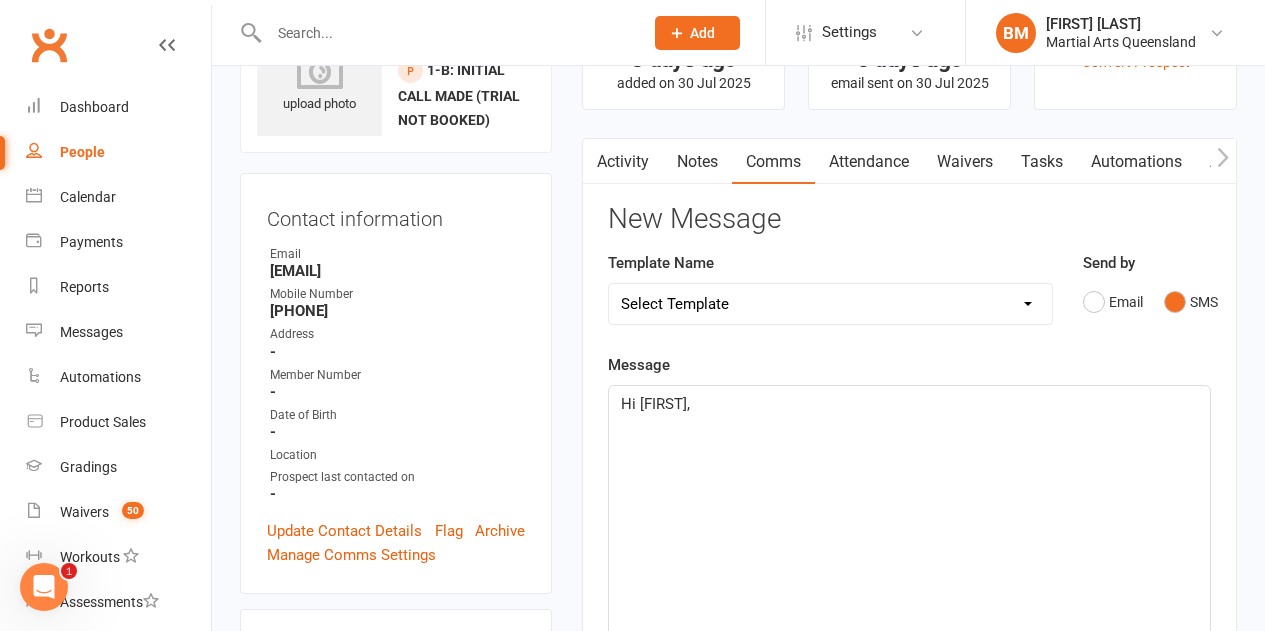click on "Activity" at bounding box center [623, 162] 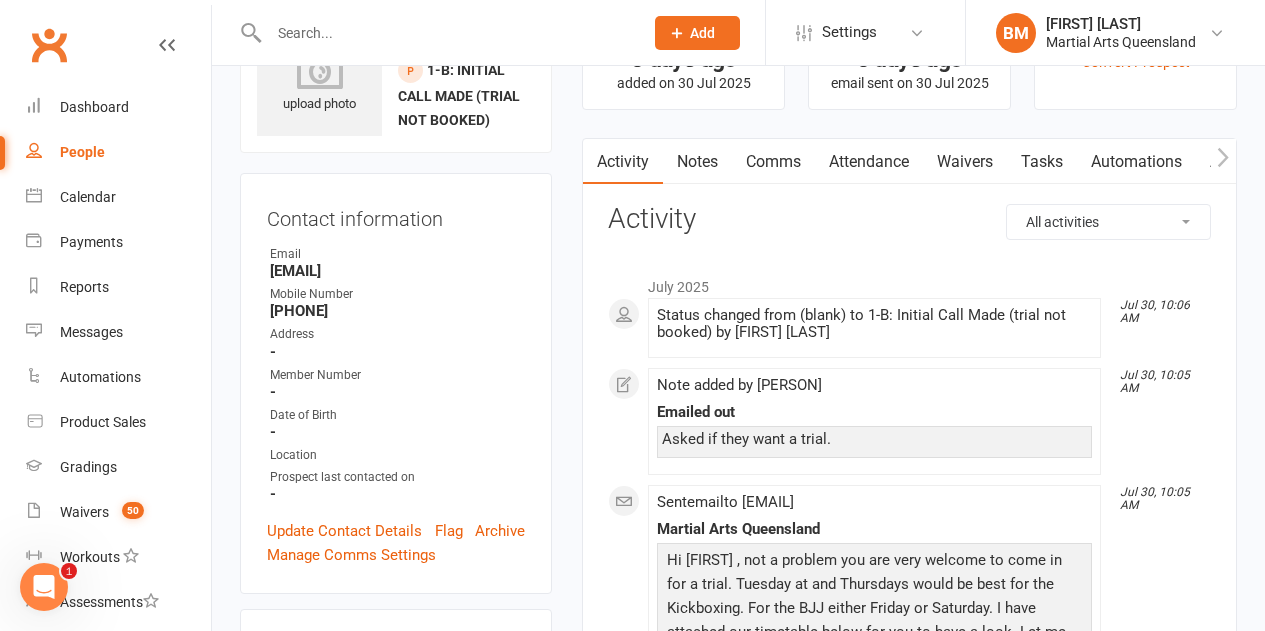 click on "Attendance" at bounding box center [869, 162] 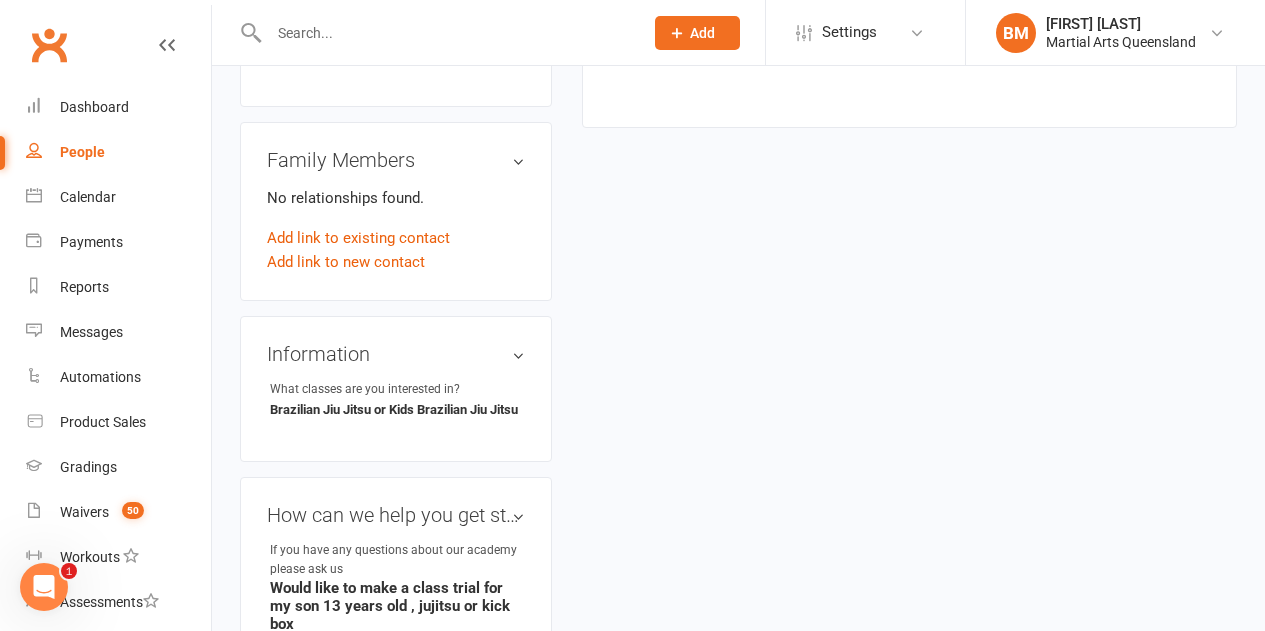 scroll, scrollTop: 500, scrollLeft: 0, axis: vertical 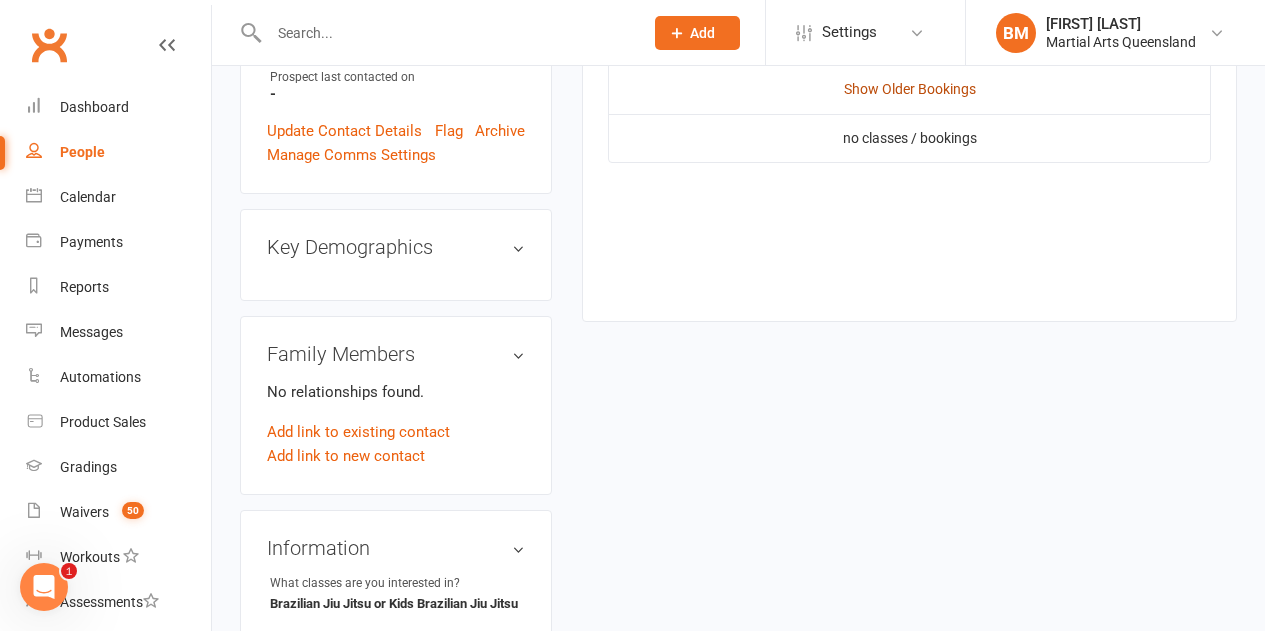 click on "Show Older Bookings" at bounding box center [910, 89] 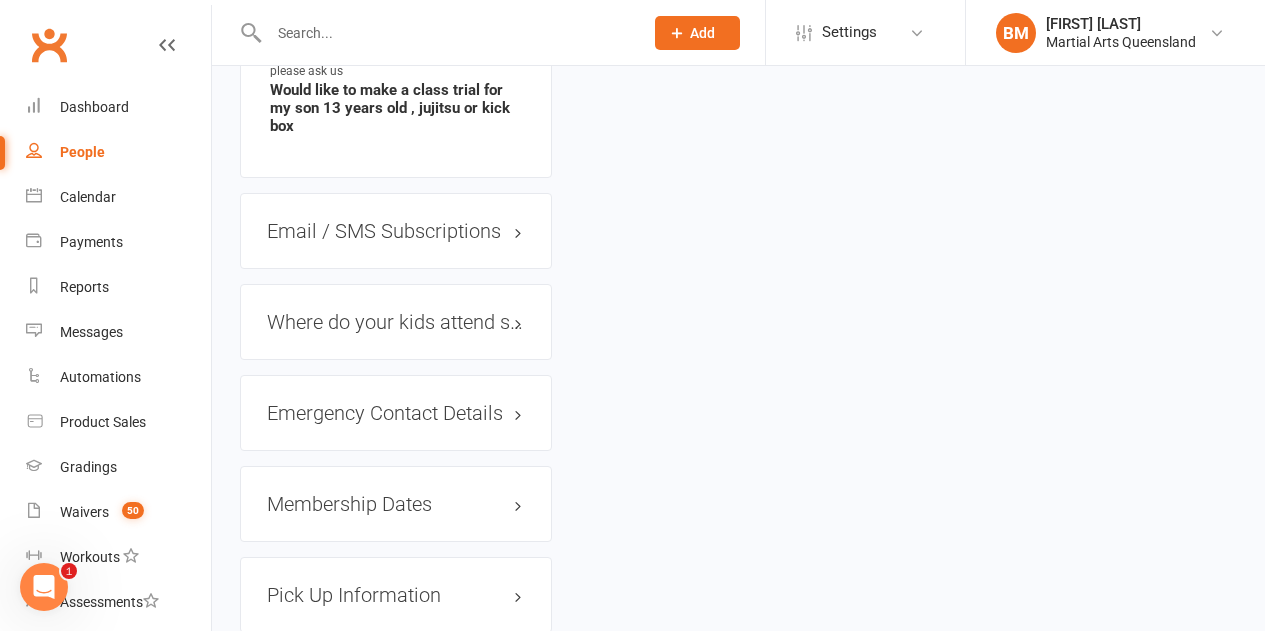scroll, scrollTop: 1200, scrollLeft: 0, axis: vertical 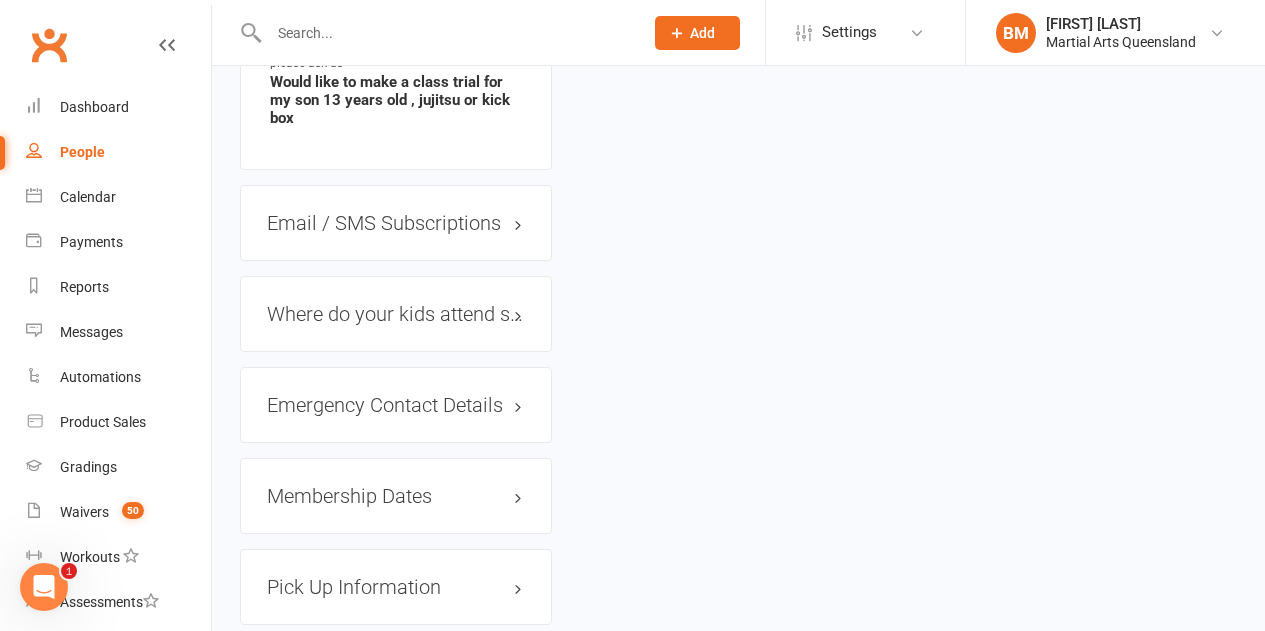 click on "Would like to make a class trial for my son 13 years old , jujitsu or kick box" at bounding box center [397, 100] 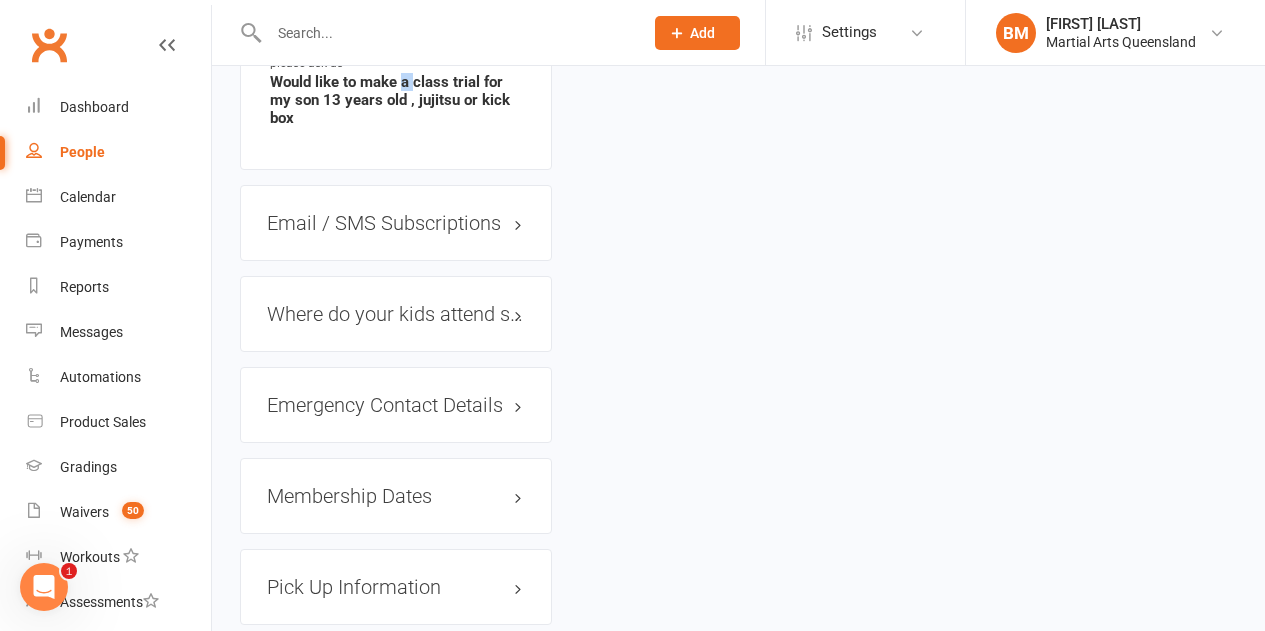 click on "Would like to make a class trial for my son 13 years old , jujitsu or kick box" at bounding box center [397, 100] 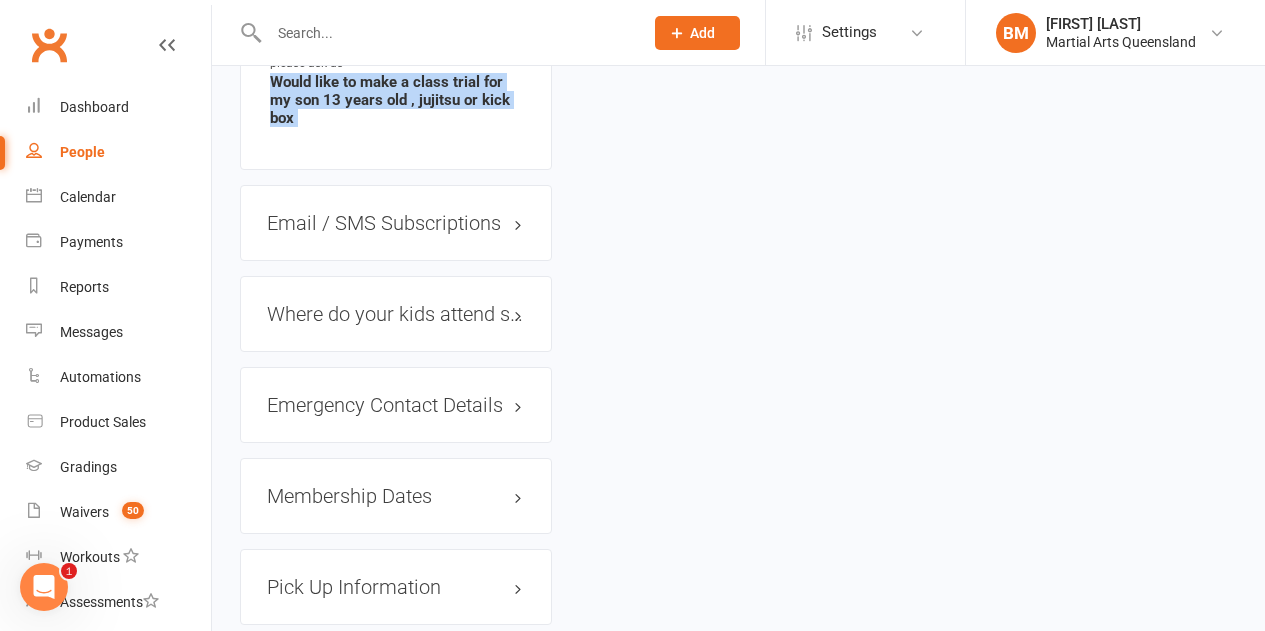 click on "Would like to make a class trial for my son 13 years old , jujitsu or kick box" at bounding box center [397, 100] 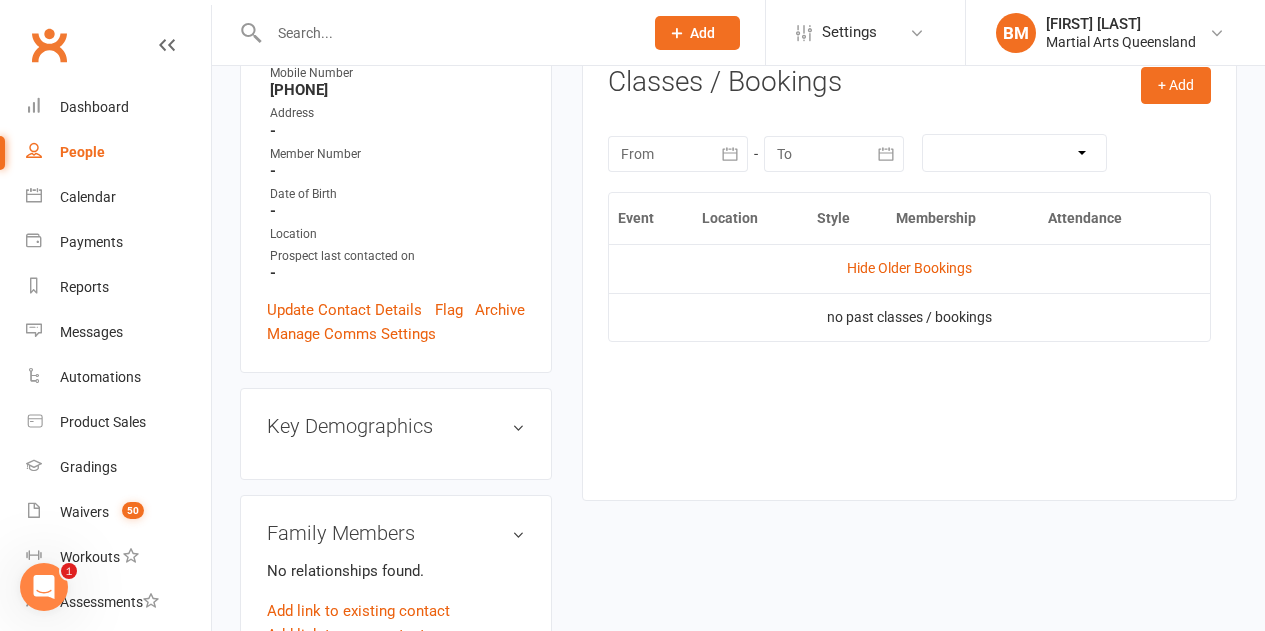 scroll, scrollTop: 0, scrollLeft: 0, axis: both 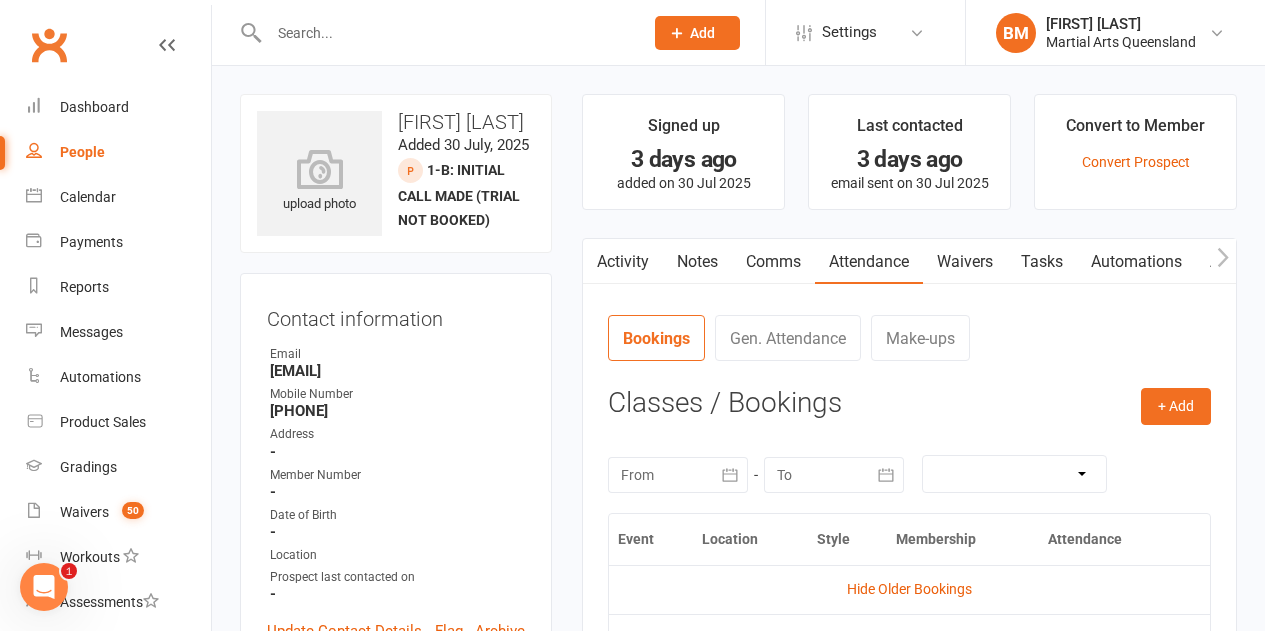 click on "Activity" at bounding box center (623, 262) 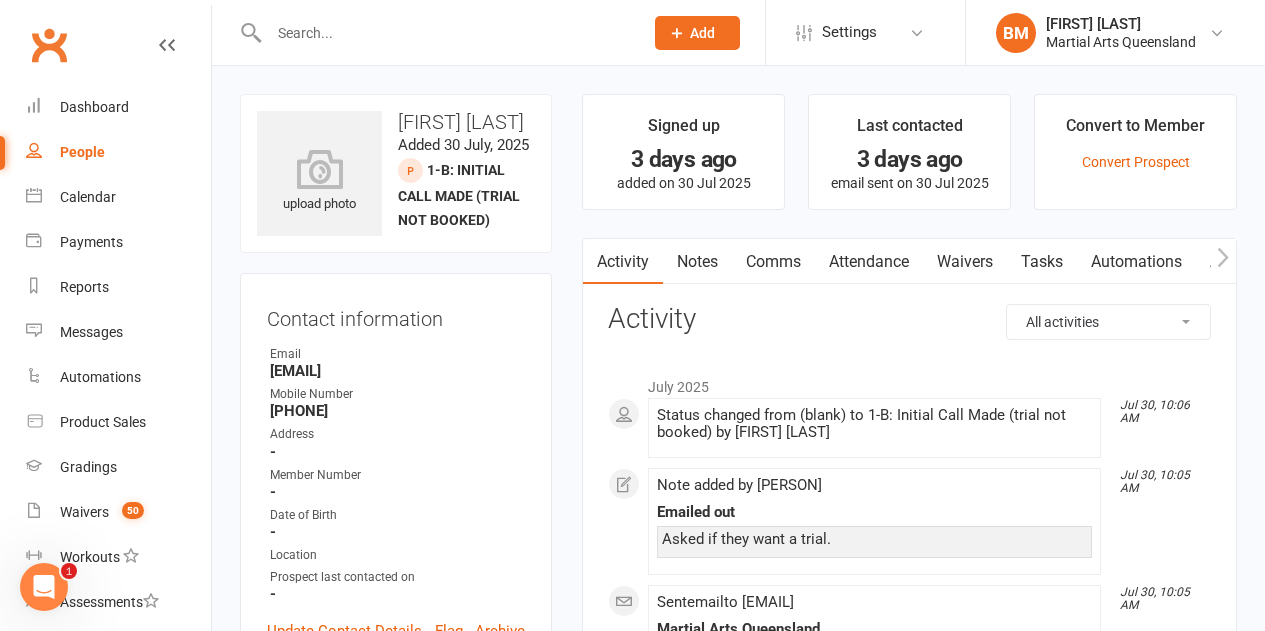 click on "Signed up 3 days ago added on 30 Jul 2025 Last contacted 3 days ago email sent on 30 Jul 2025 Convert to Member Convert Prospect
Activity Notes Comms Attendance Waivers Tasks Automations Access Control
Attendance Number of visits past 12 months Jan Month Sep Aug  0 Export CSV Total visits since joining:  0 Last seen:  Never Bookings Gen. Attendance Make-ups + Add Book Event Add Appointment Book a Friend Classes / Bookings
August 2025
Sun Mon Tue Wed Thu Fri Sat
31
27
28
29
30
31
01
02
32
03
04
05
06
07
08
09
33
10
11
12
13
14 15 16" at bounding box center [909, 507] 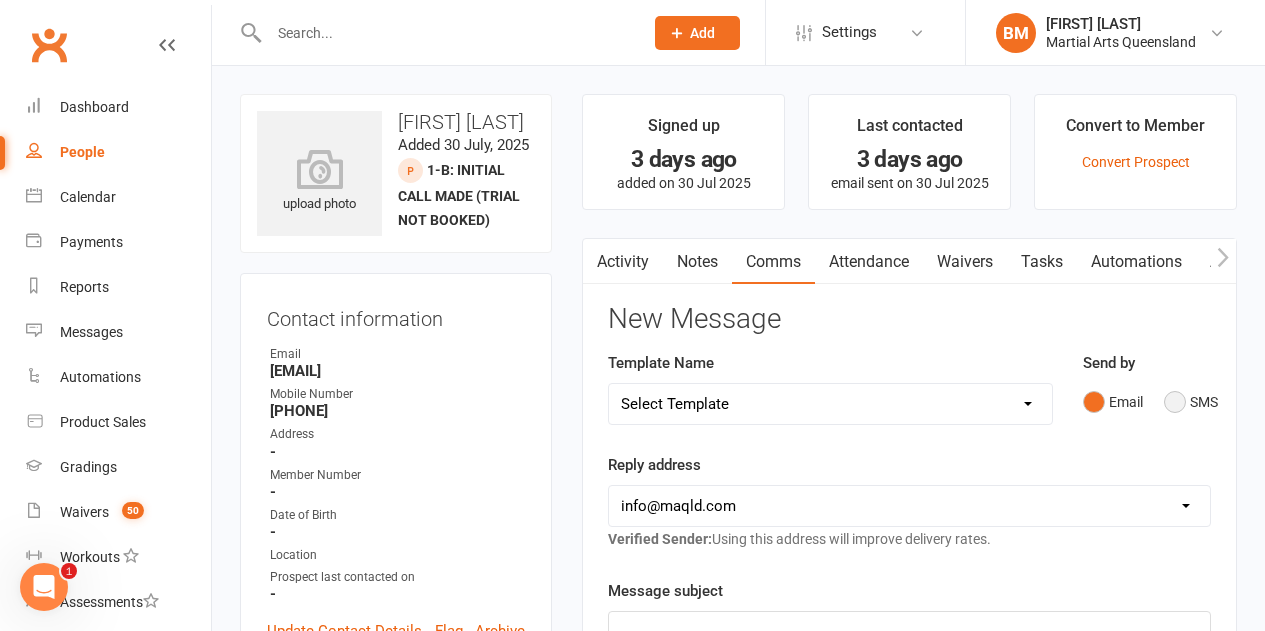 click on "SMS" at bounding box center [1191, 402] 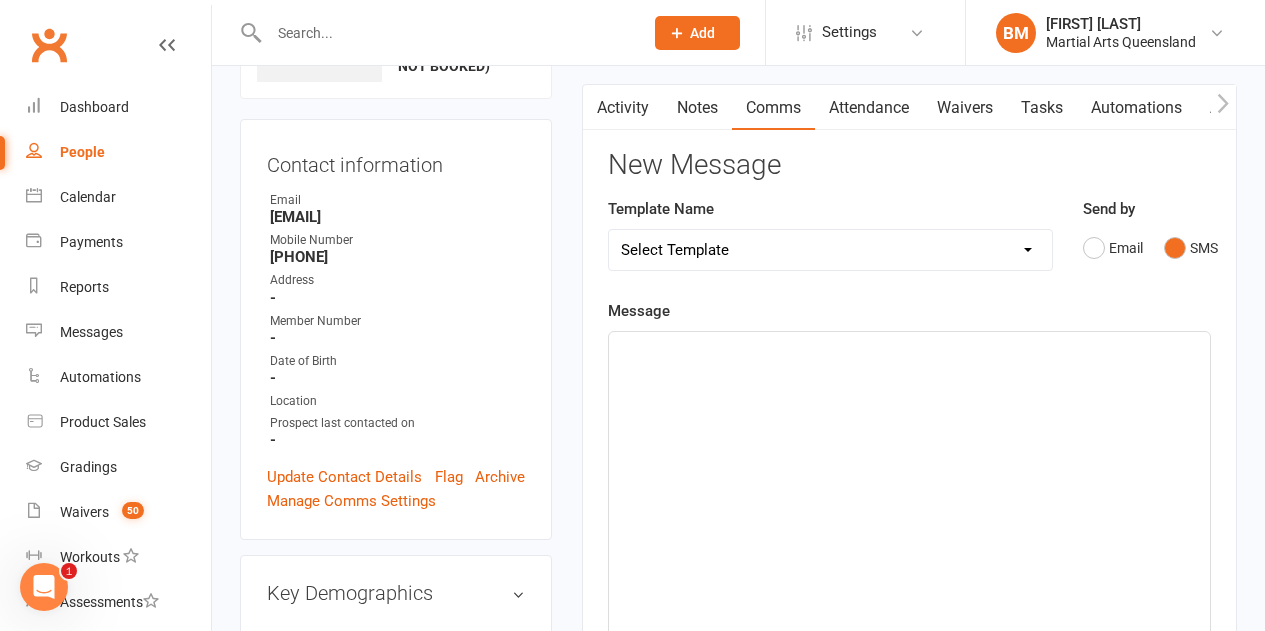 scroll, scrollTop: 300, scrollLeft: 0, axis: vertical 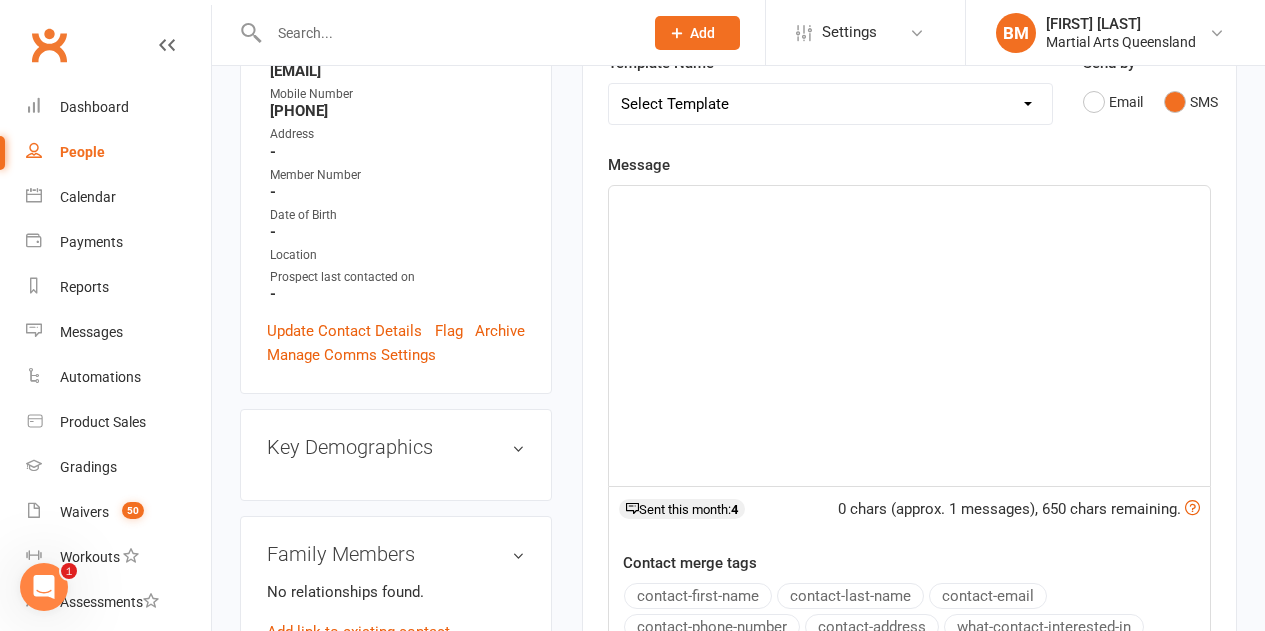 click on "﻿" 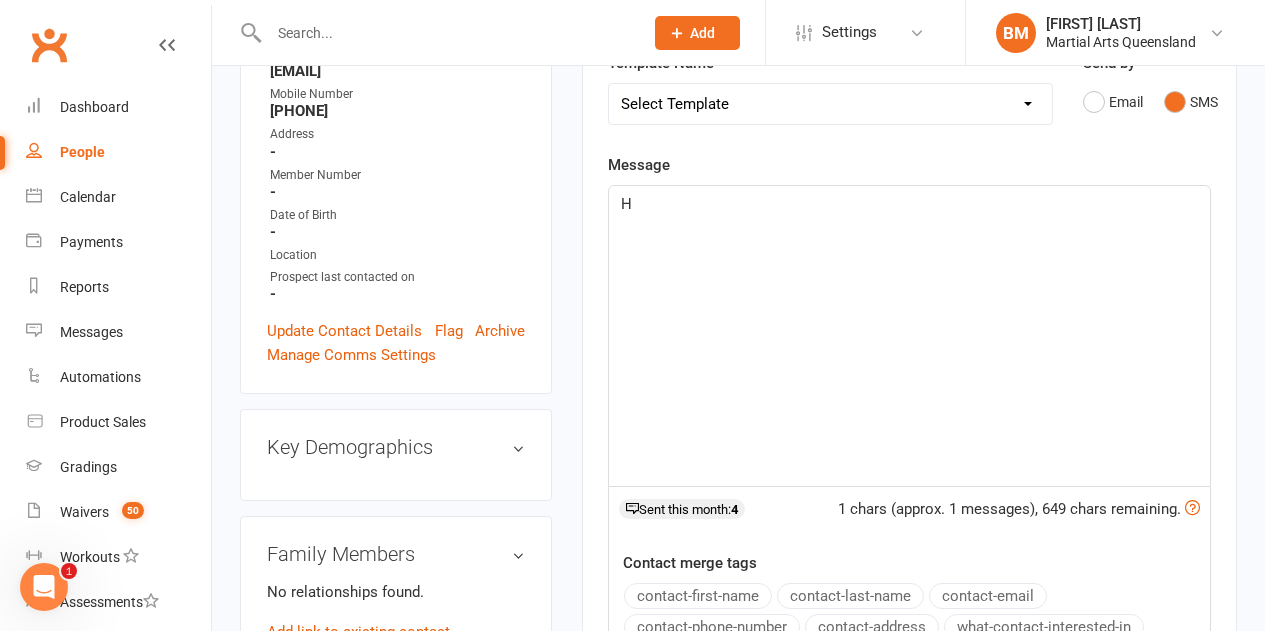 type 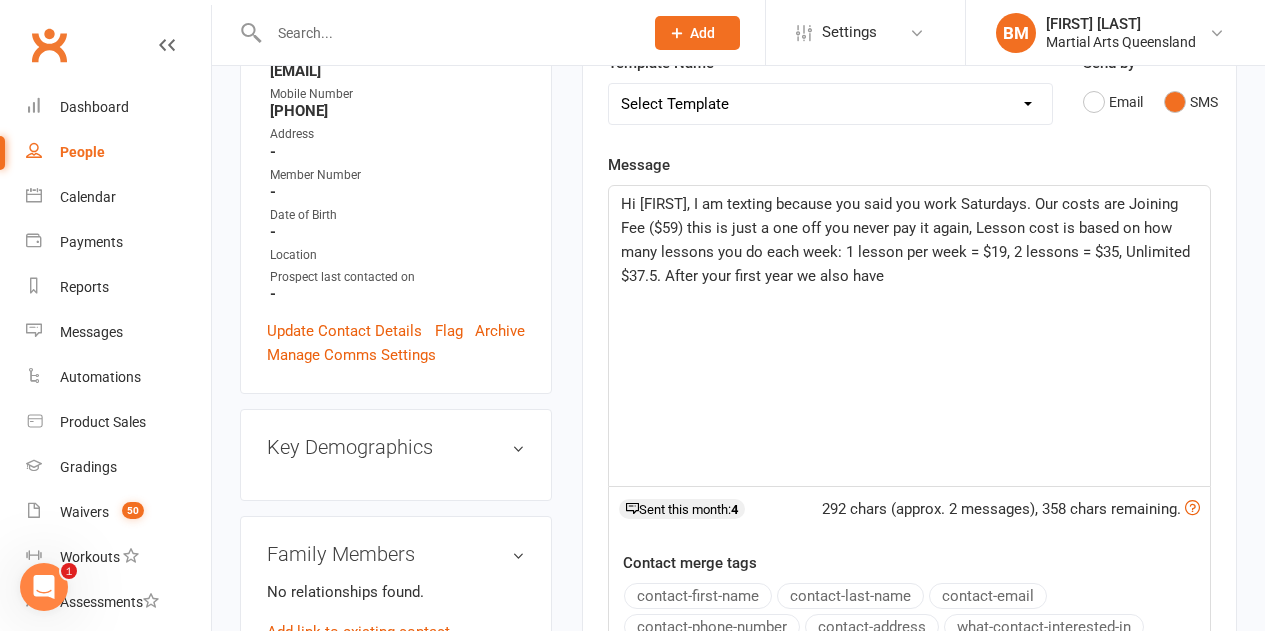 click on "Hi [FIRST], I am texting because you said you work Saturdays. Our costs are Joining Fee ($59) this is just a one off you never pay it again, Lesson cost is based on how many lessons you do each week: 1 lesson per week = $19, 2 lessons = $35, Unlimited $37.5. After your first year we also have" 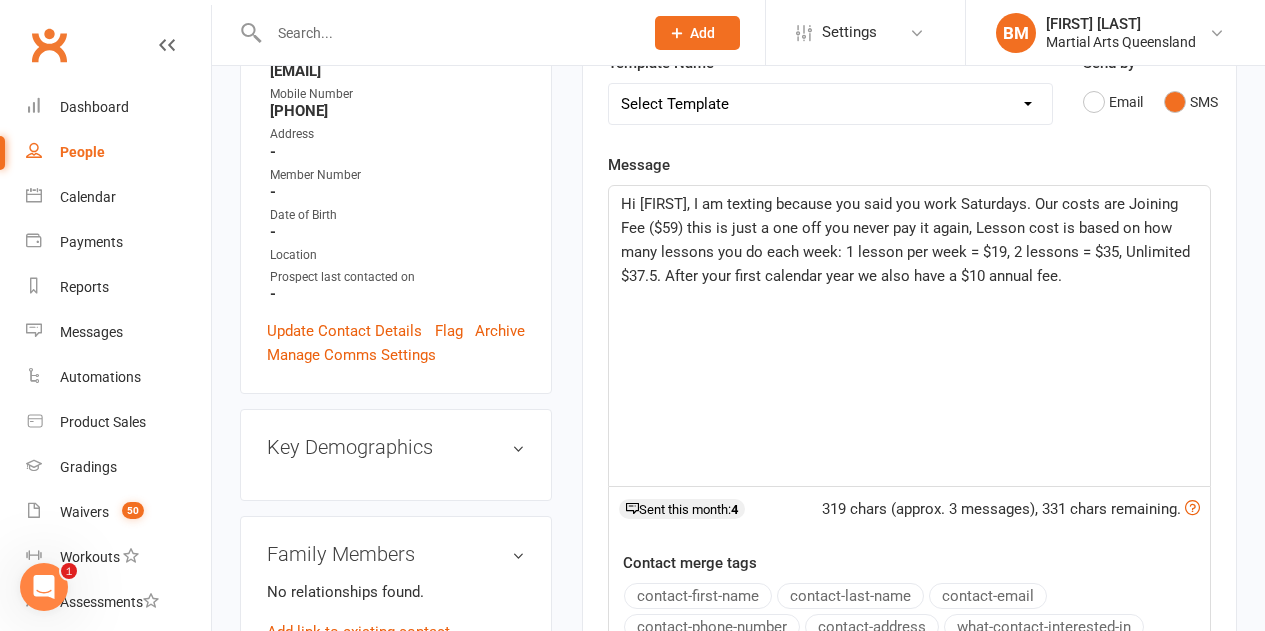 click on "Hi [FIRST], I am texting because you said you work Saturdays. Our costs are Joining Fee ($59) this is just a one off you never pay it again, Lesson cost is based on how many lessons you do each week: 1 lesson per week = $19, 2 lessons = $35, Unlimited $37.5. After your first calendar year we also have a $10 annual fee." 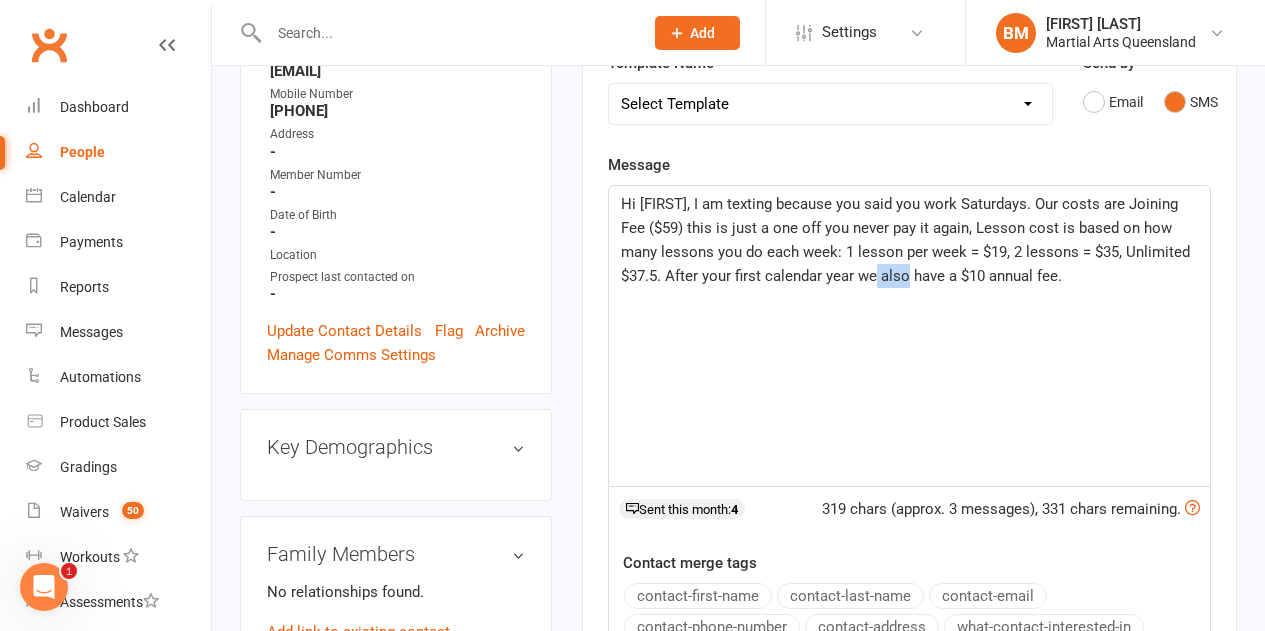 click on "Hi [FIRST], I am texting because you said you work Saturdays. Our costs are Joining Fee ($59) this is just a one off you never pay it again, Lesson cost is based on how many lessons you do each week: 1 lesson per week = $19, 2 lessons = $35, Unlimited $37.5. After your first calendar year we also have a $10 annual fee." 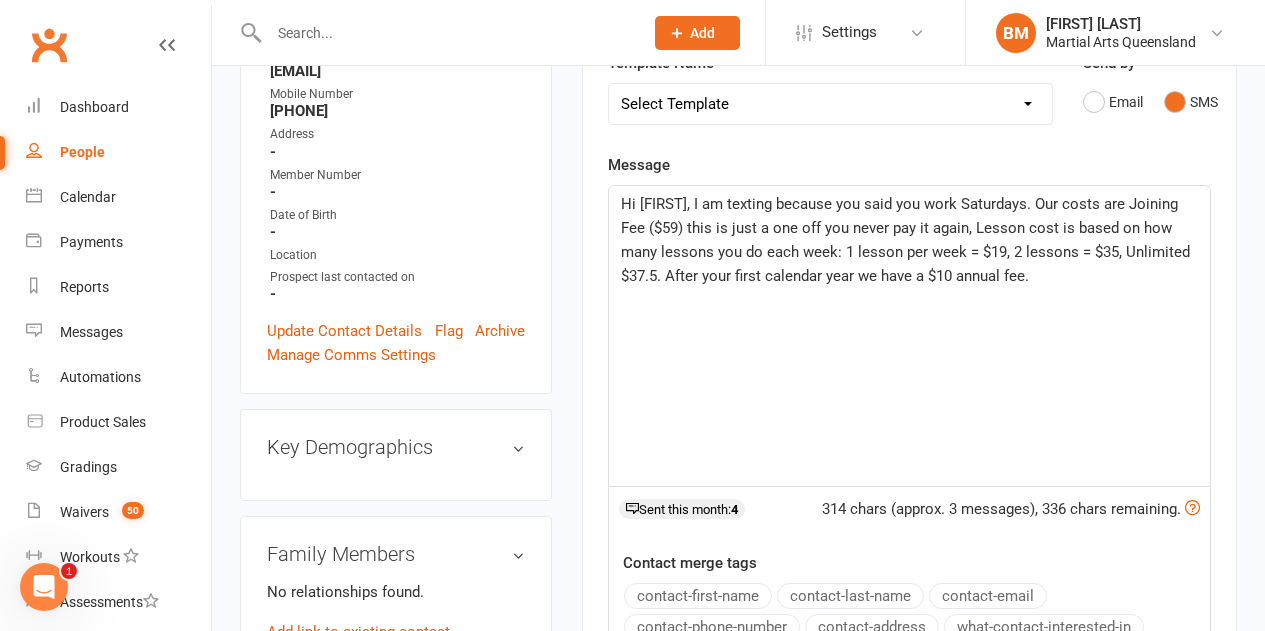 click on "Hi [FIRST], I am texting because you said you work Saturdays. Our costs are Joining Fee ($59) this is just a one off you never pay it again, Lesson cost is based on how many lessons you do each week: 1 lesson per week = $19, 2 lessons = $35, Unlimited $37.5. After your first calendar year we have a $10 annual fee." 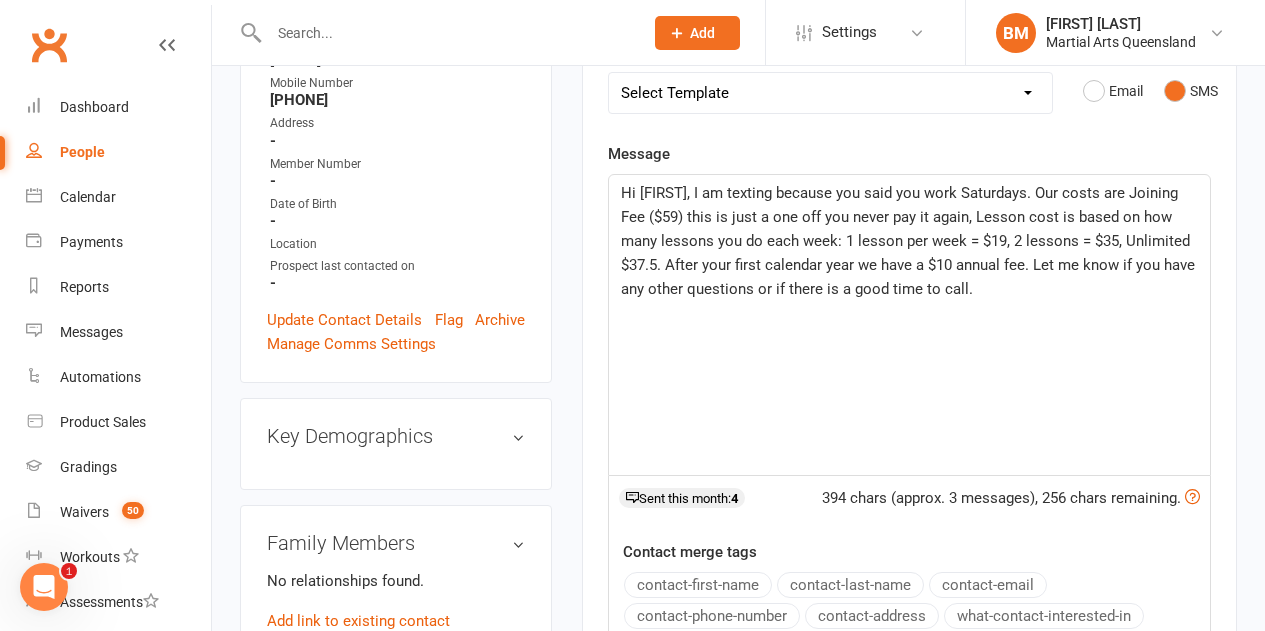 scroll, scrollTop: 700, scrollLeft: 0, axis: vertical 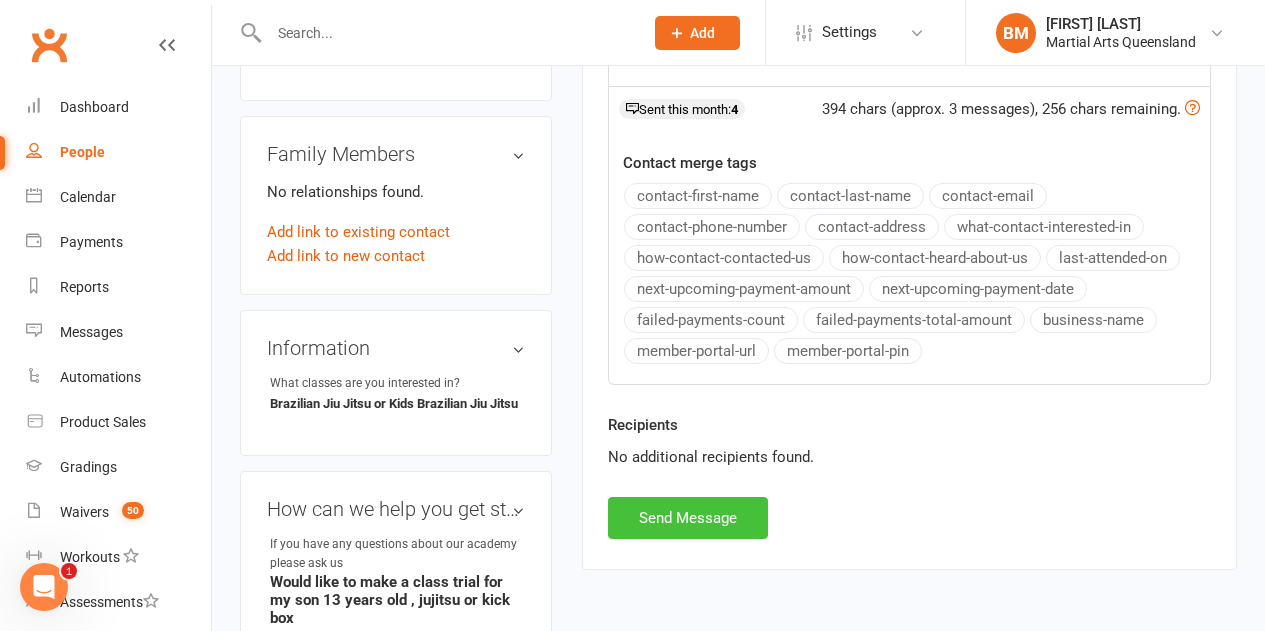 click on "Send Message" at bounding box center (688, 518) 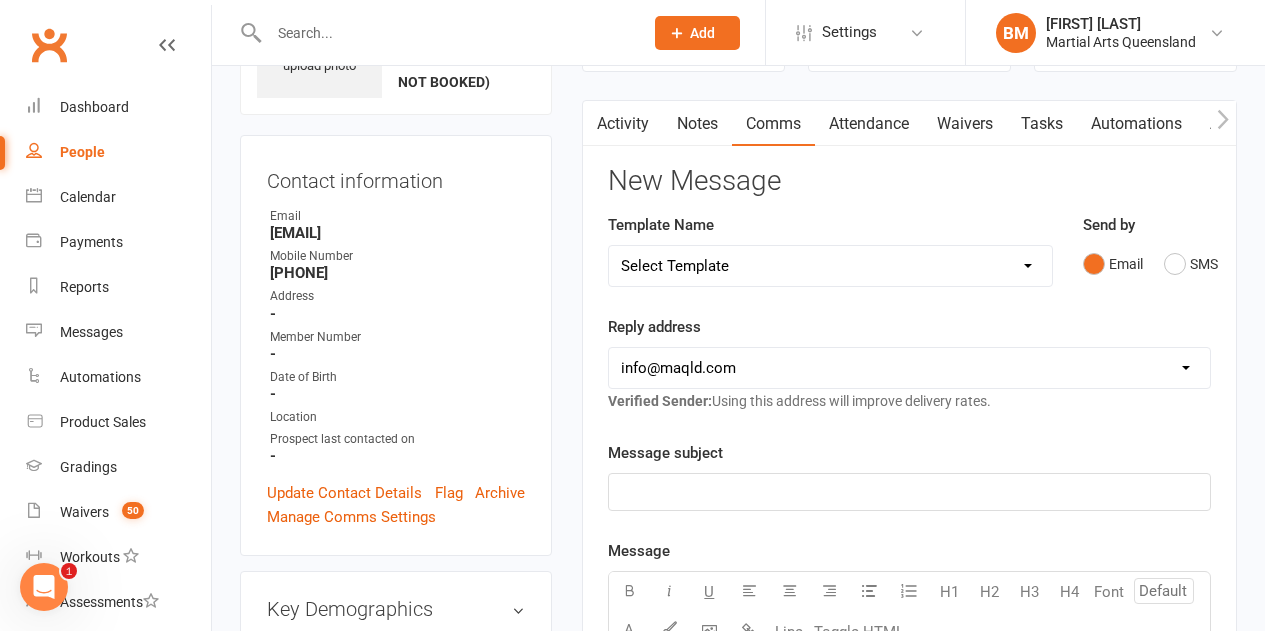 scroll, scrollTop: 0, scrollLeft: 0, axis: both 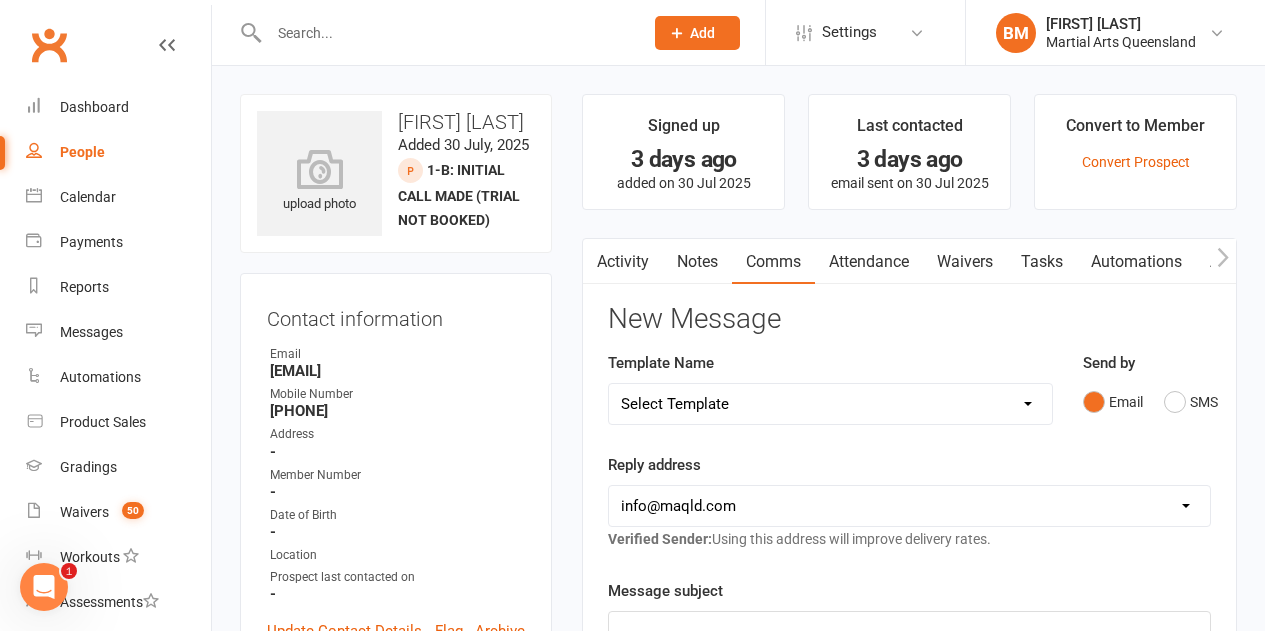 click at bounding box center [434, 32] 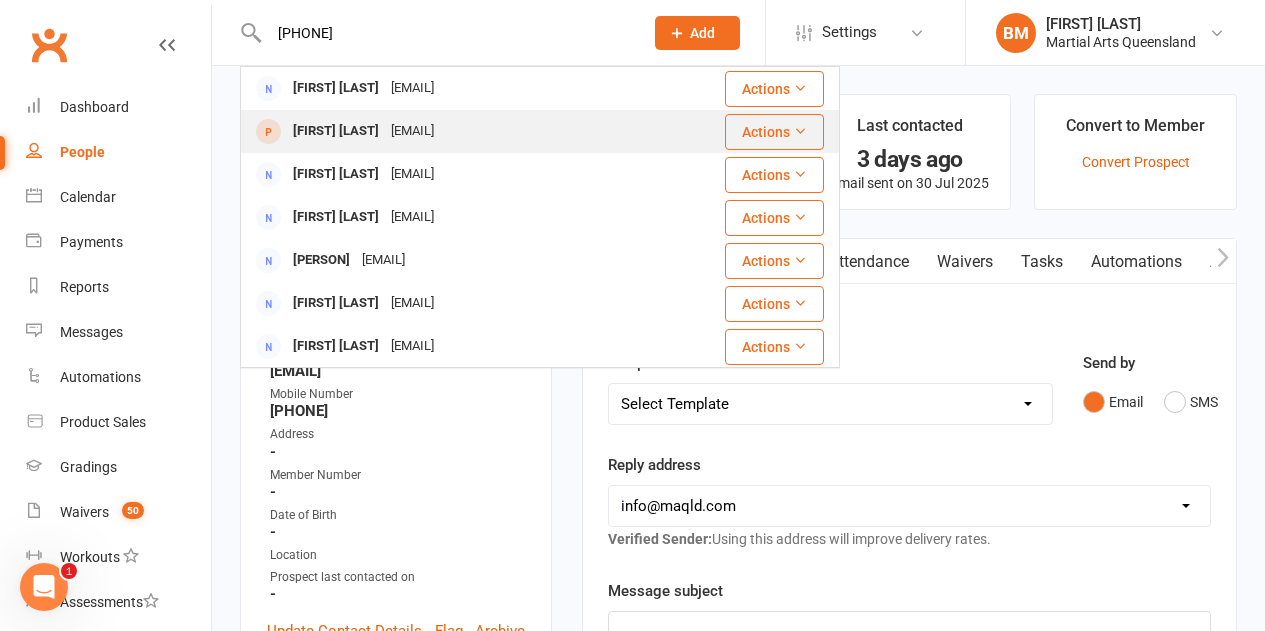 type on "[PHONE]" 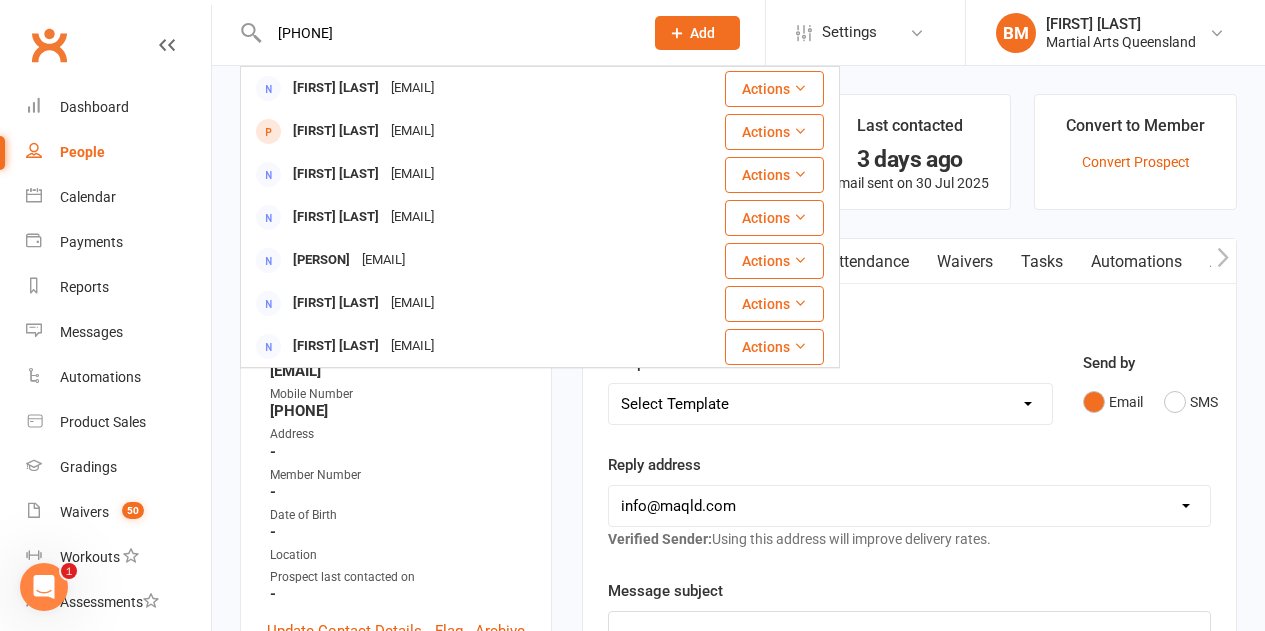 type 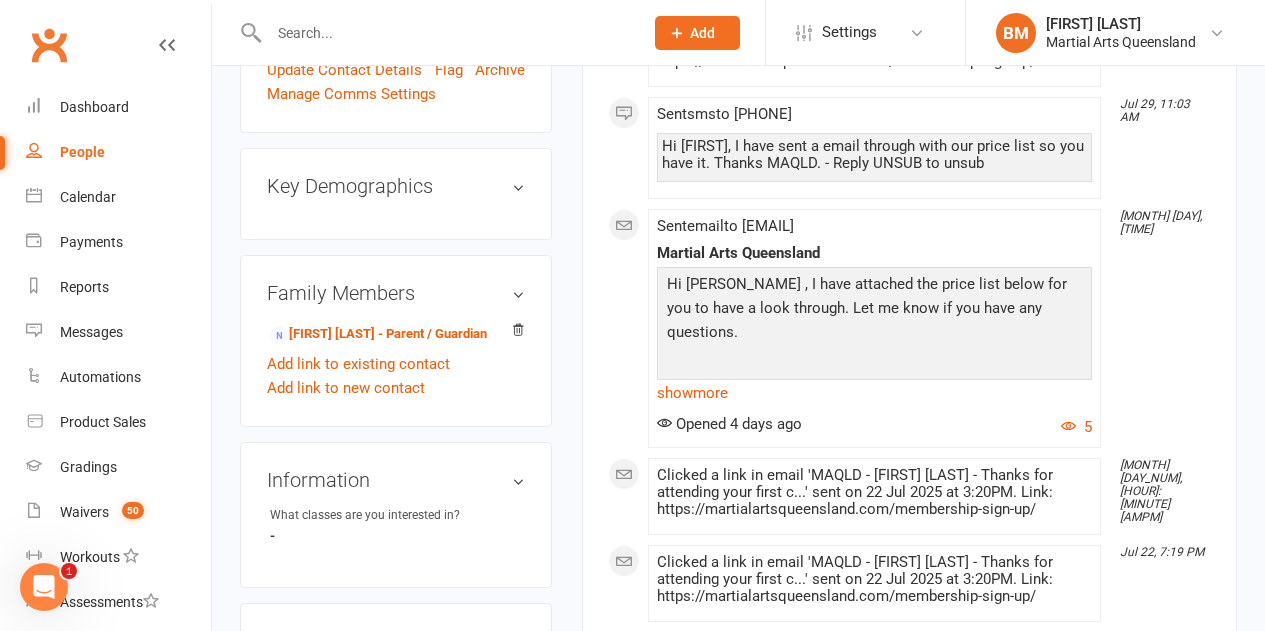 scroll, scrollTop: 600, scrollLeft: 0, axis: vertical 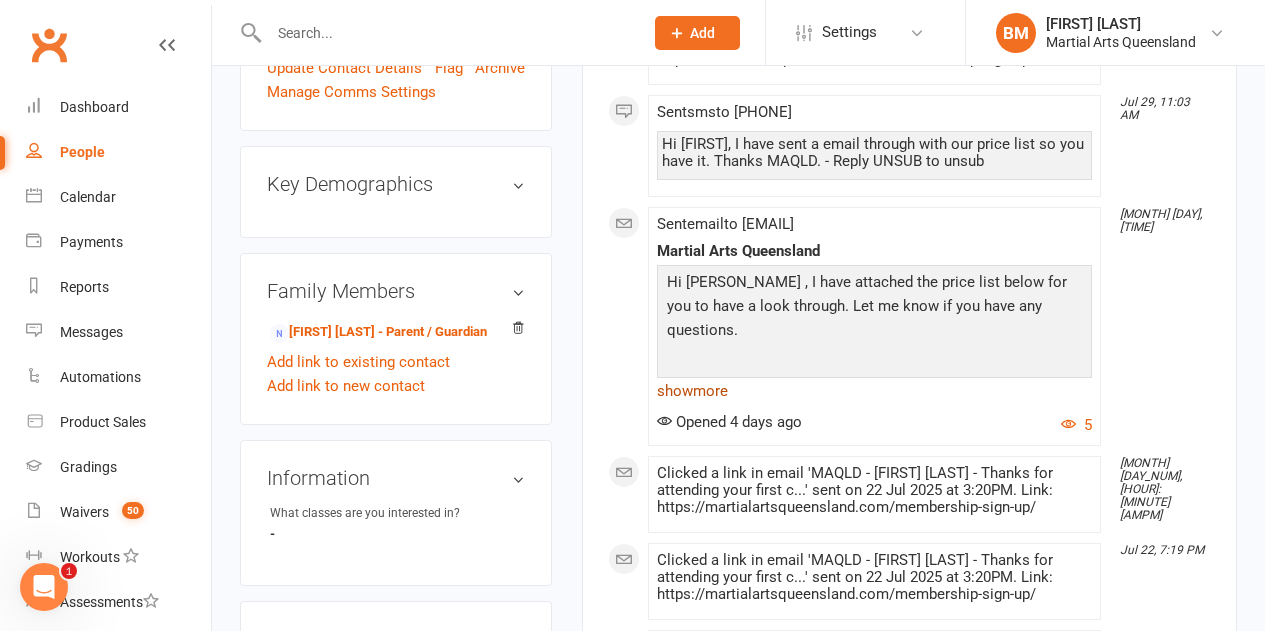 click on "show  more" at bounding box center (874, 391) 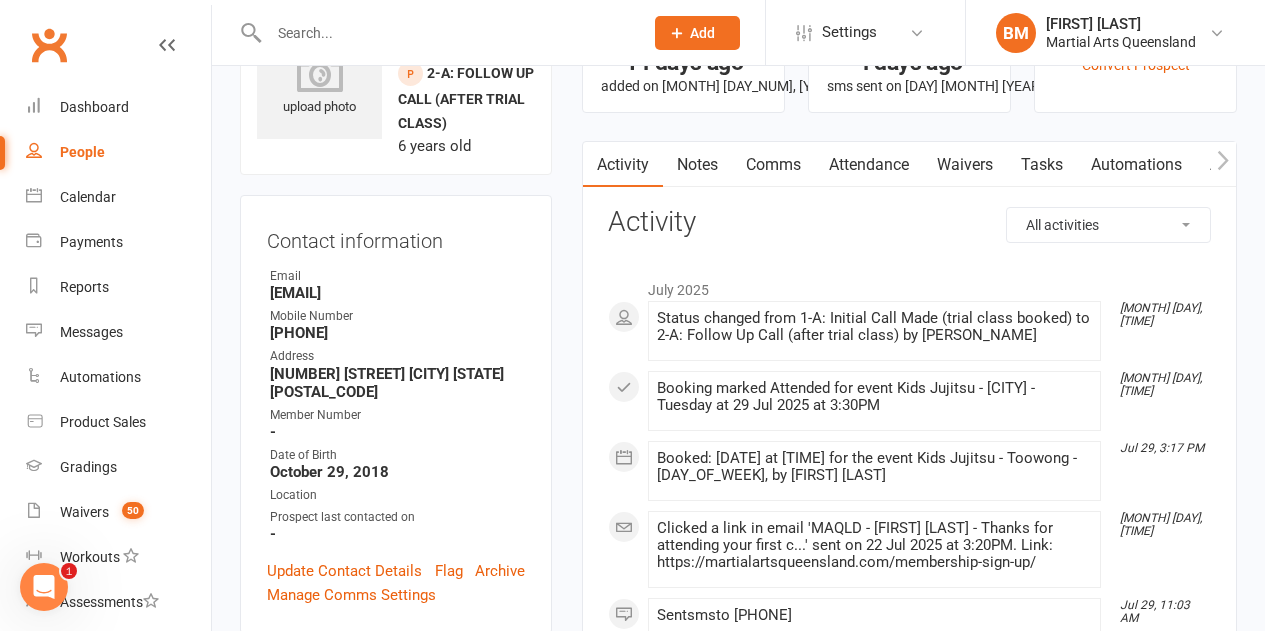 scroll, scrollTop: 0, scrollLeft: 0, axis: both 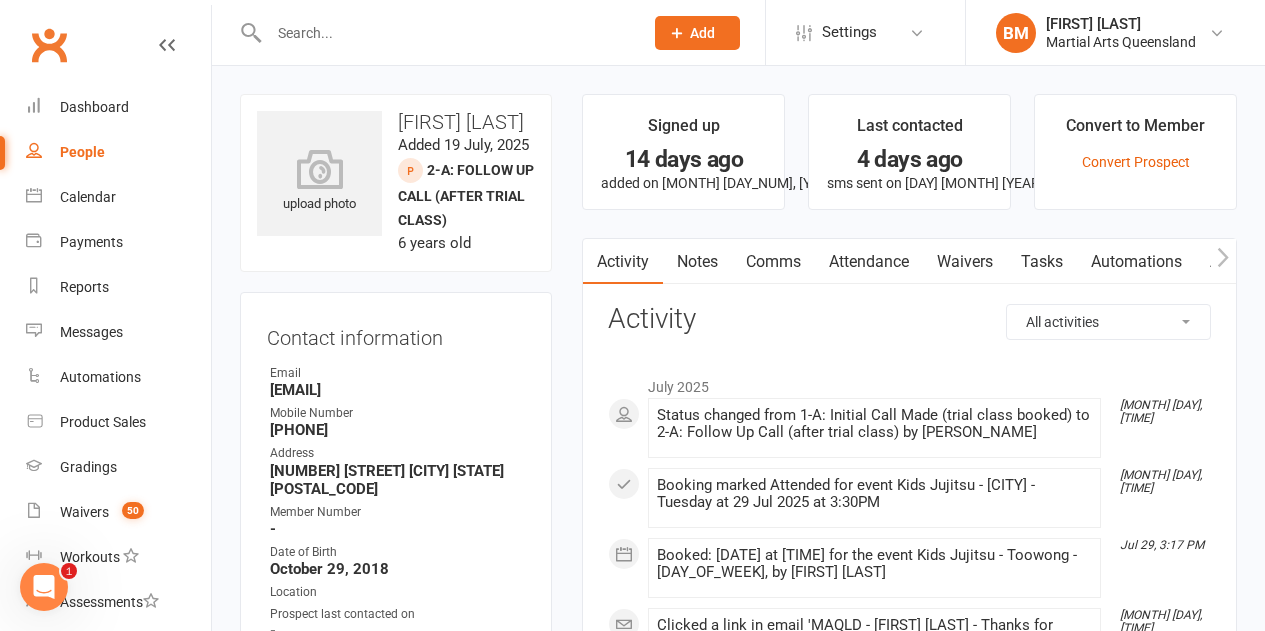 click on "Attendance" at bounding box center (869, 262) 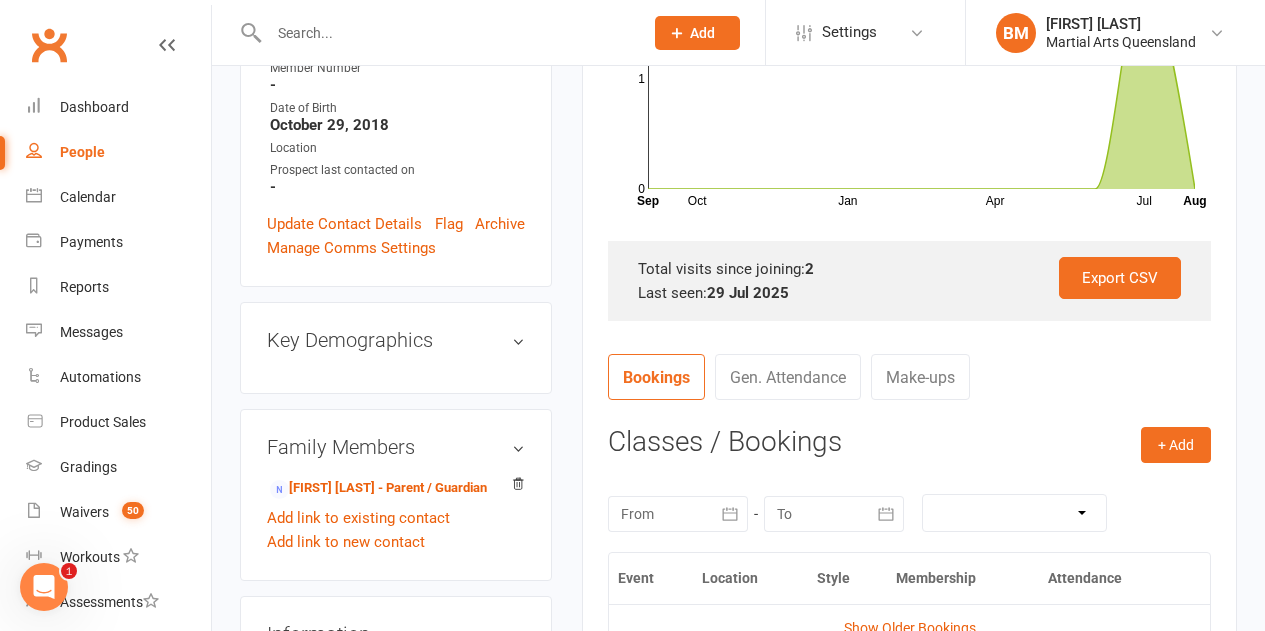 scroll, scrollTop: 600, scrollLeft: 0, axis: vertical 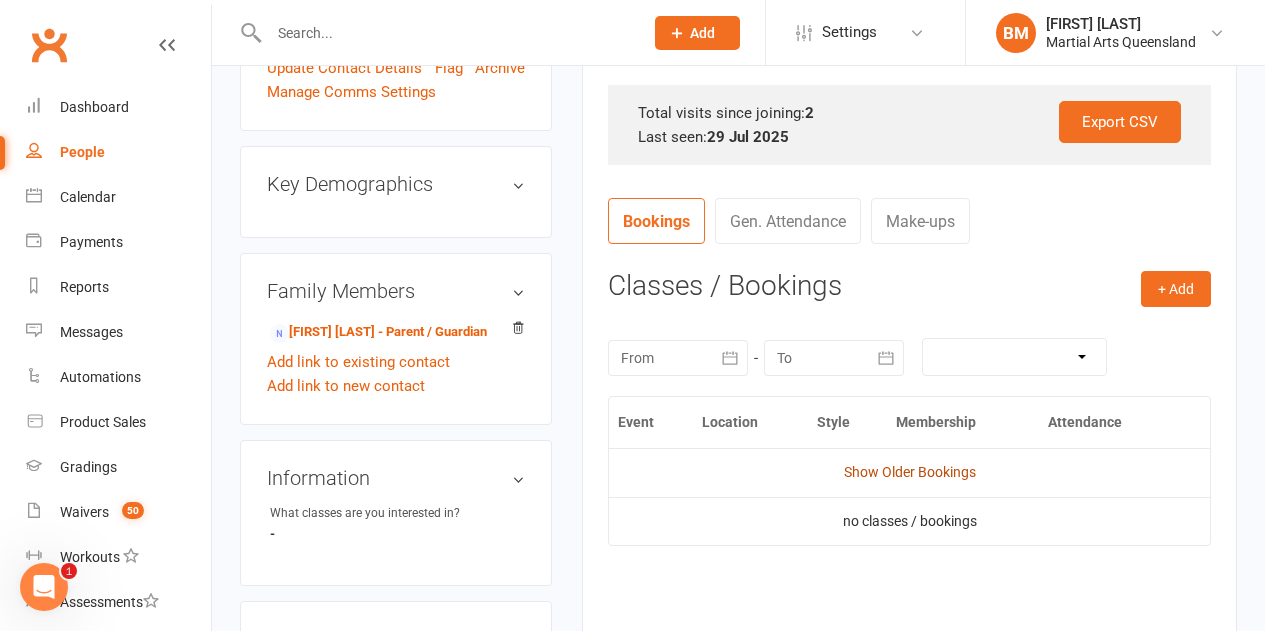 click on "Show Older Bookings" at bounding box center [910, 472] 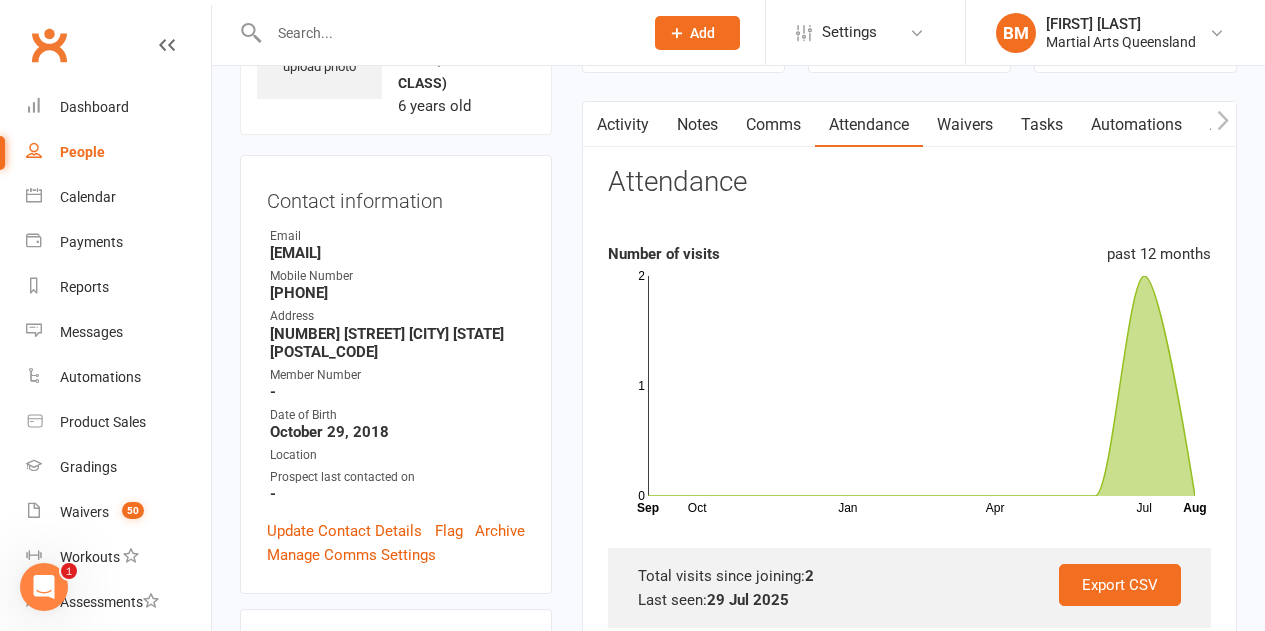 scroll, scrollTop: 0, scrollLeft: 0, axis: both 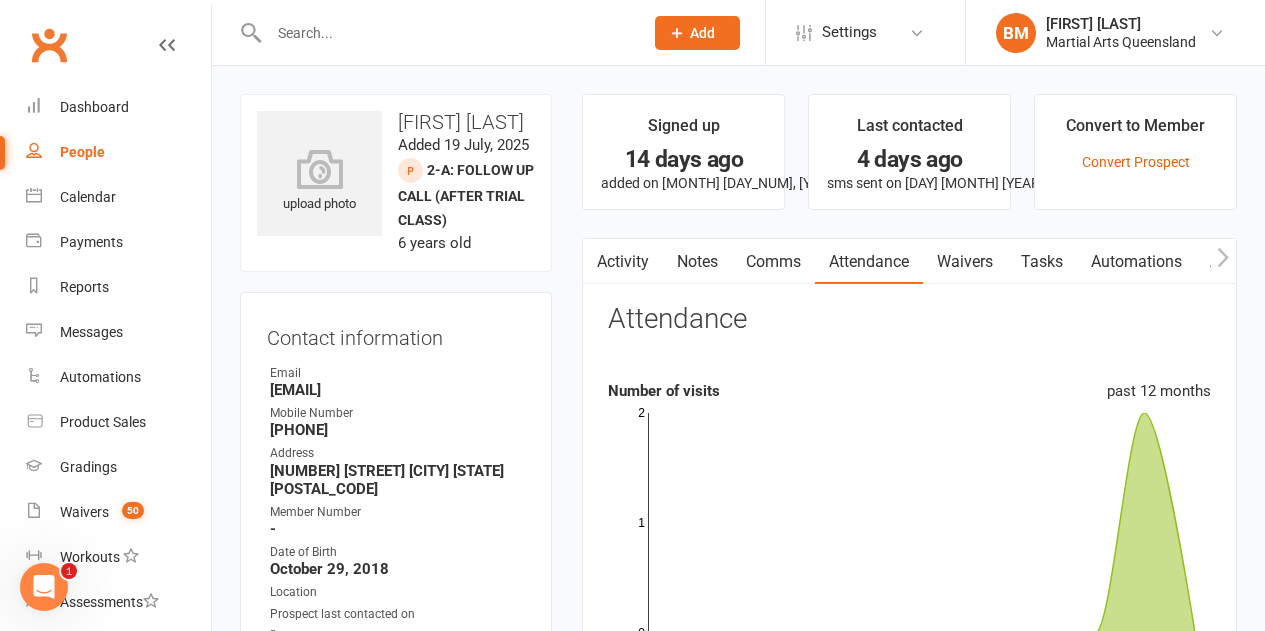 click on "Activity" at bounding box center (623, 262) 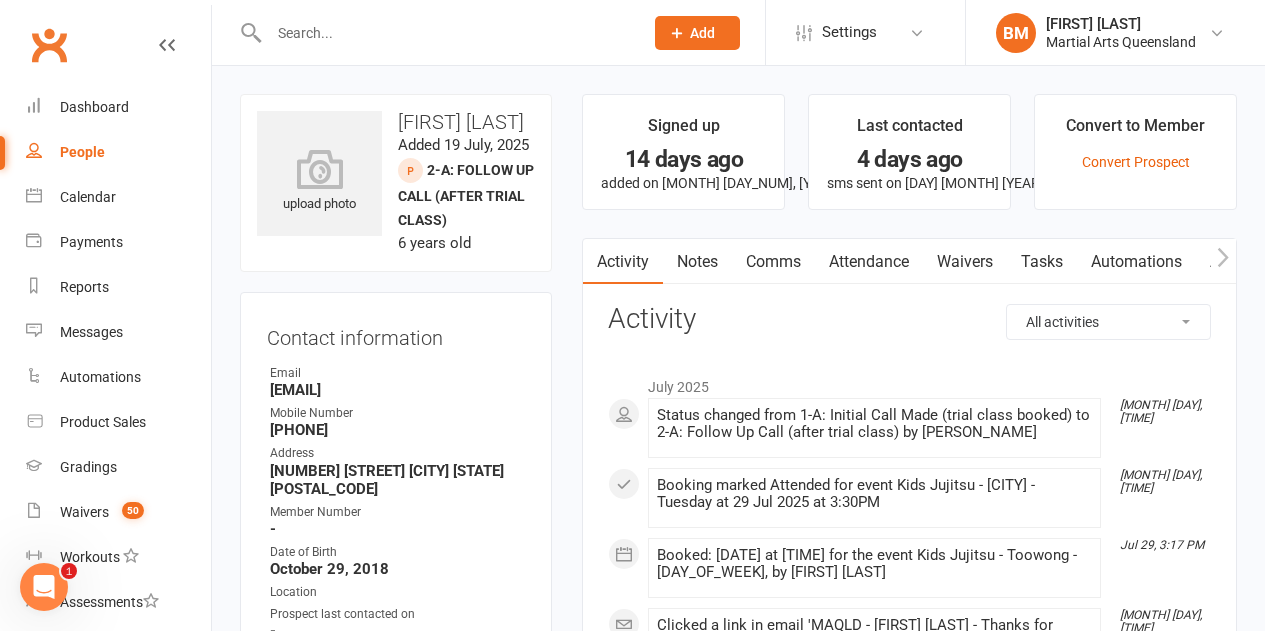 click on "Attendance" at bounding box center [869, 262] 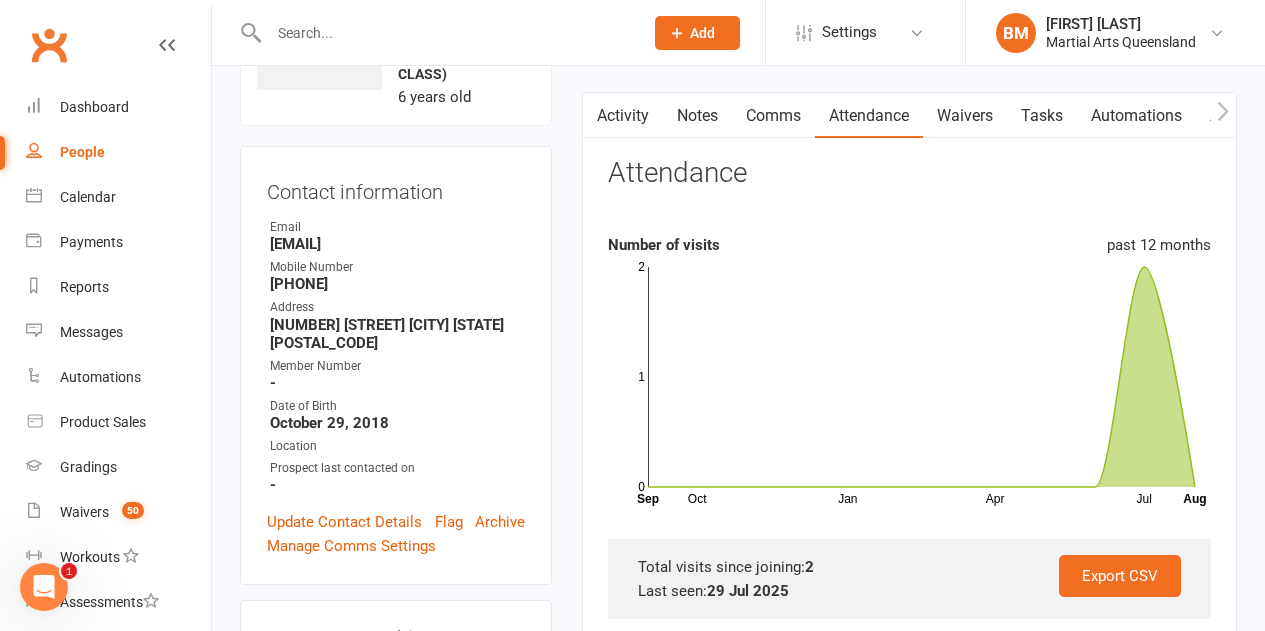 scroll, scrollTop: 300, scrollLeft: 0, axis: vertical 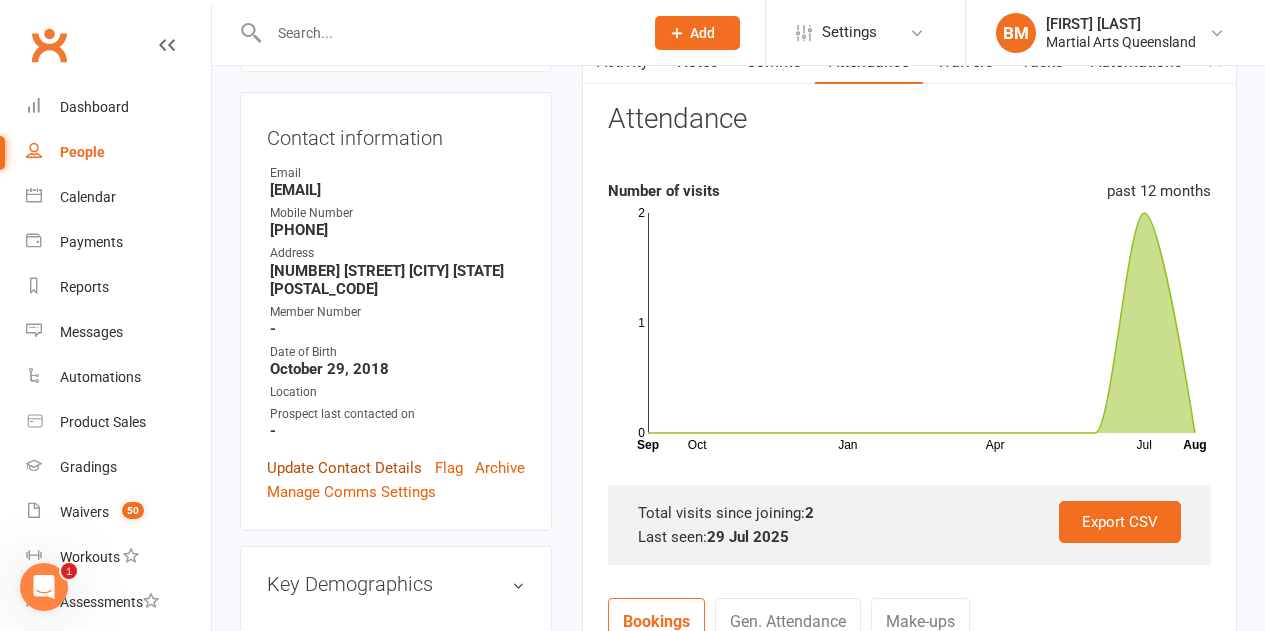 click on "Update Contact Details" at bounding box center [344, 468] 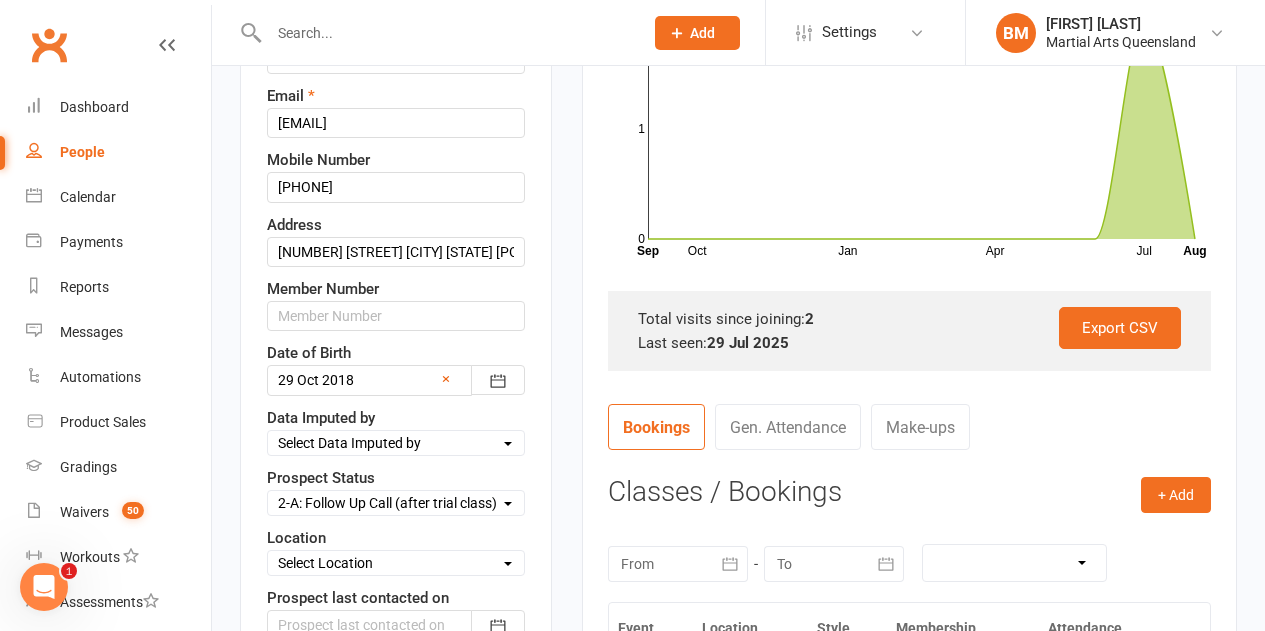 scroll, scrollTop: 594, scrollLeft: 0, axis: vertical 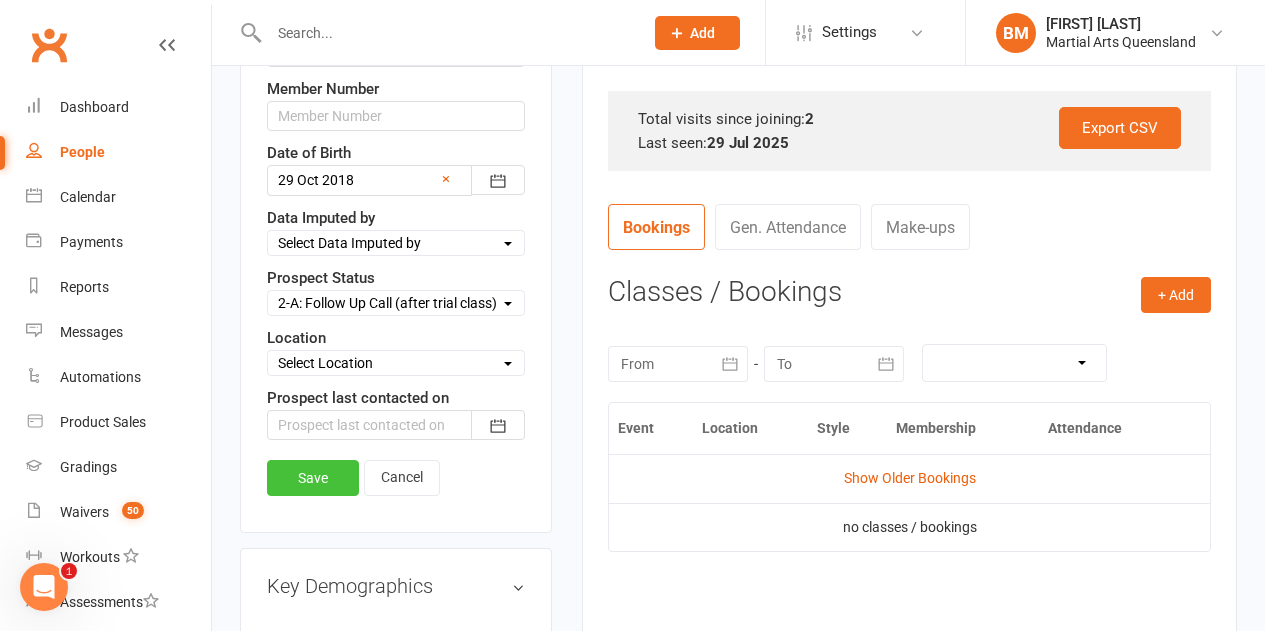 click on "Save" at bounding box center [313, 478] 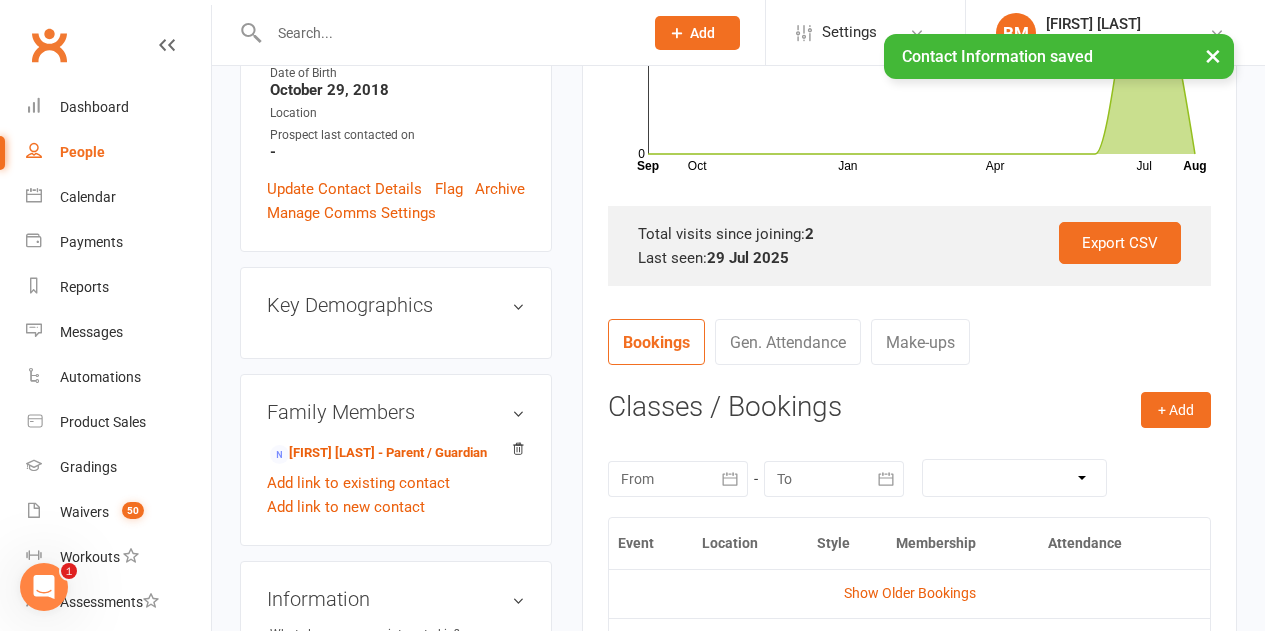 scroll, scrollTop: 594, scrollLeft: 0, axis: vertical 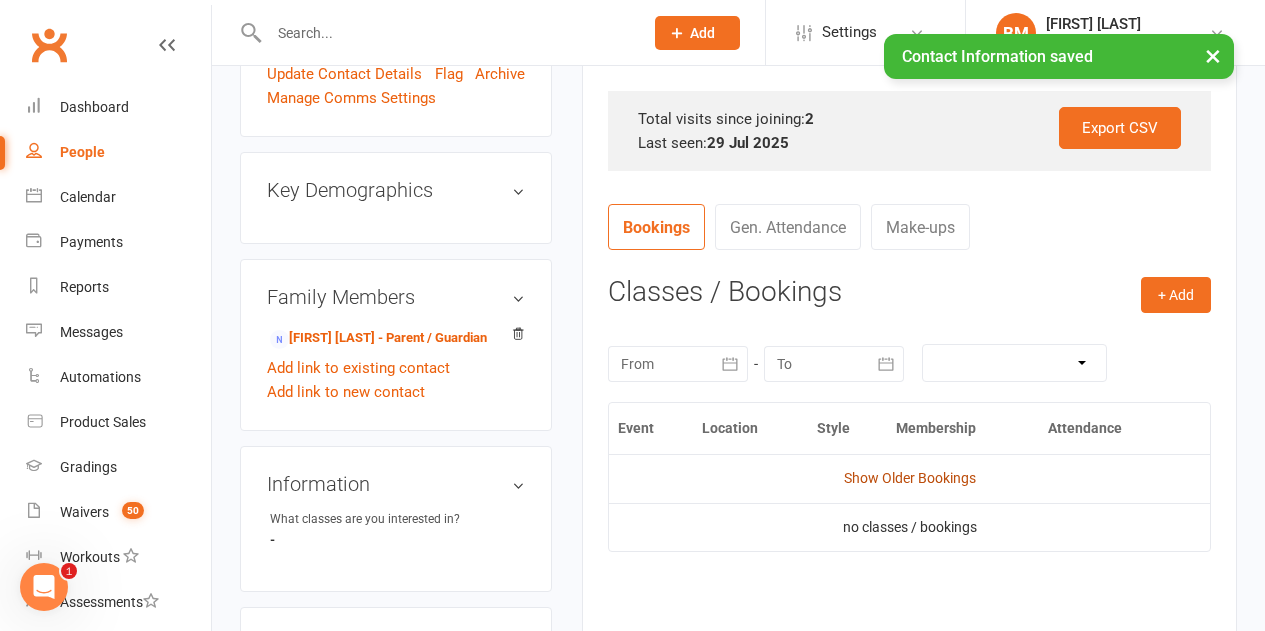 click on "Show Older Bookings" at bounding box center [910, 478] 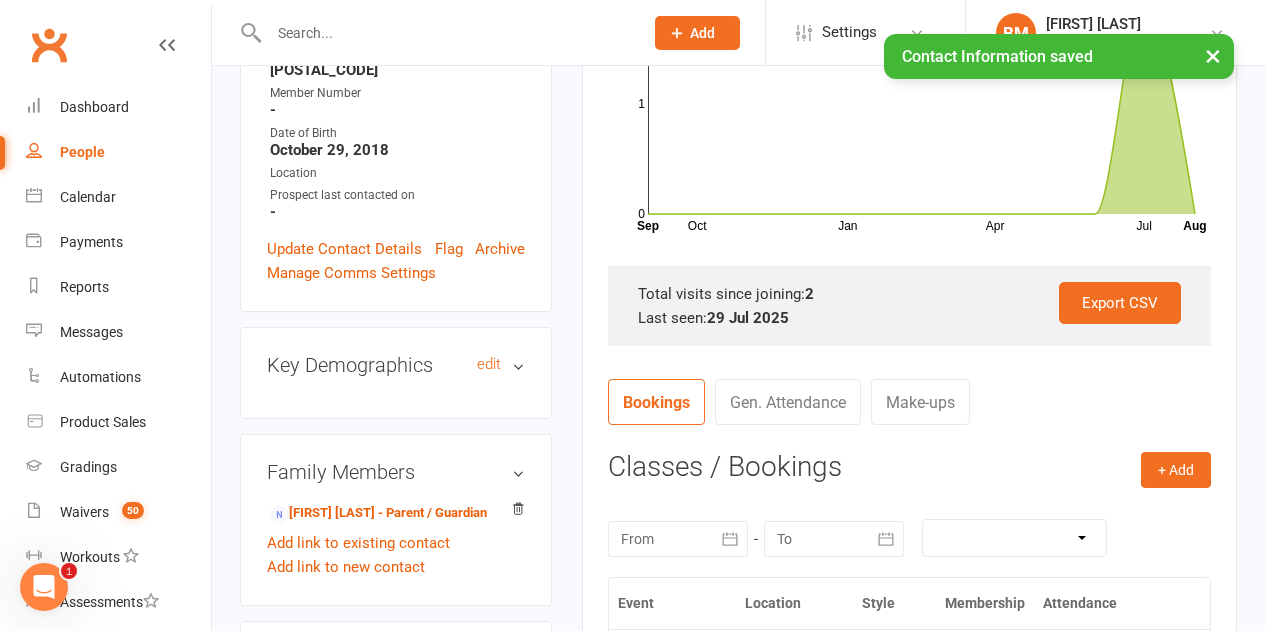 scroll, scrollTop: 294, scrollLeft: 0, axis: vertical 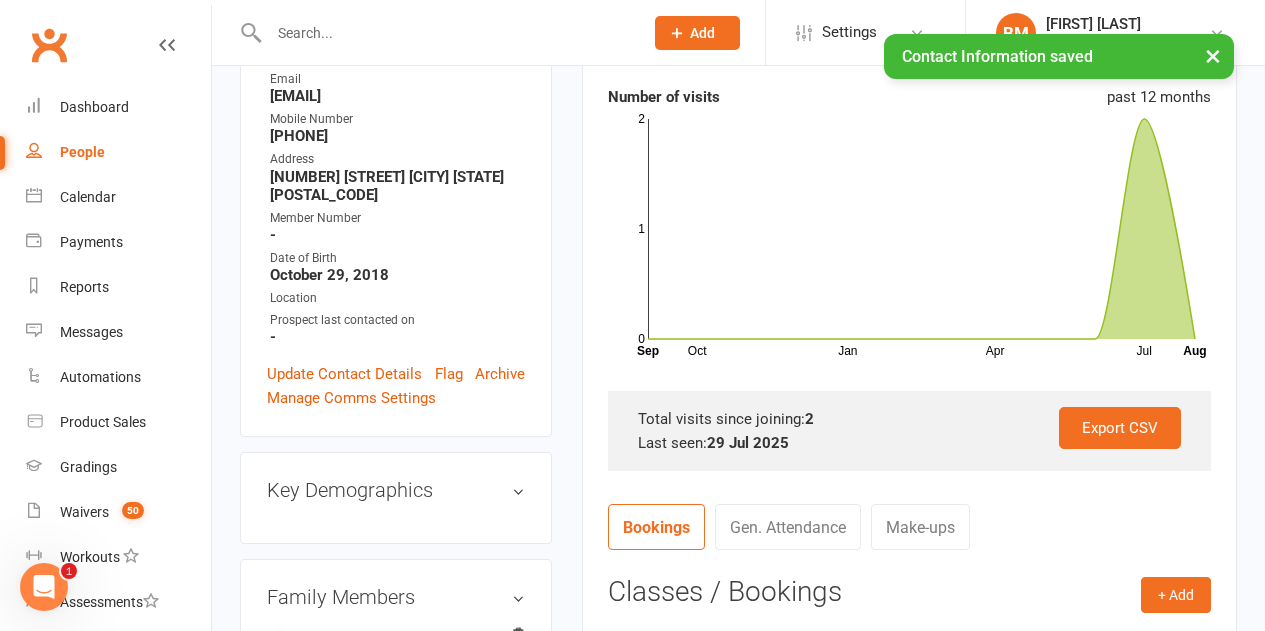 click on "Contact information Owner   Email  [EMAIL]
Mobile Number  [PHONE]
Address  [NUMBER] [STREET] [CITY] [STATE] [POSTAL_CODE]
Member Number  -
Date of Birth  [MONTH] [DAY], [YEAR]
Location
Prospect last contacted on  -
Update Contact Details Flag Archive Manage Comms Settings" at bounding box center [396, 217] 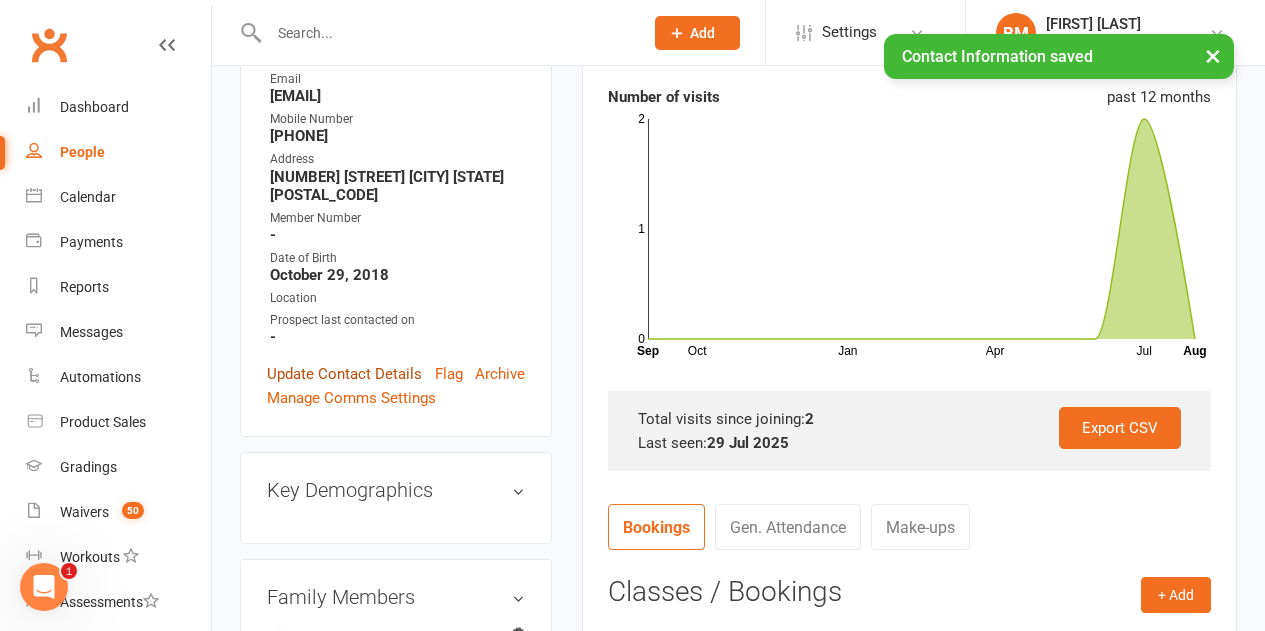 click on "Update Contact Details" at bounding box center (344, 374) 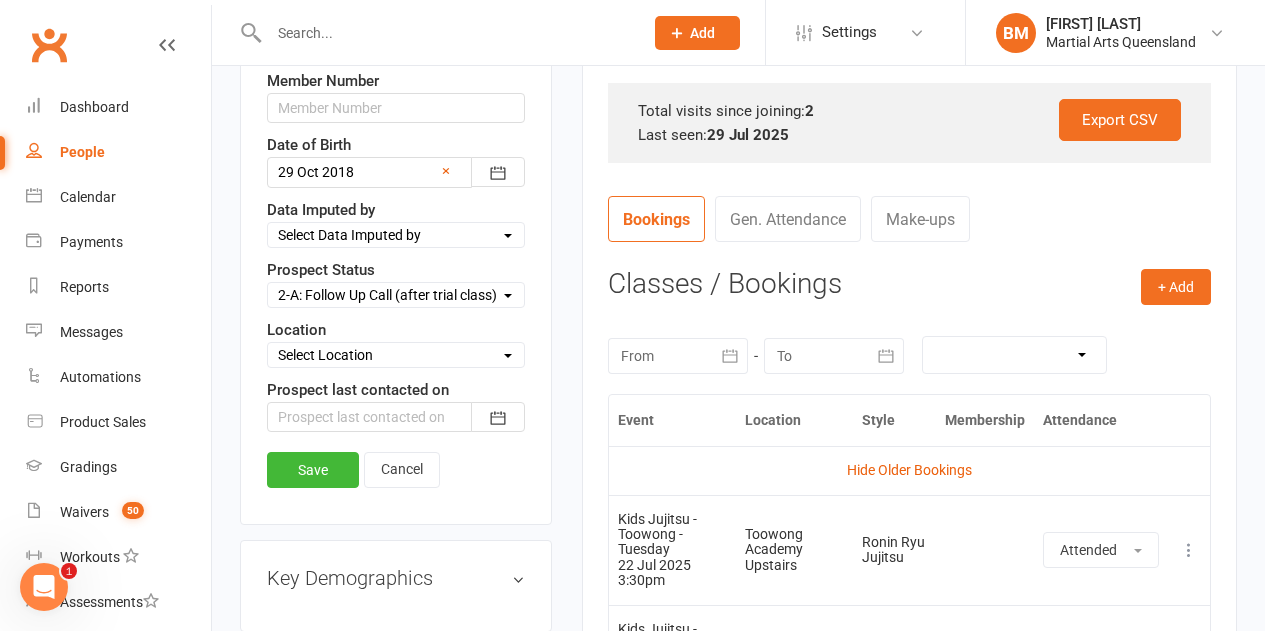 scroll, scrollTop: 603, scrollLeft: 0, axis: vertical 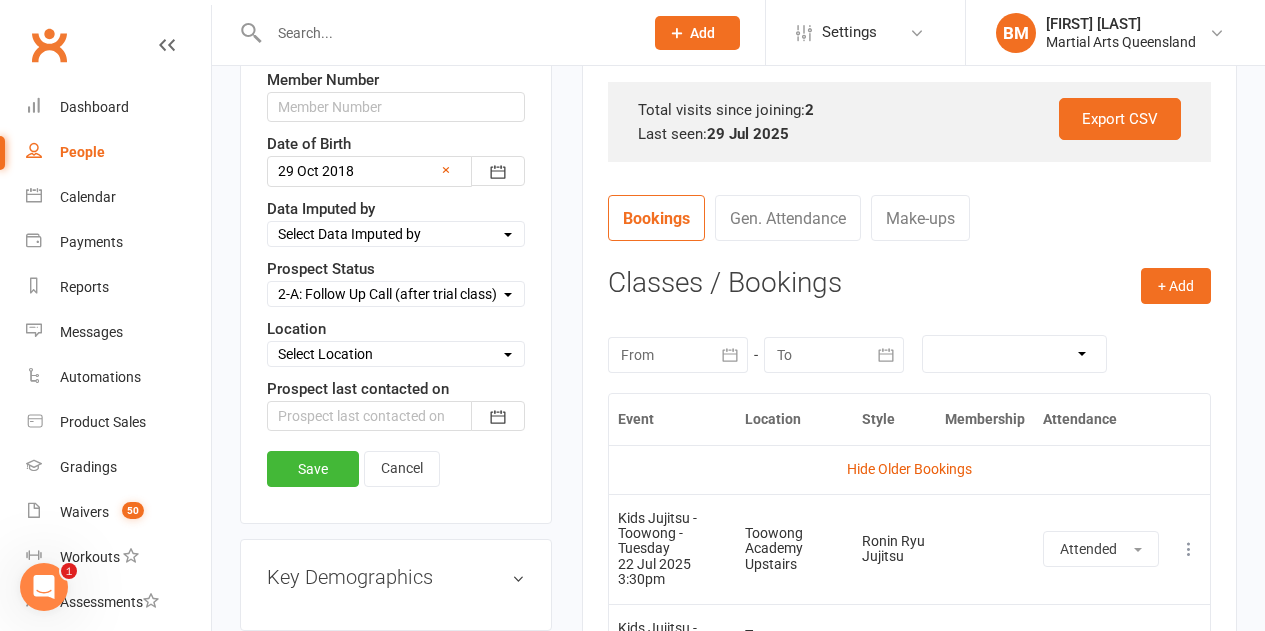 click on "Select Location Brookfield State School Jamboree Heights Academy ONLINE - Zoom Other Our Lady of the Rosary School Kenmore St Peter's Indooroopilly St Williams School Groverly The Gap  (Saint Peters Chanel School) Toowong Academy Downstairs Toowong Academy Upstairs Wavell Heights (Our Lady of the Angels)" at bounding box center [396, 354] 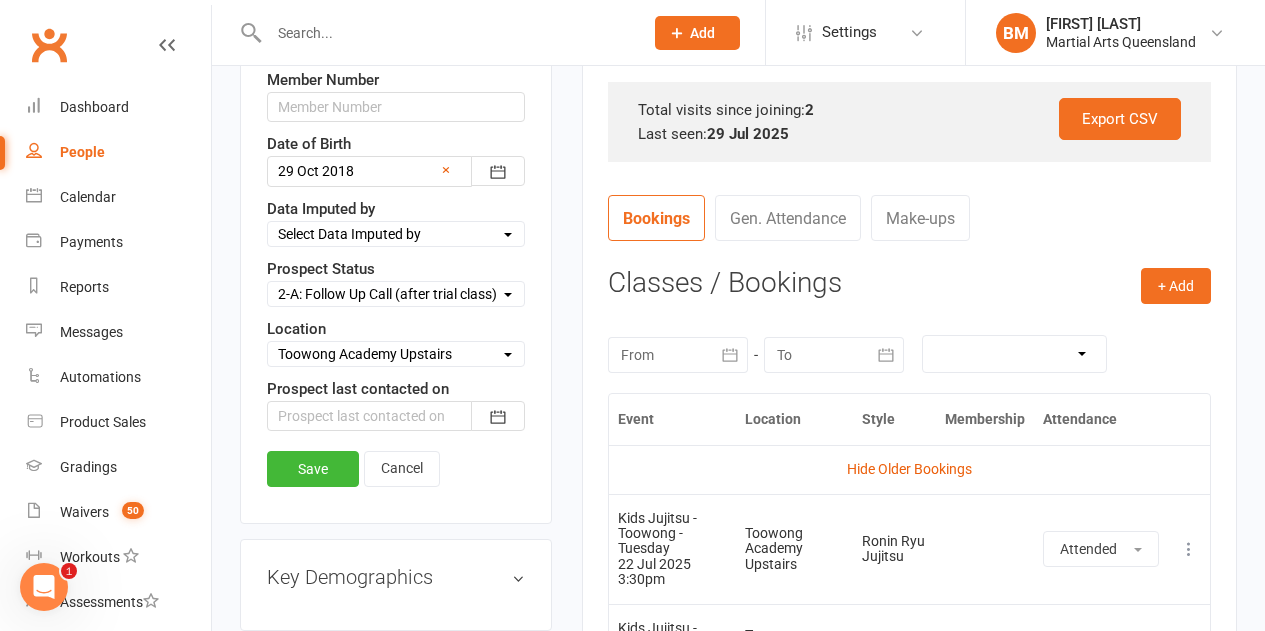 click on "Select Location Brookfield State School Jamboree Heights Academy ONLINE - Zoom Other Our Lady of the Rosary School Kenmore St Peter's Indooroopilly St Williams School Groverly The Gap  (Saint Peters Chanel School) Toowong Academy Downstairs Toowong Academy Upstairs Wavell Heights (Our Lady of the Angels)" at bounding box center [396, 354] 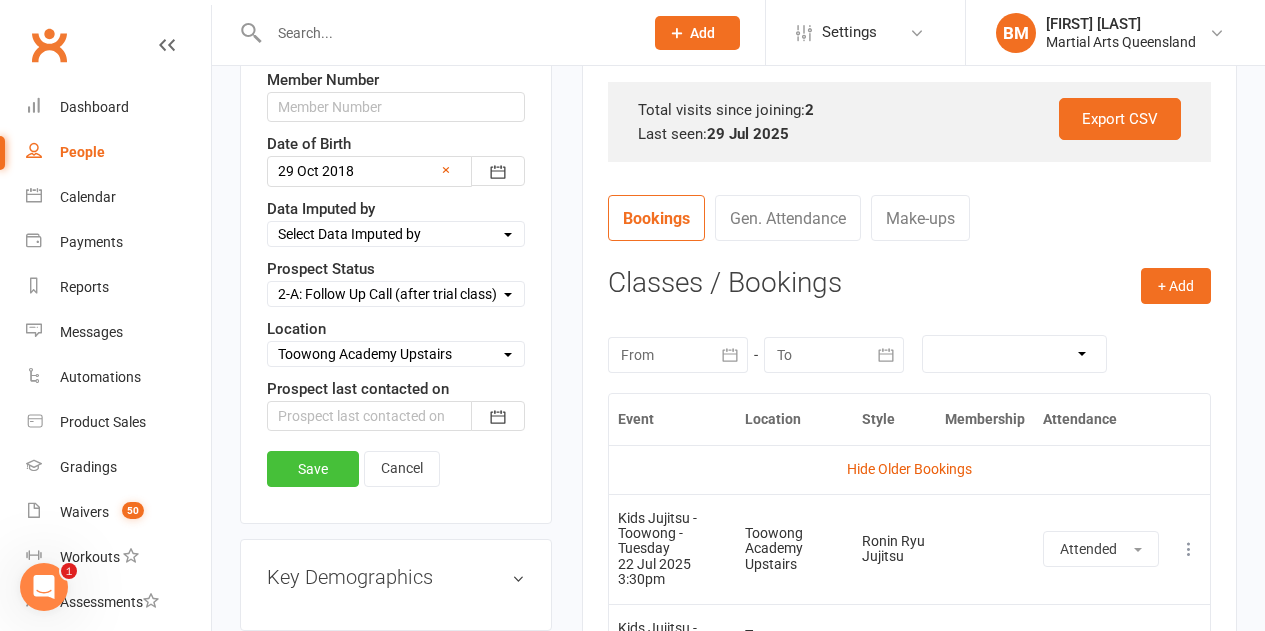 click on "Save" at bounding box center [313, 469] 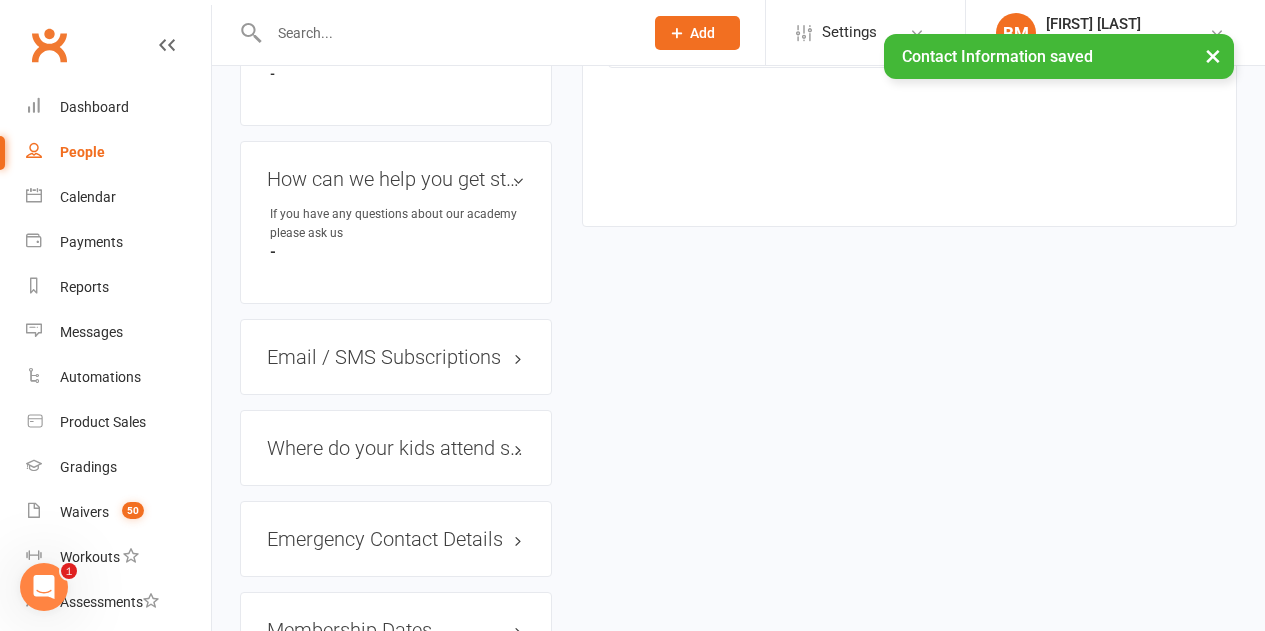 scroll, scrollTop: 1330, scrollLeft: 0, axis: vertical 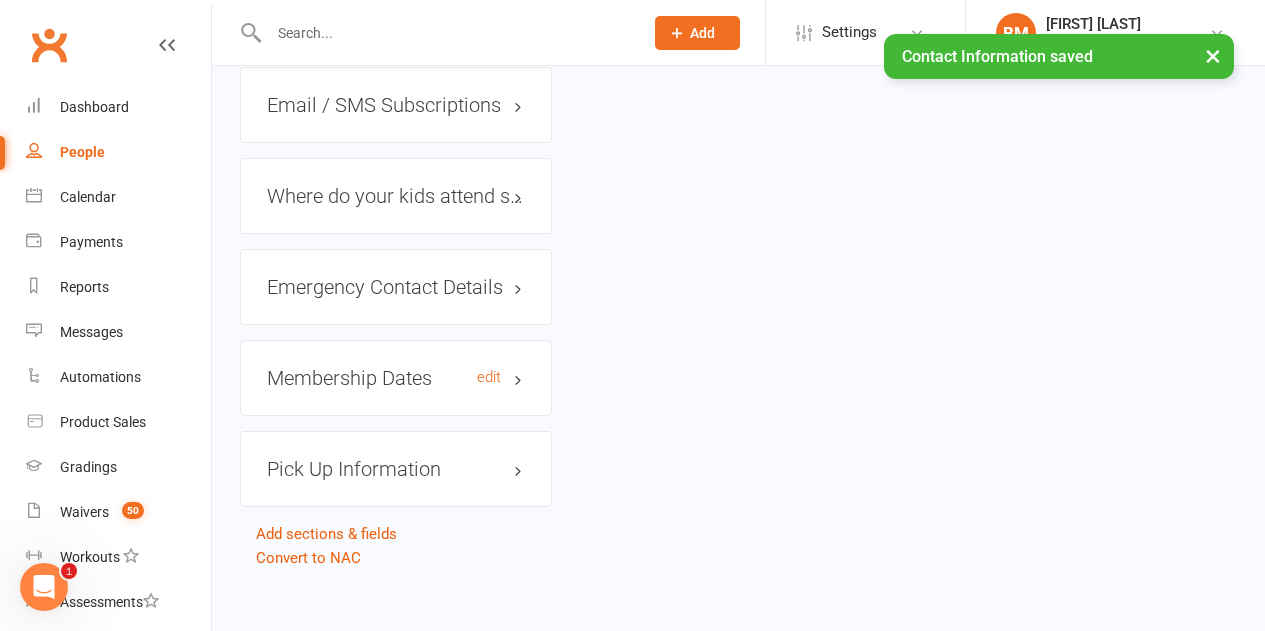 click on "Membership Dates  edit" at bounding box center [396, 378] 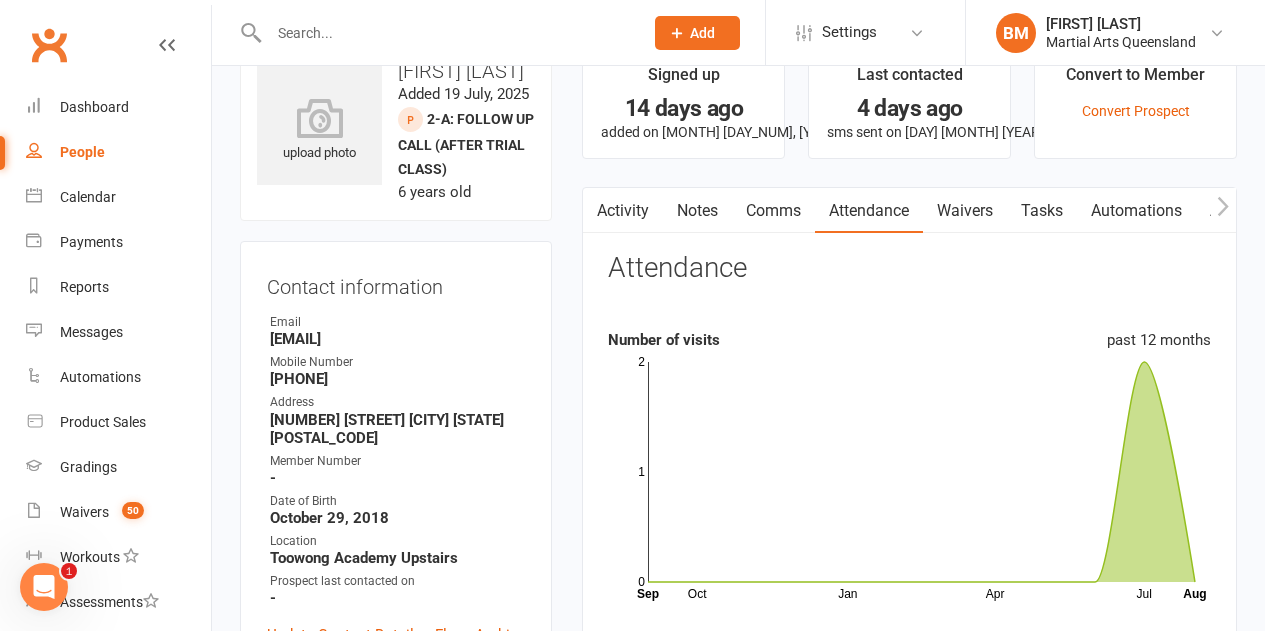 scroll, scrollTop: 30, scrollLeft: 0, axis: vertical 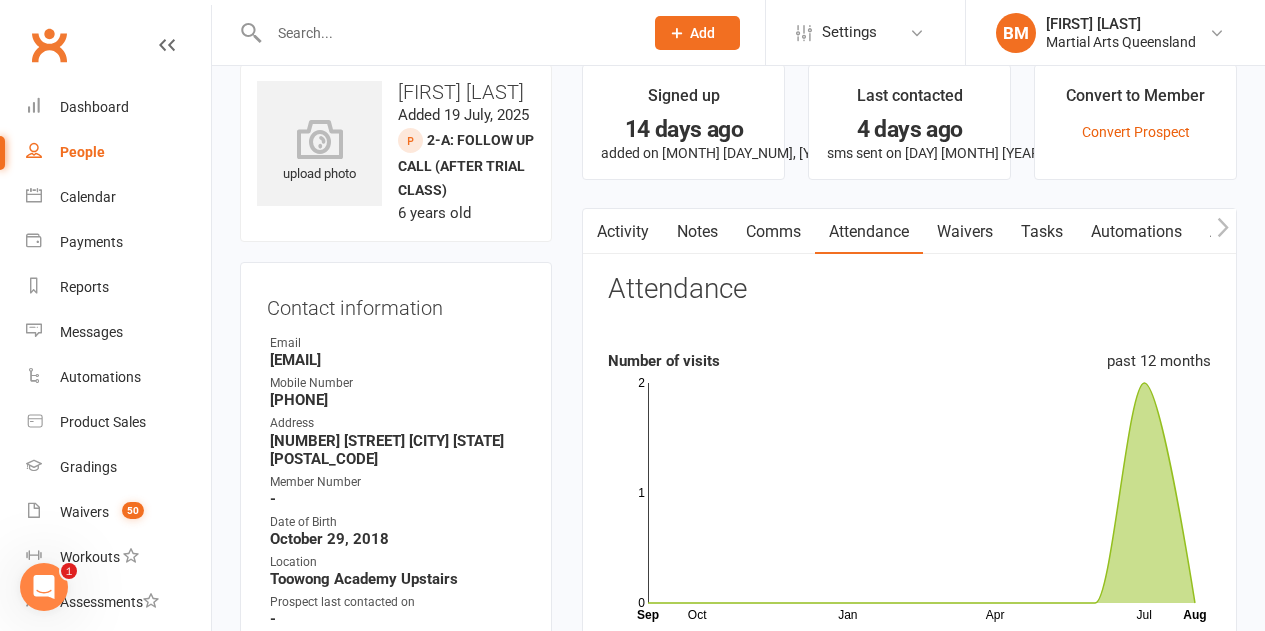 click on "Comms" at bounding box center [773, 232] 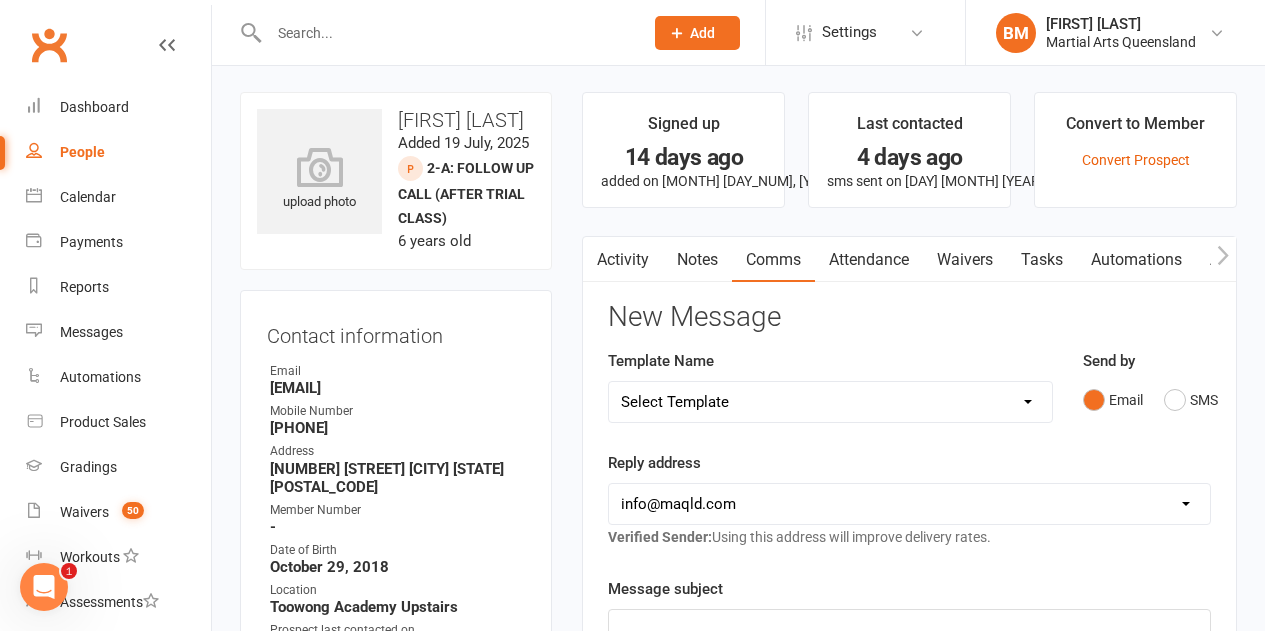 scroll, scrollTop: 0, scrollLeft: 0, axis: both 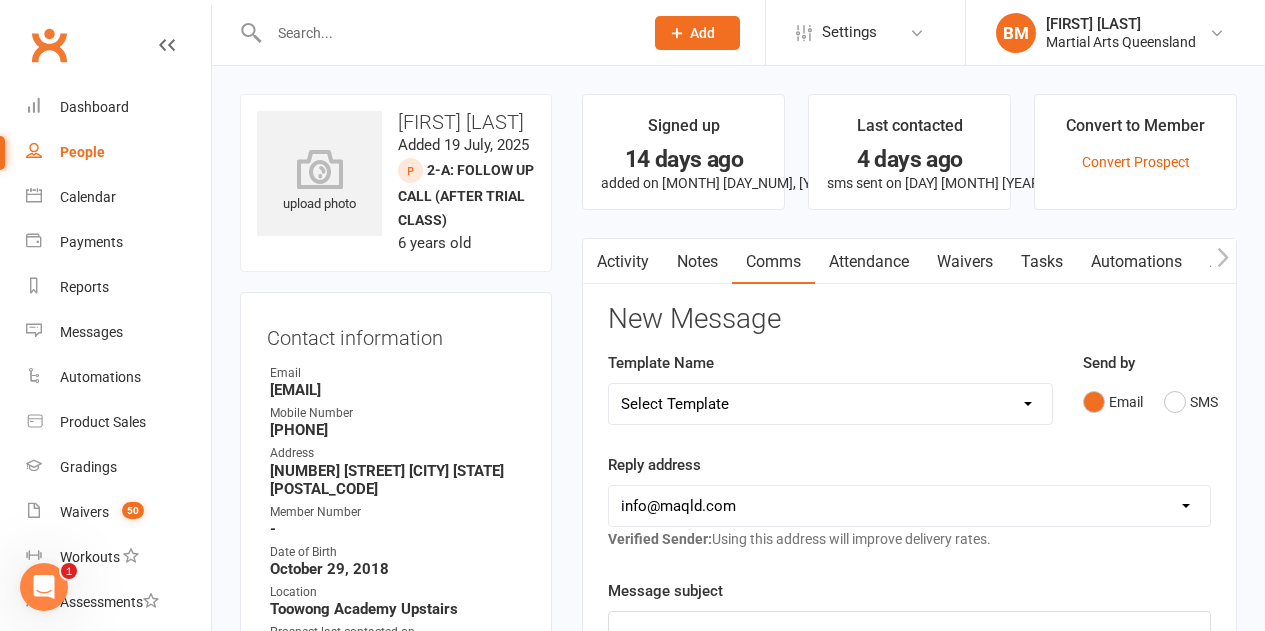 click on "Activity" at bounding box center (623, 262) 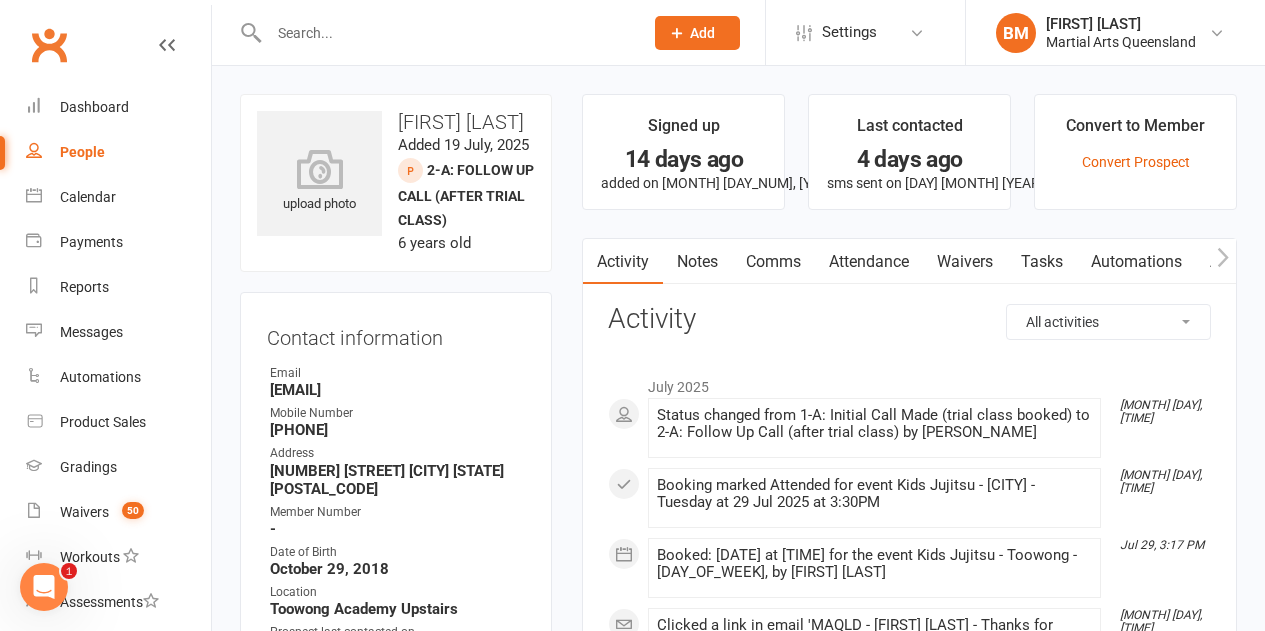 click on "Comms" at bounding box center (773, 262) 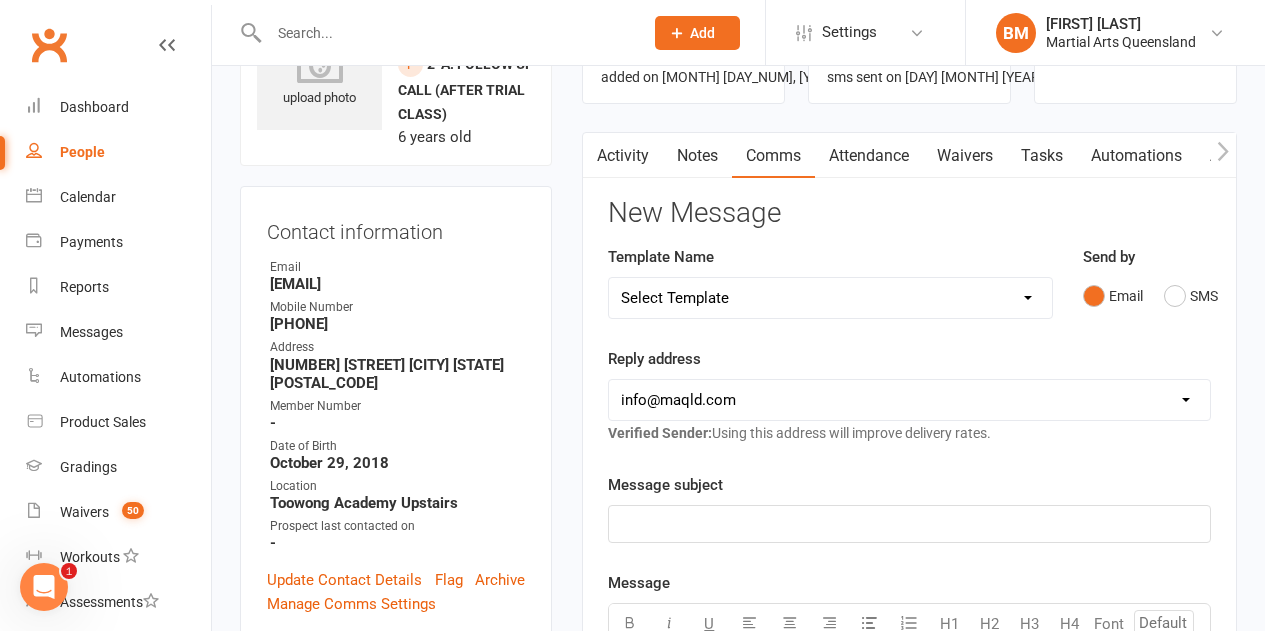 scroll, scrollTop: 0, scrollLeft: 0, axis: both 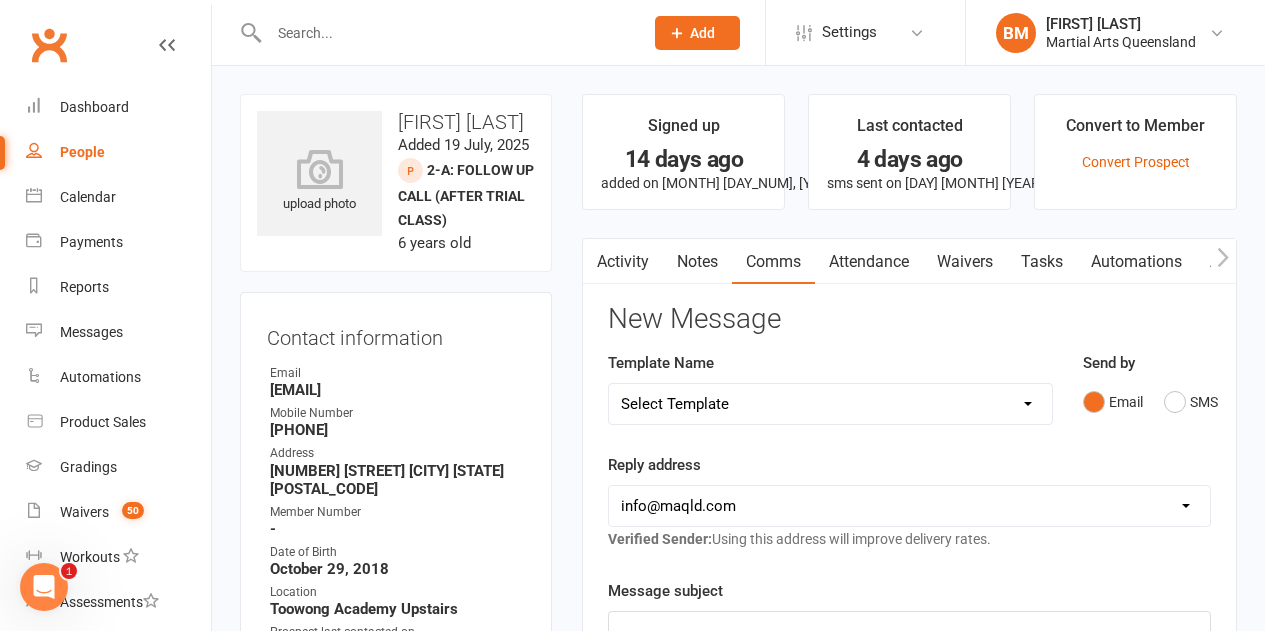 click at bounding box center [446, 33] 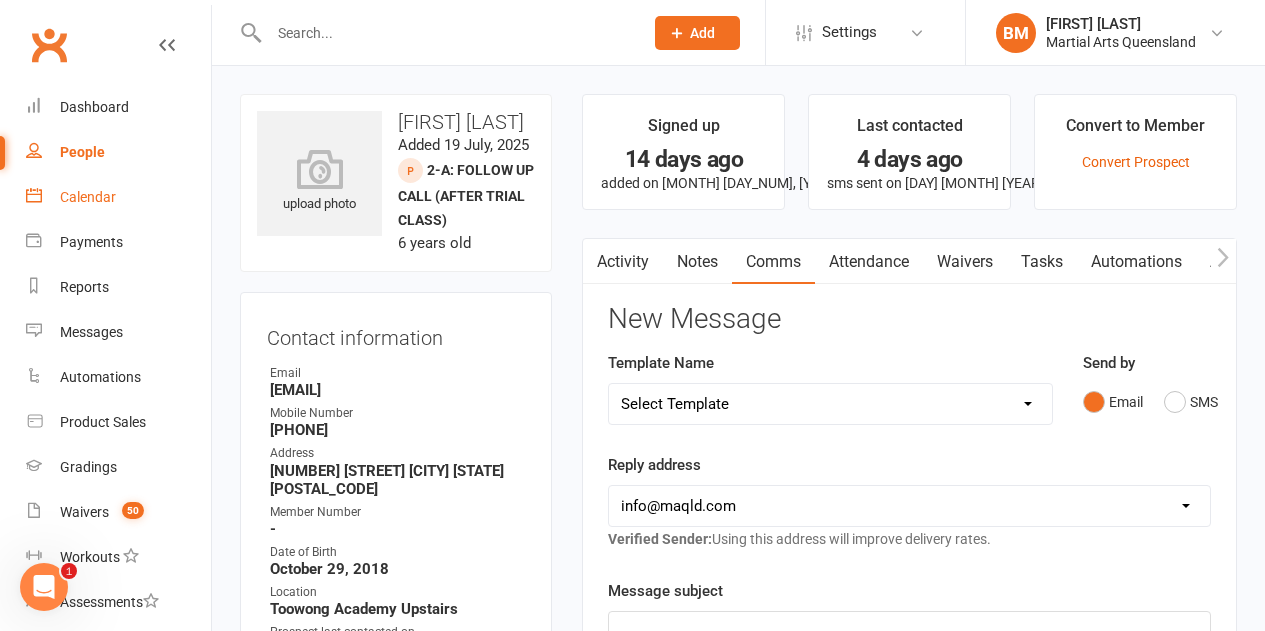 click on "Calendar" at bounding box center [118, 197] 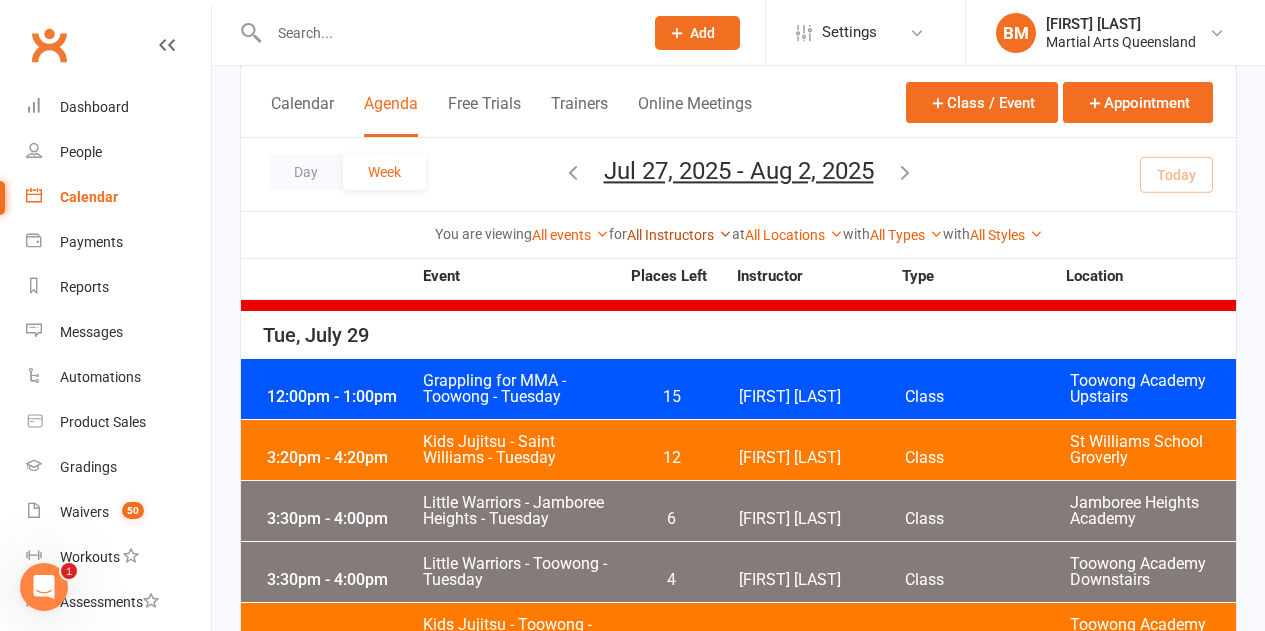 scroll, scrollTop: 1200, scrollLeft: 0, axis: vertical 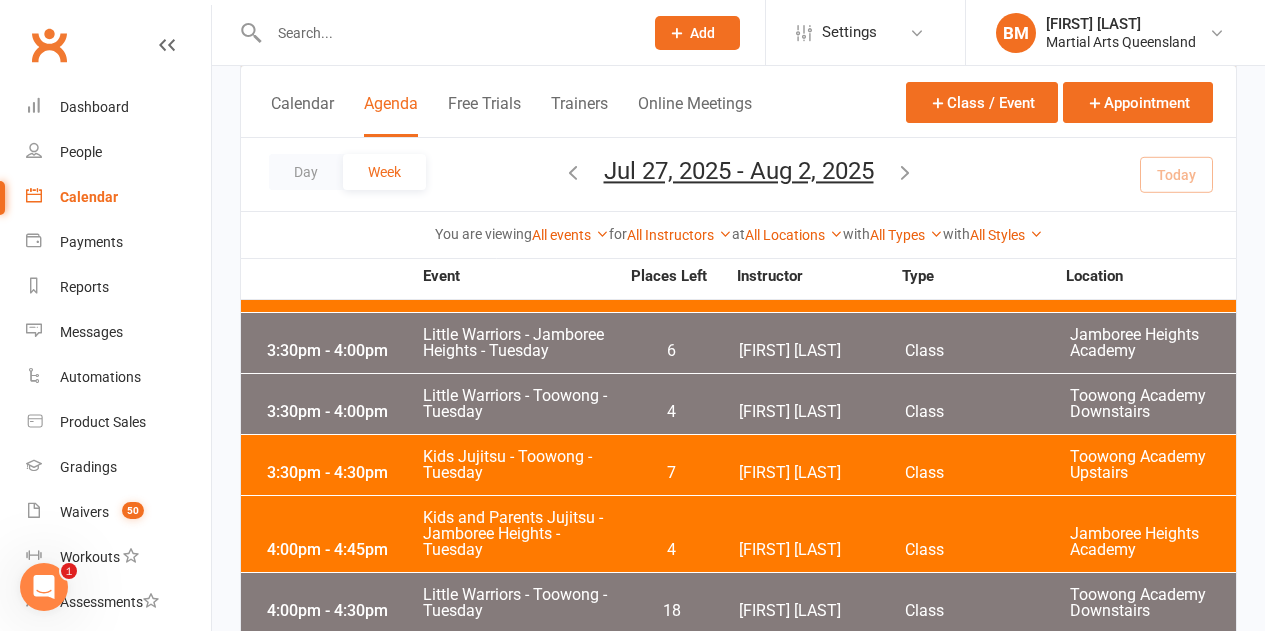 click at bounding box center [446, 33] 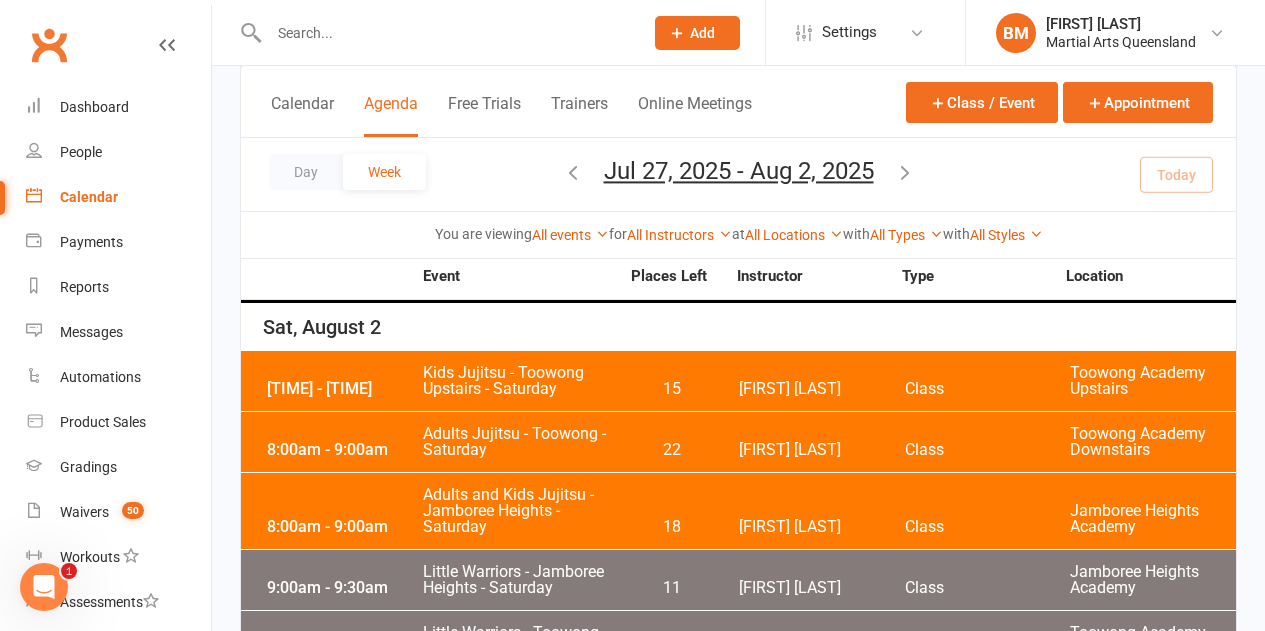 scroll, scrollTop: 5500, scrollLeft: 0, axis: vertical 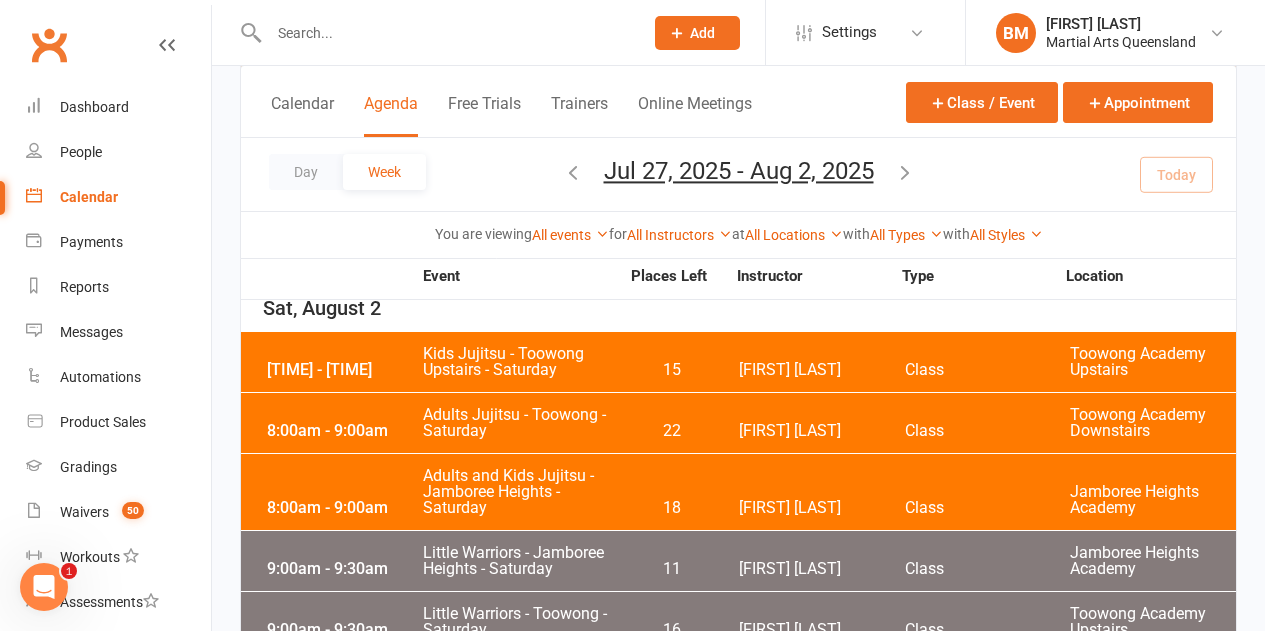 click on "[TIME] - [TIME]" at bounding box center [342, 370] 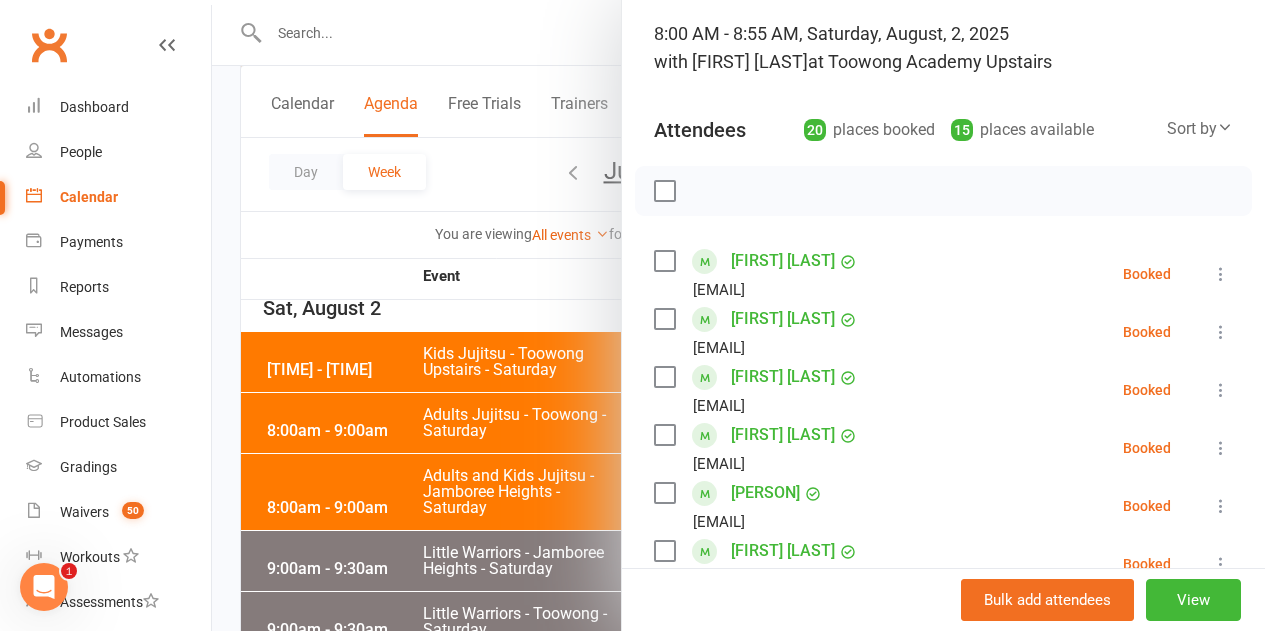 scroll, scrollTop: 162, scrollLeft: 0, axis: vertical 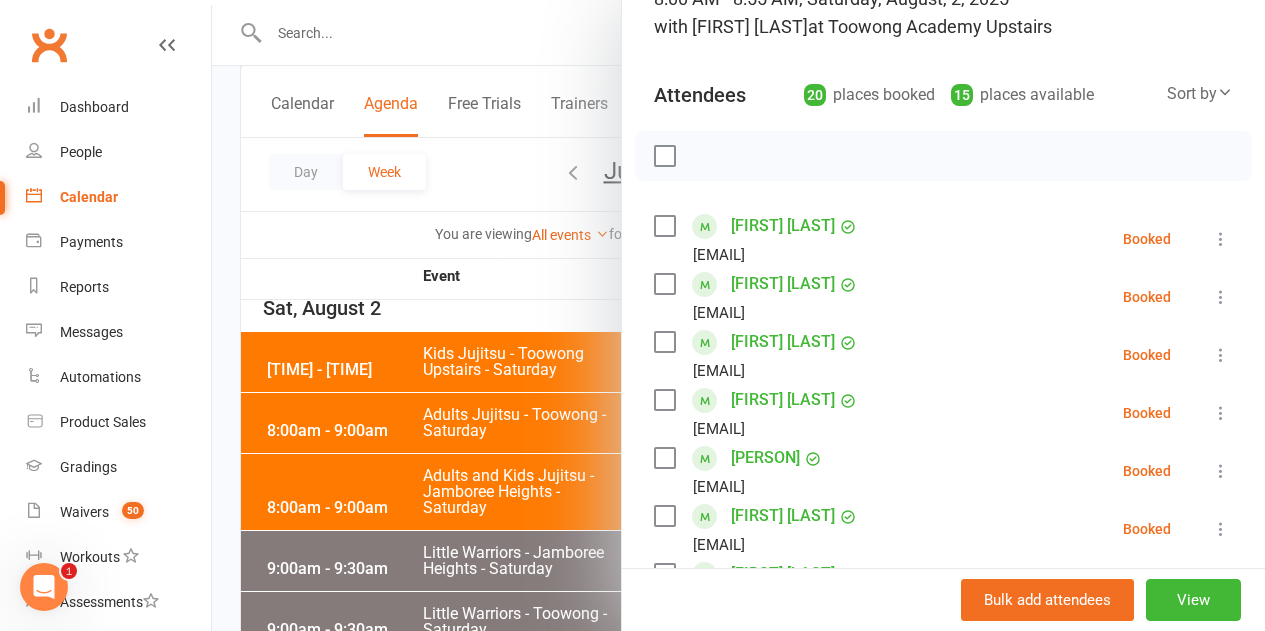 click at bounding box center [664, 284] 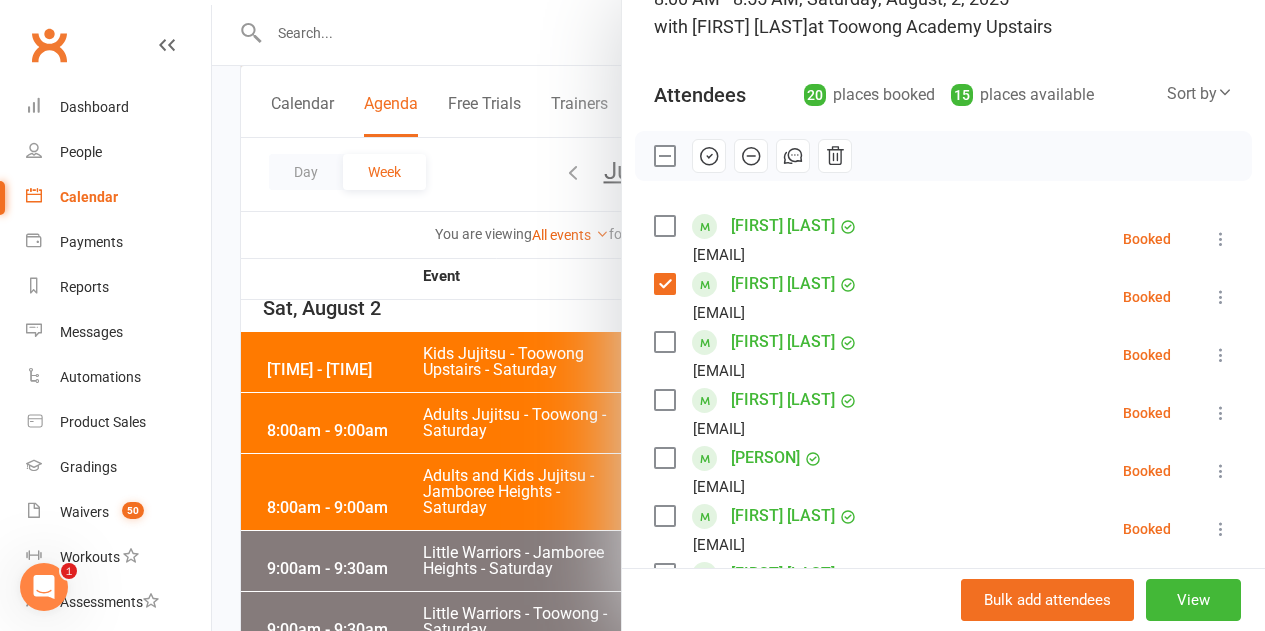 click at bounding box center (664, 342) 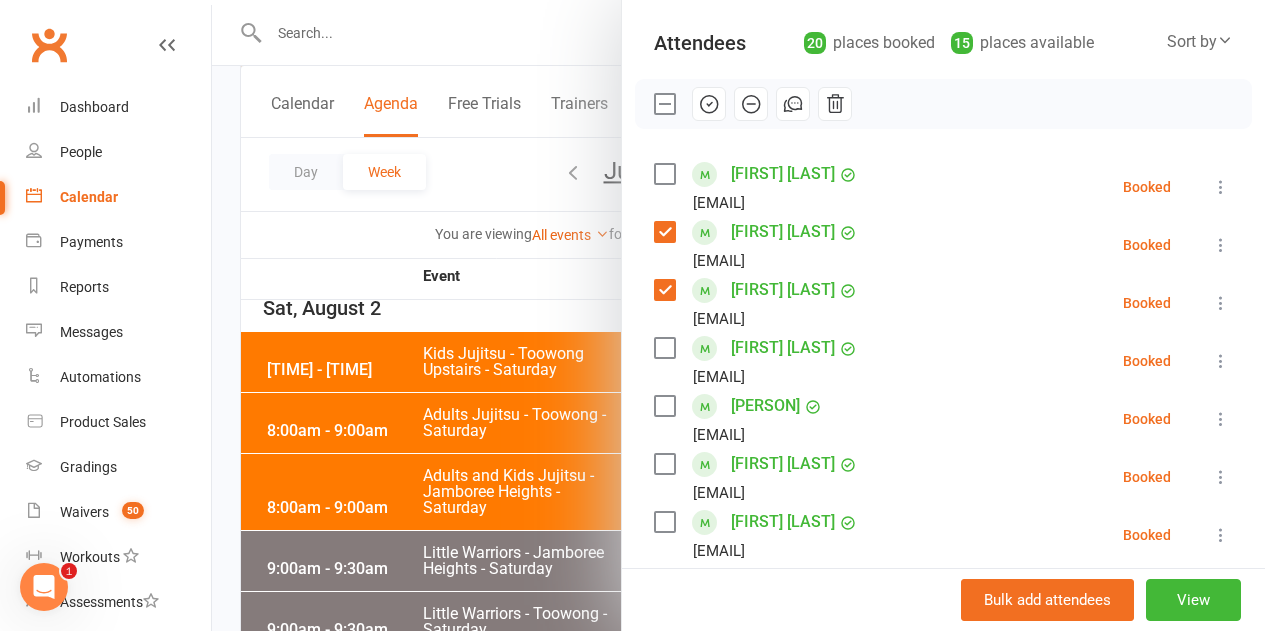 scroll, scrollTop: 262, scrollLeft: 0, axis: vertical 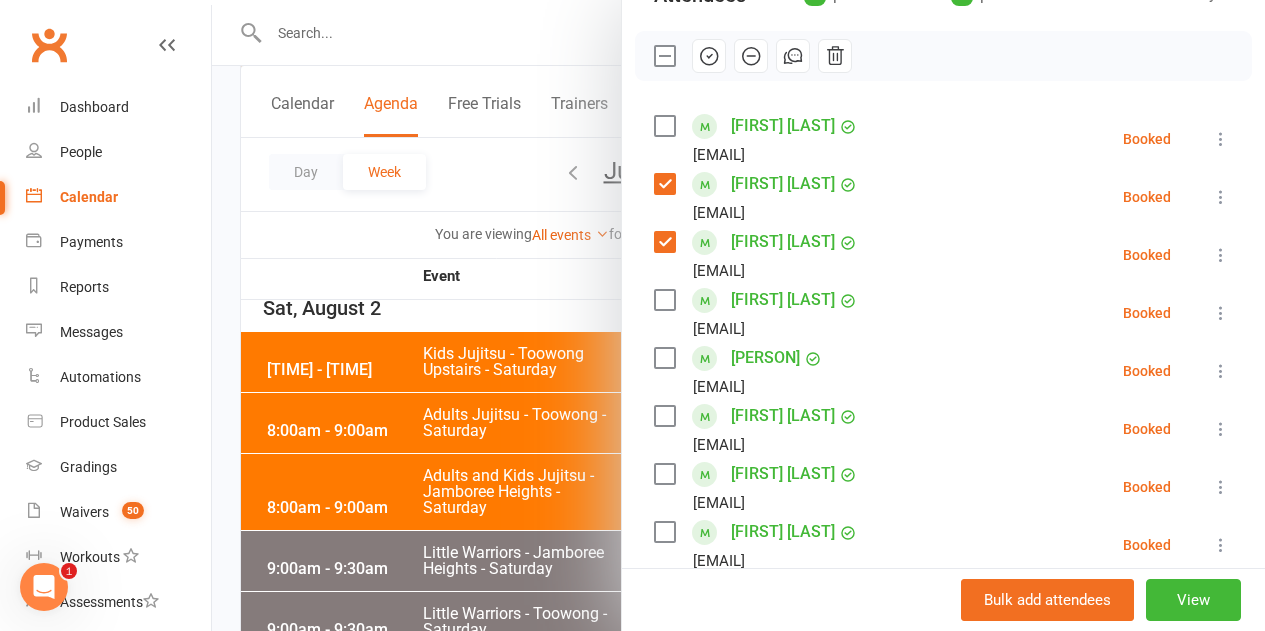 click at bounding box center (664, 300) 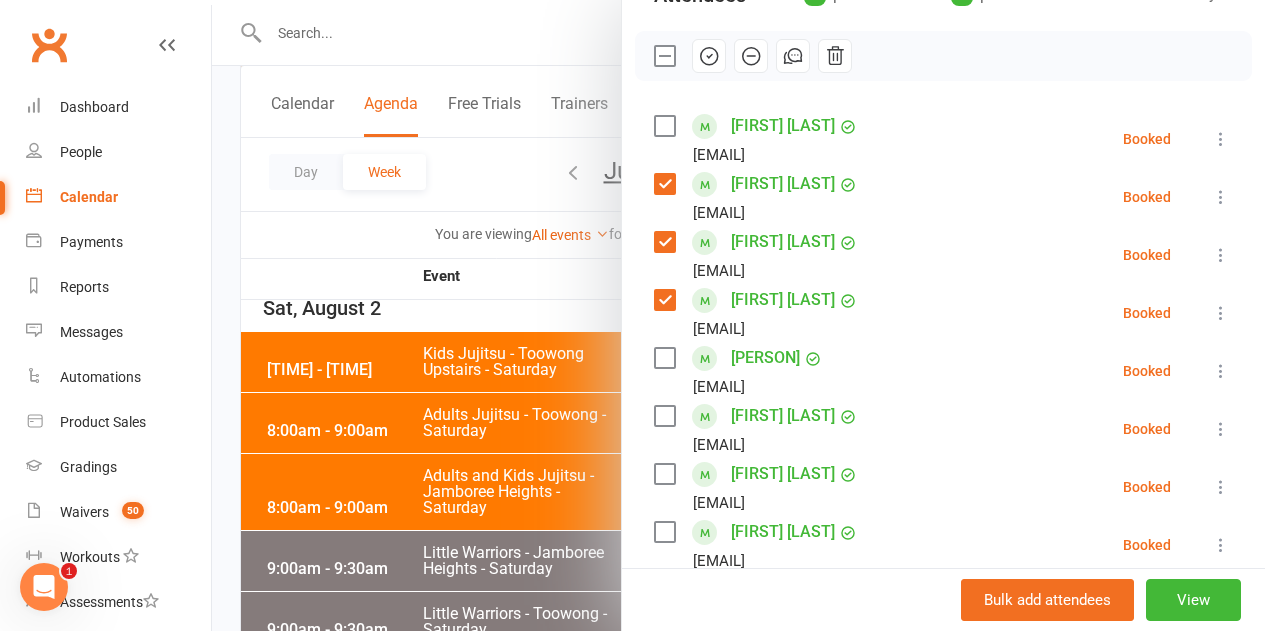 scroll, scrollTop: 362, scrollLeft: 0, axis: vertical 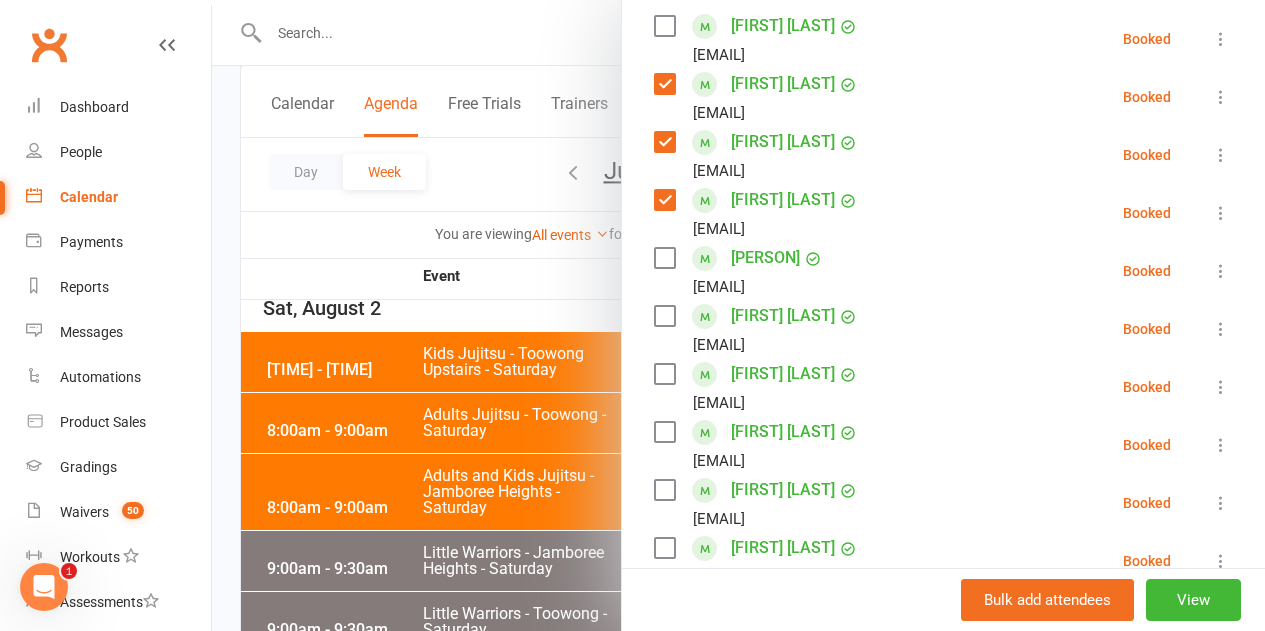 click at bounding box center (664, 316) 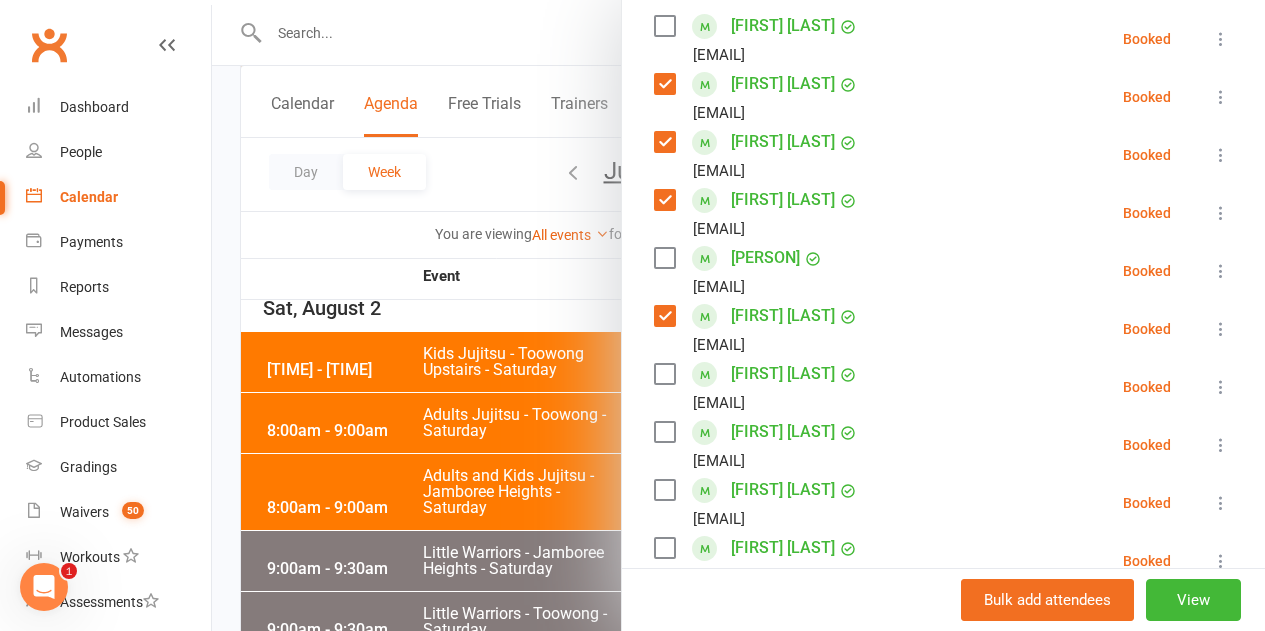 click at bounding box center [664, 374] 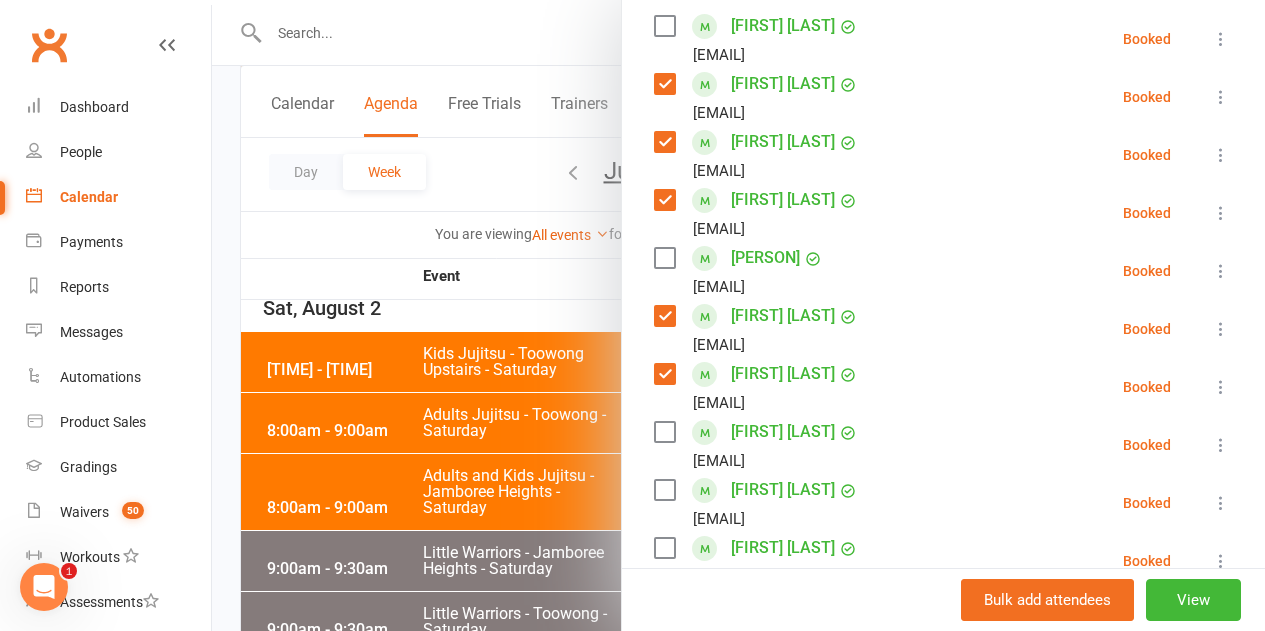 click at bounding box center [664, 374] 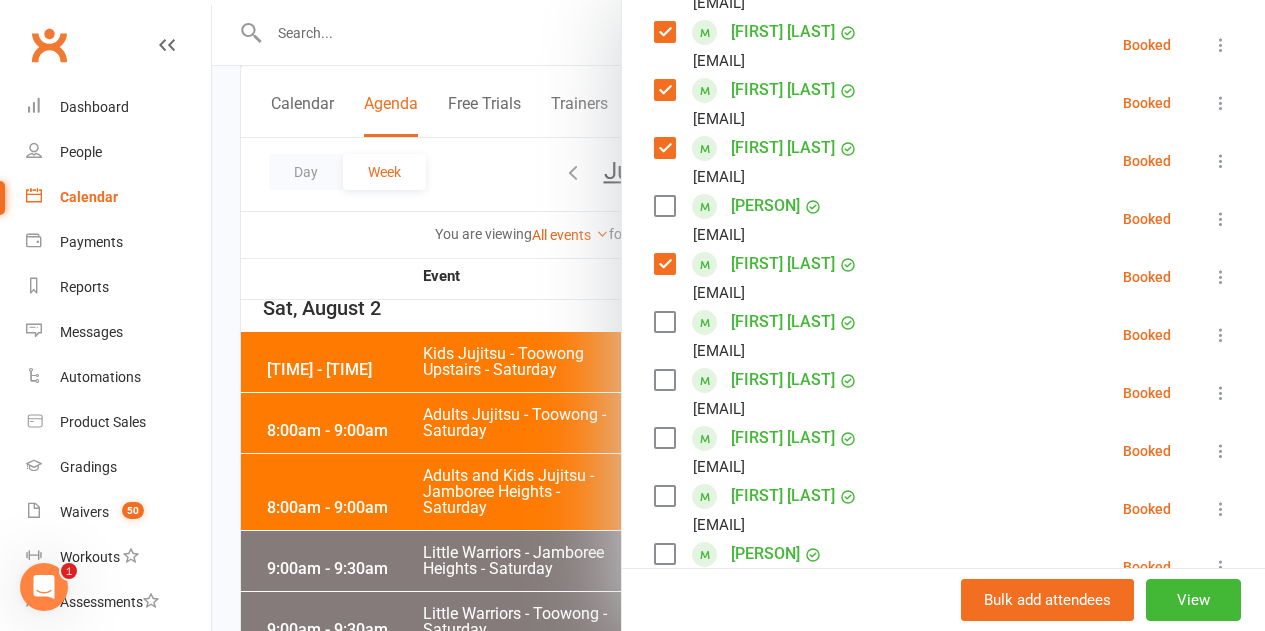 scroll, scrollTop: 462, scrollLeft: 0, axis: vertical 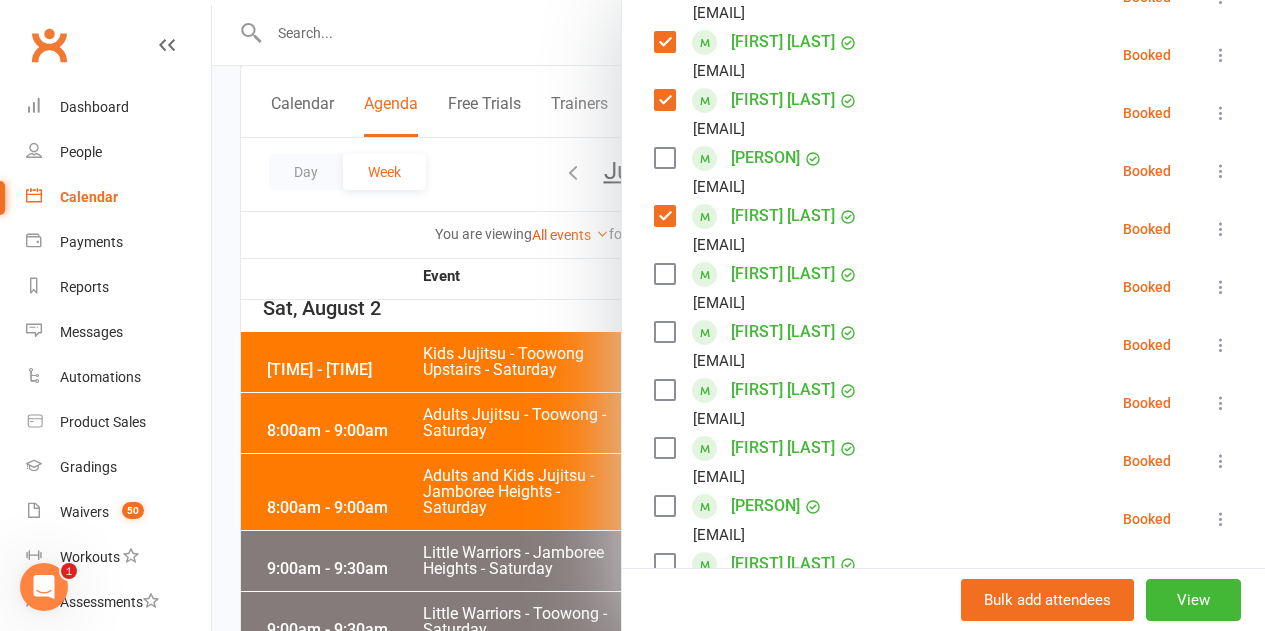 click at bounding box center (664, 390) 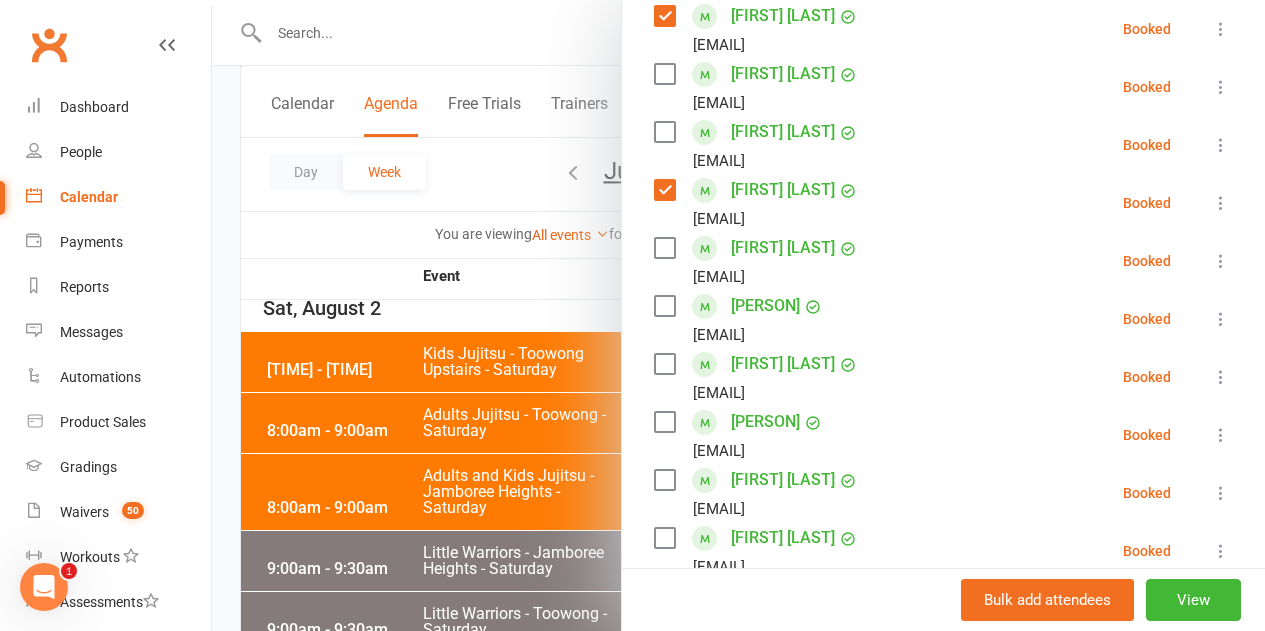 scroll, scrollTop: 762, scrollLeft: 0, axis: vertical 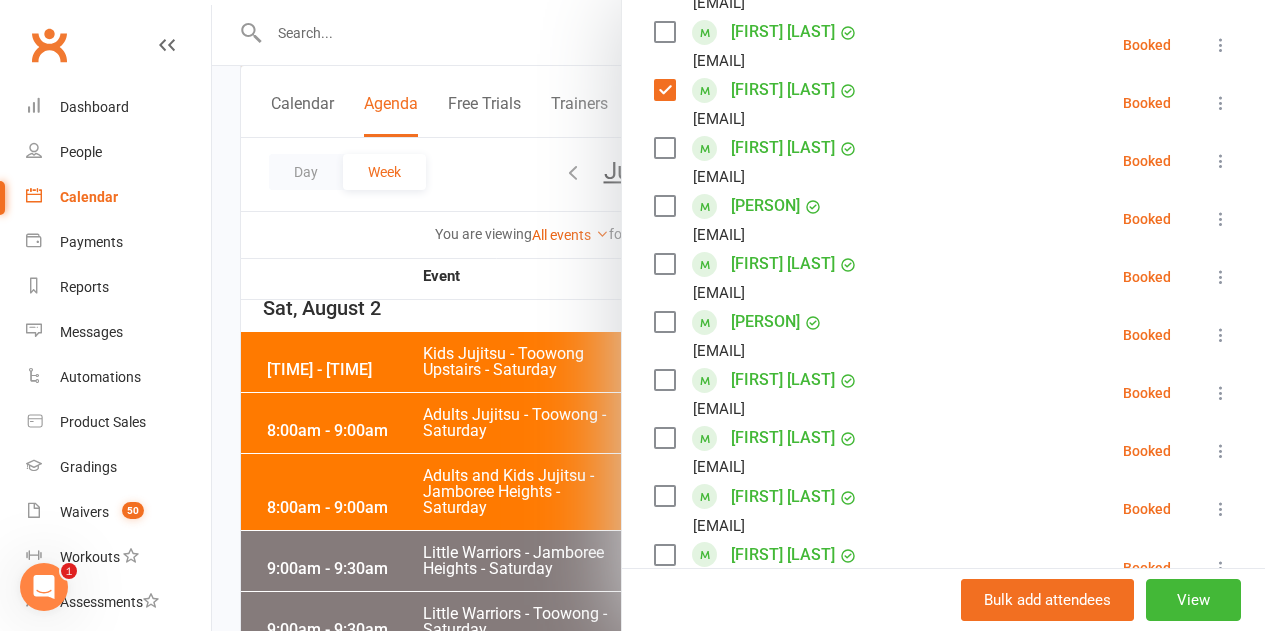 click at bounding box center [664, 322] 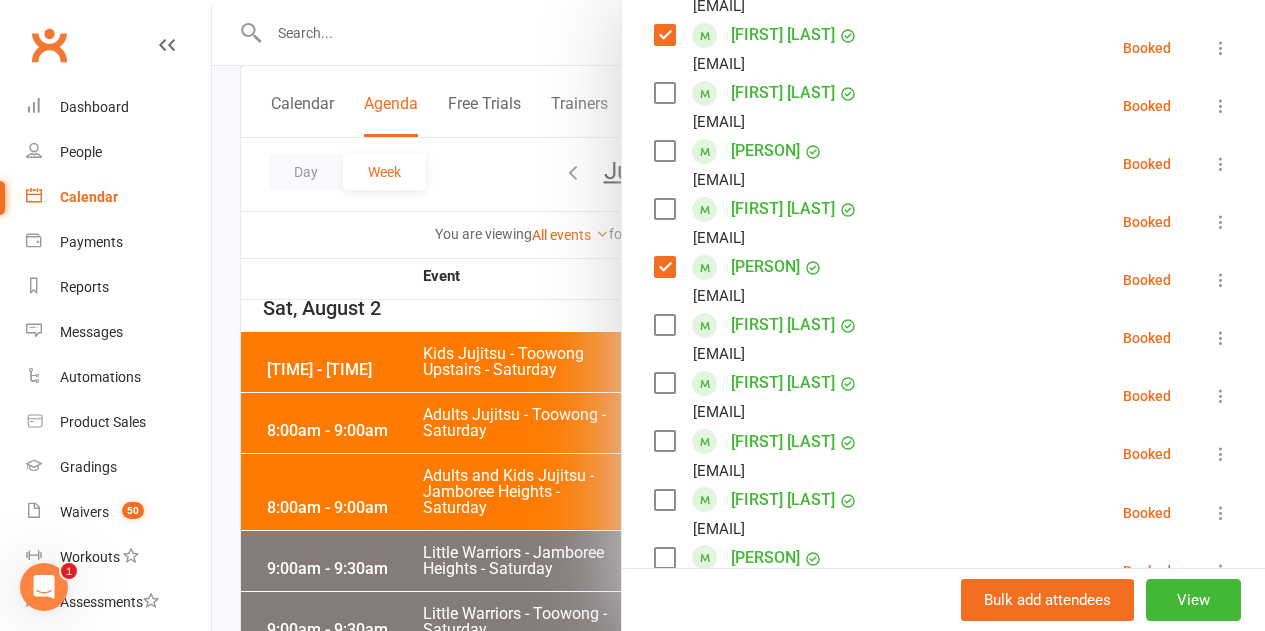 scroll, scrollTop: 862, scrollLeft: 0, axis: vertical 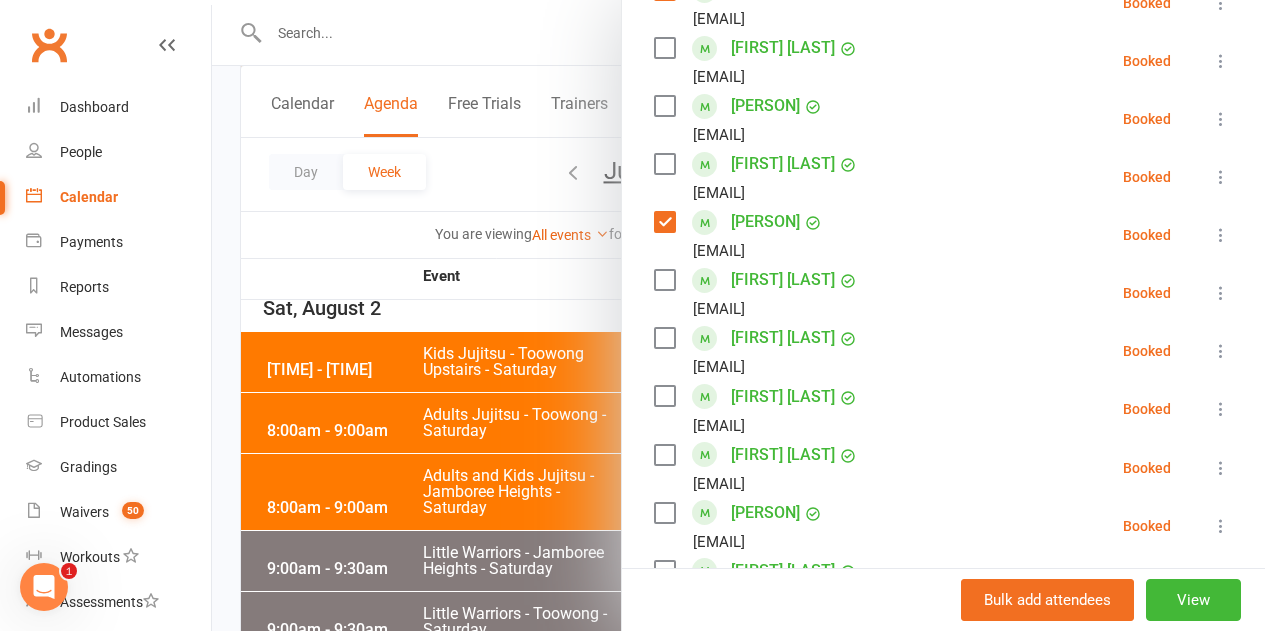 click at bounding box center [664, 280] 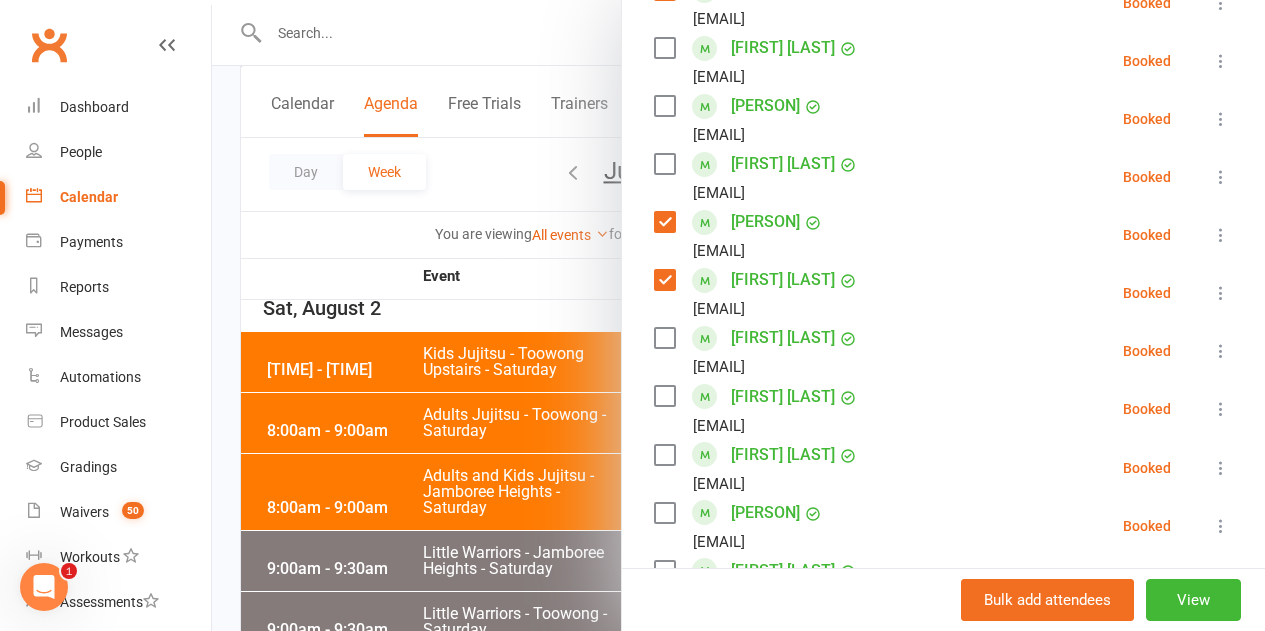 click at bounding box center (664, 338) 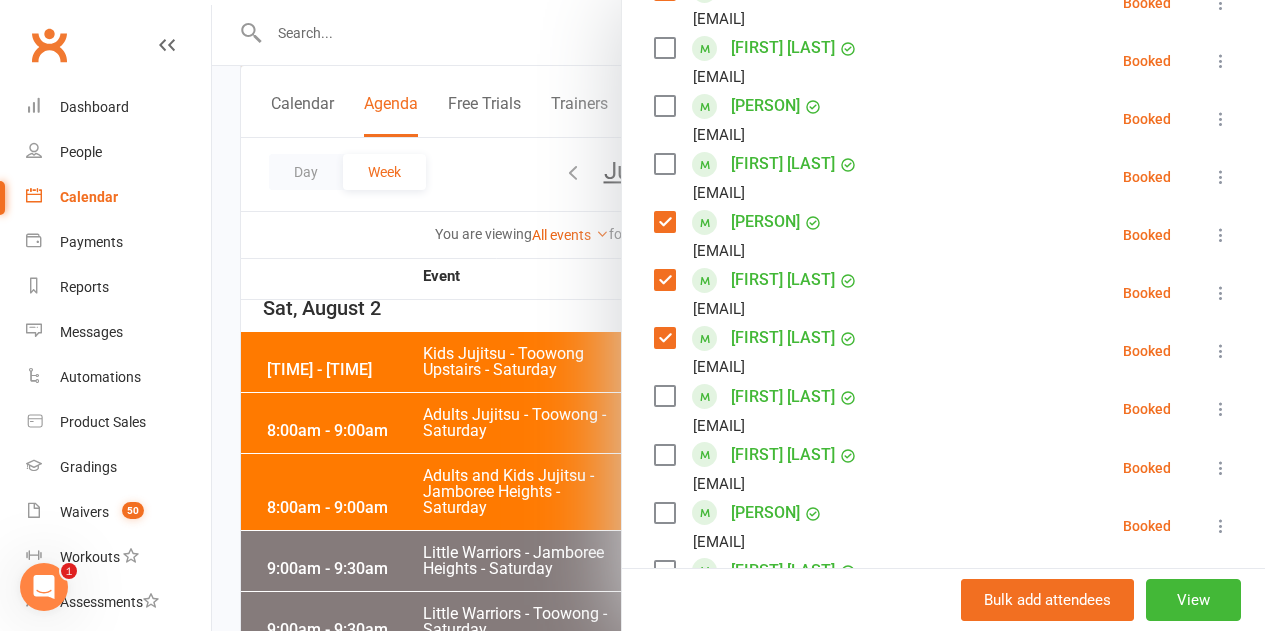 click at bounding box center [664, 396] 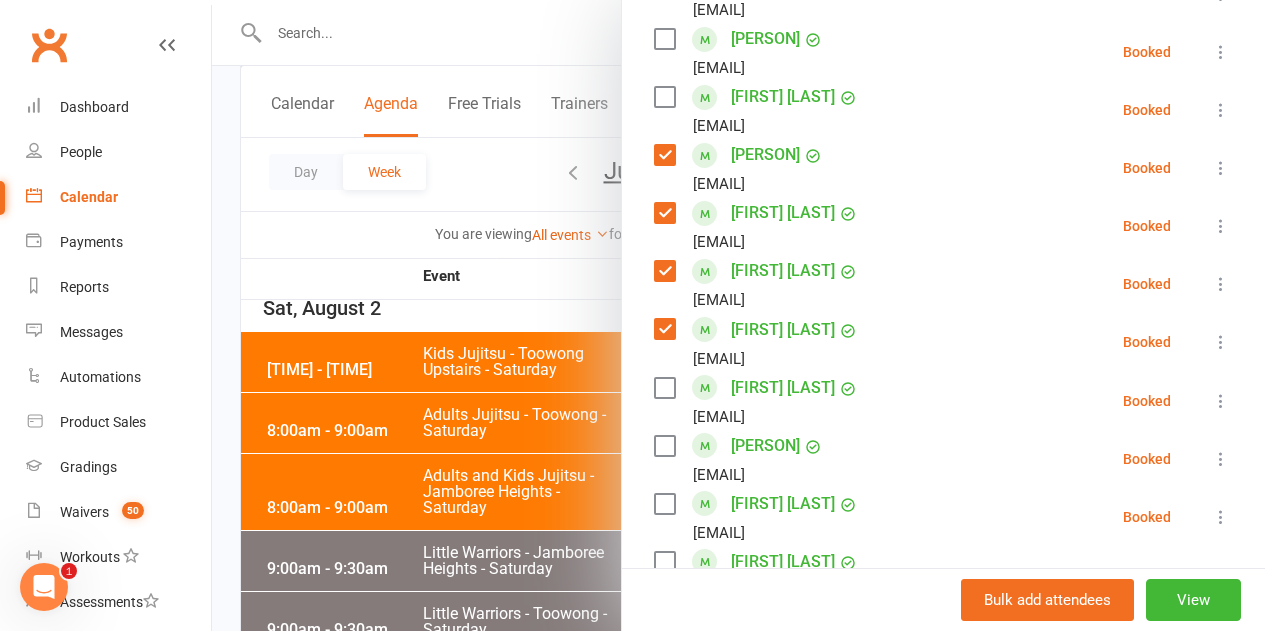 scroll, scrollTop: 962, scrollLeft: 0, axis: vertical 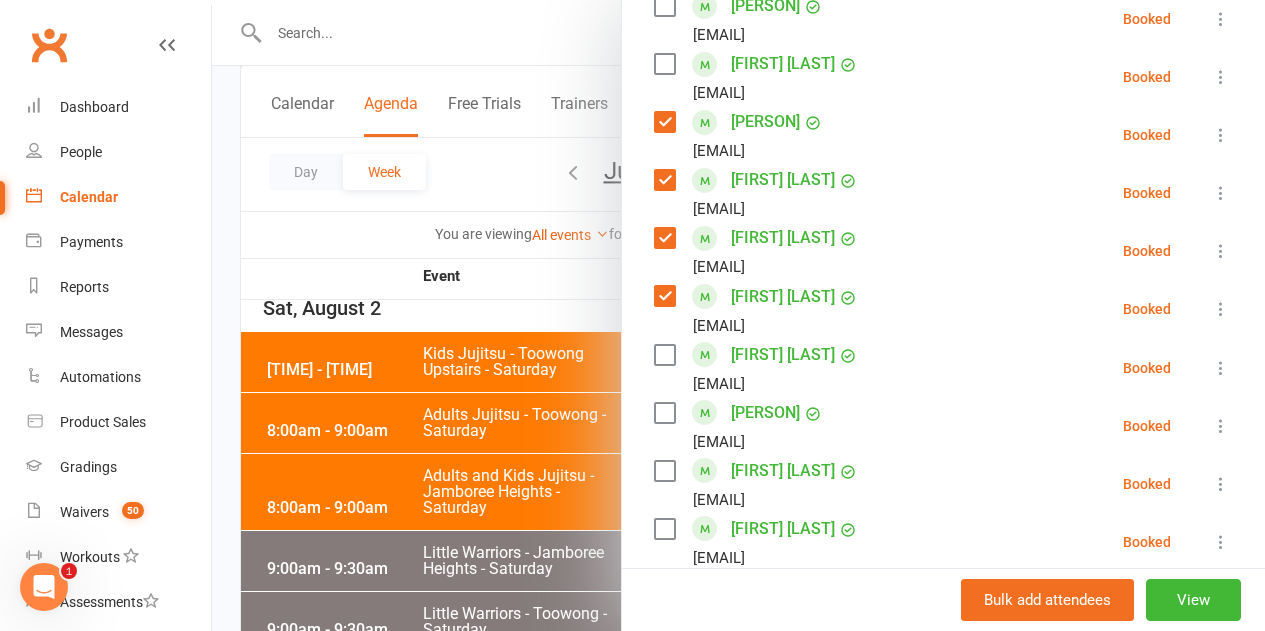 click at bounding box center [664, 355] 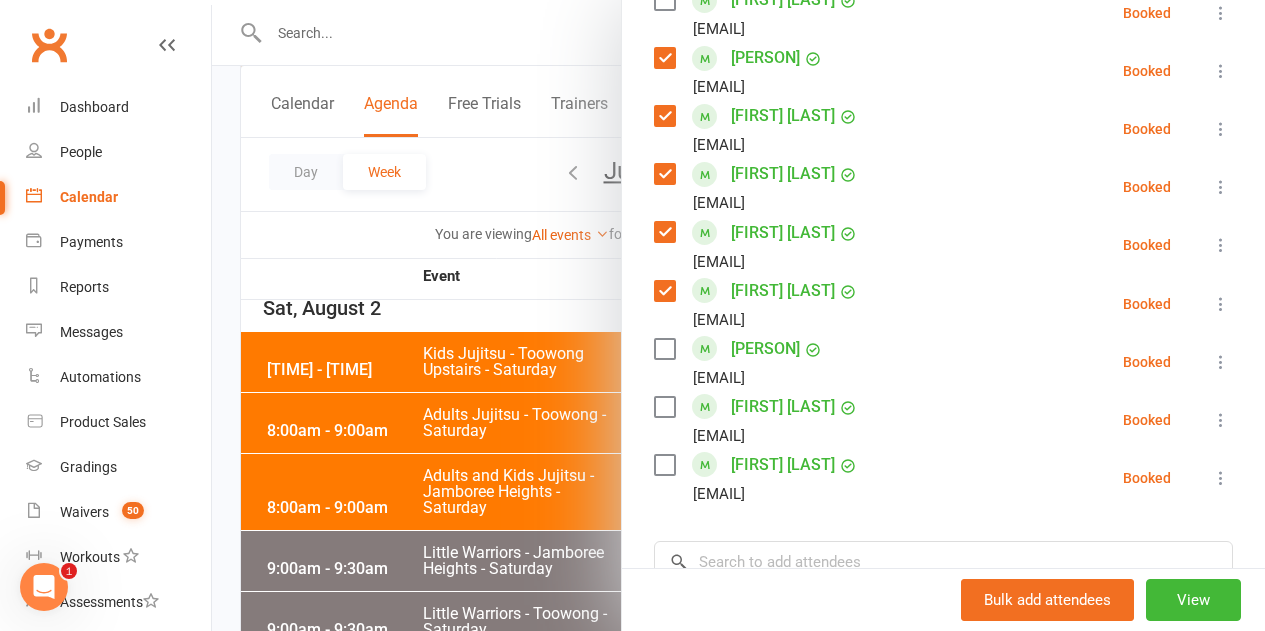 scroll, scrollTop: 1062, scrollLeft: 0, axis: vertical 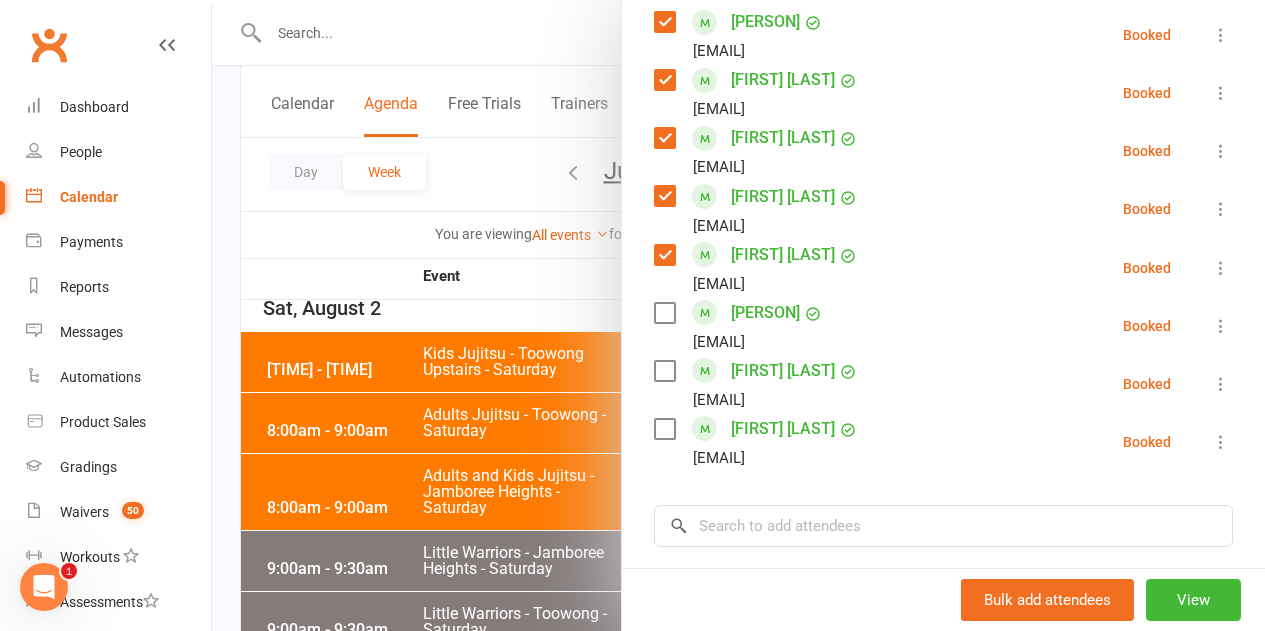 drag, startPoint x: 648, startPoint y: 309, endPoint x: 643, endPoint y: 346, distance: 37.336308 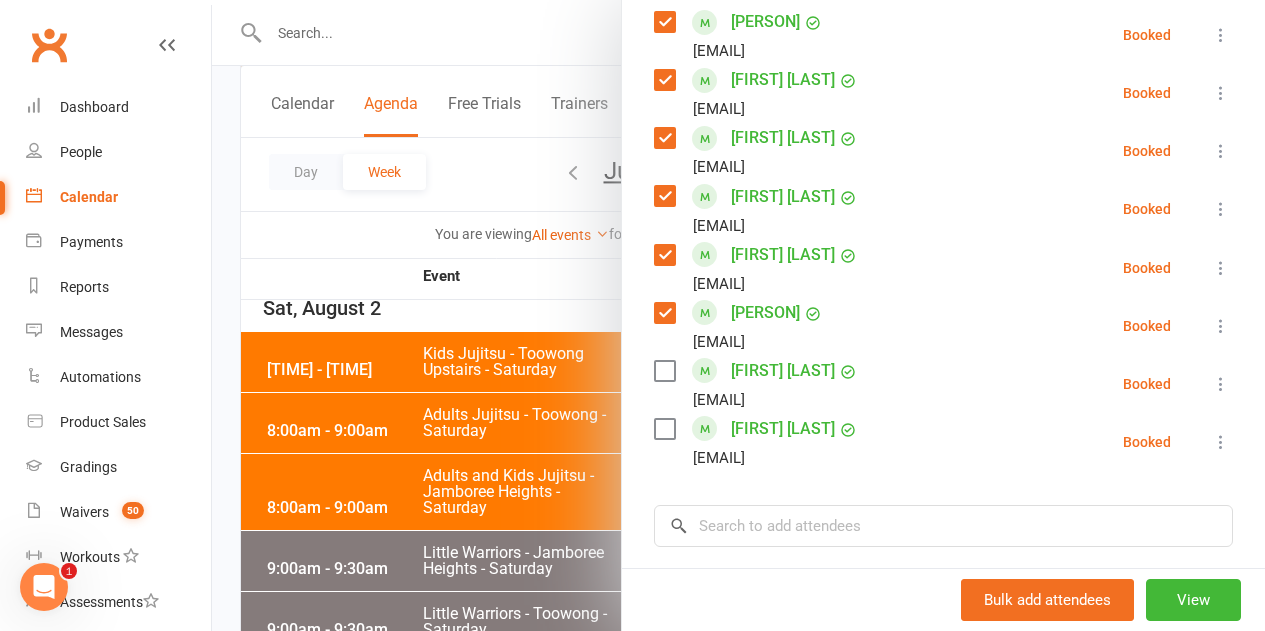 click at bounding box center (664, 429) 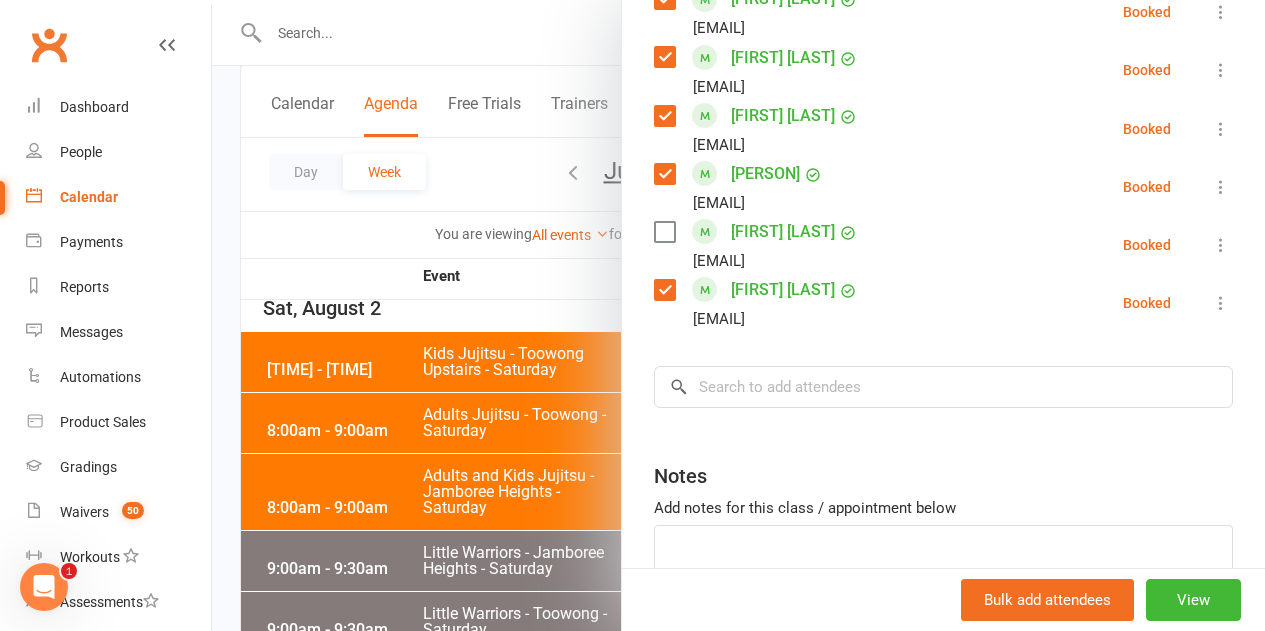 scroll, scrollTop: 1262, scrollLeft: 0, axis: vertical 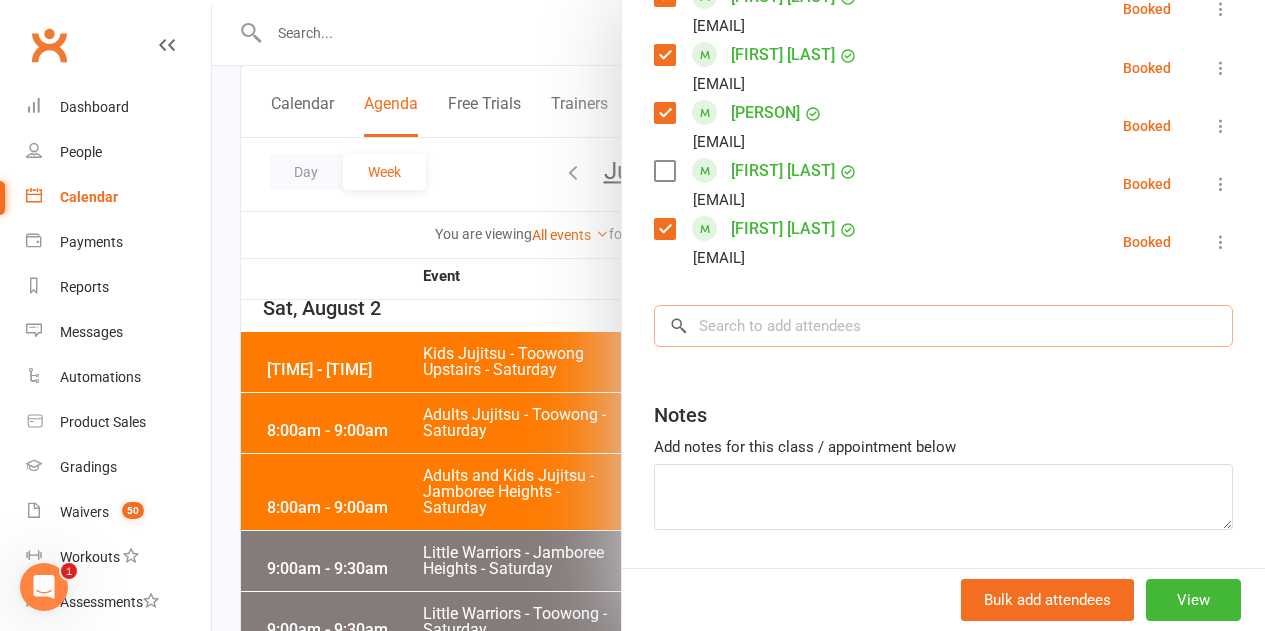 click at bounding box center (943, 326) 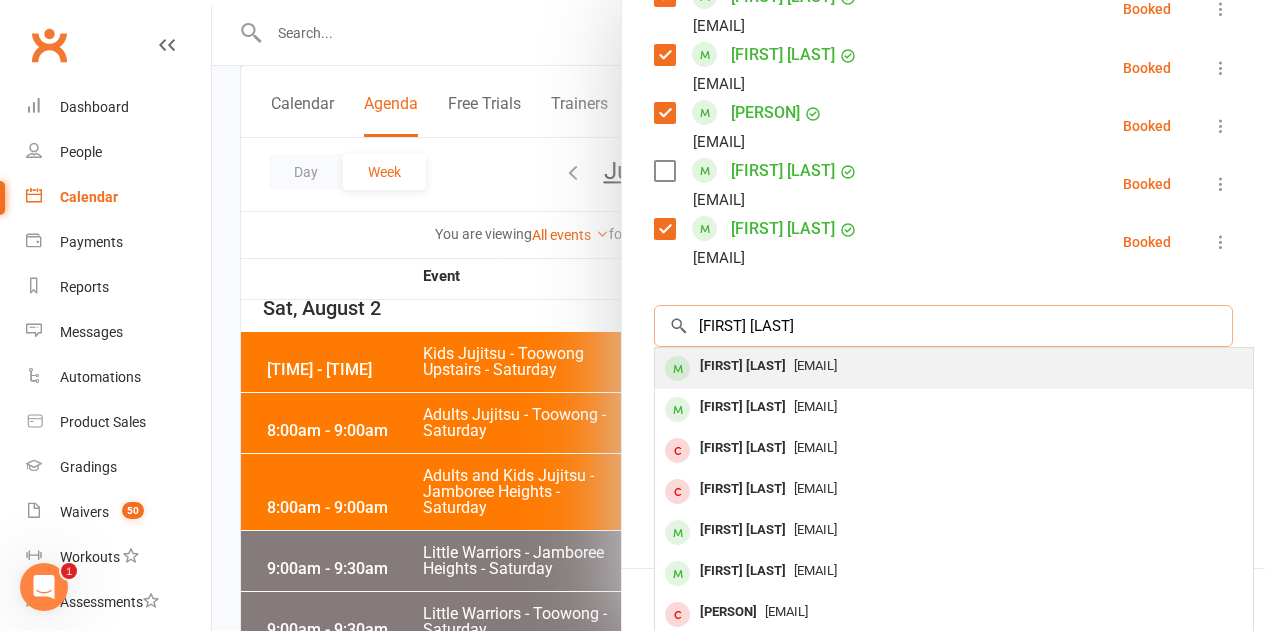 type on "[FIRST] [LAST]" 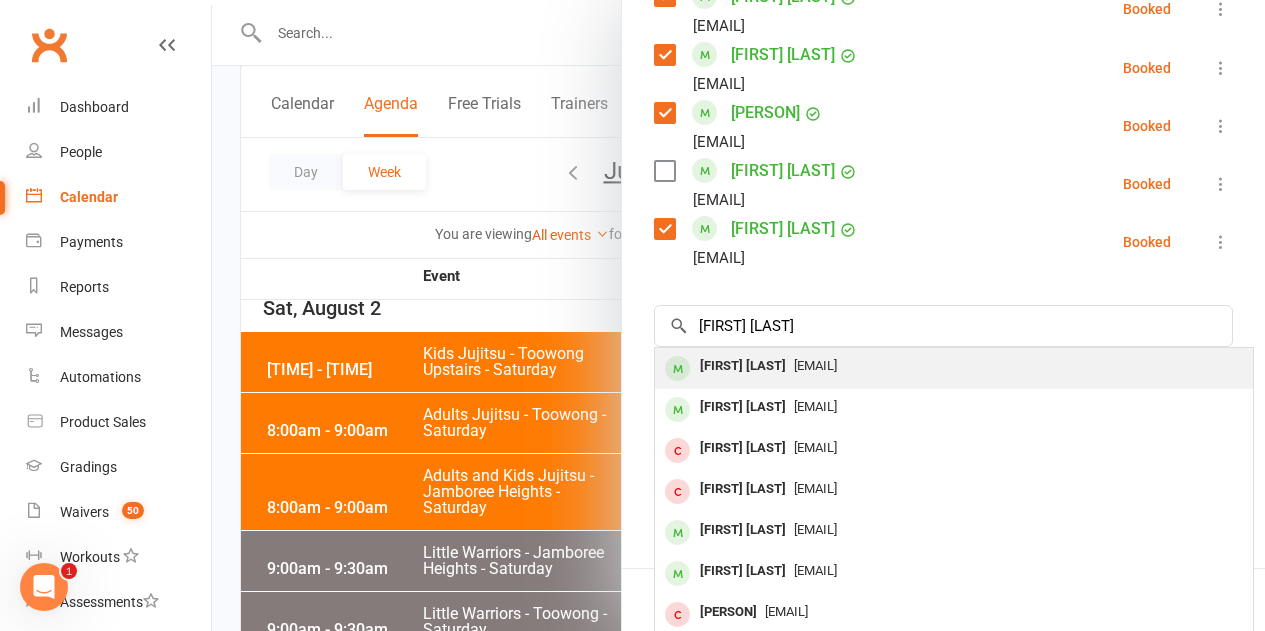 click on "[FIRST] [LAST]" at bounding box center [743, 366] 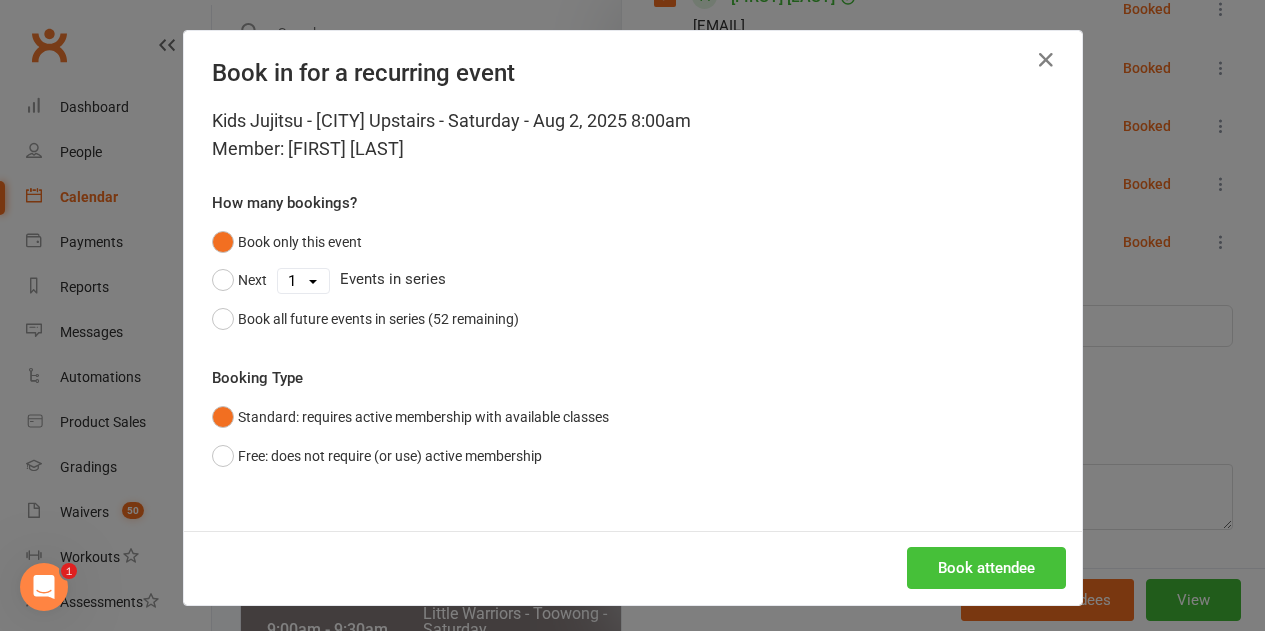 click on "Book attendee" at bounding box center [986, 568] 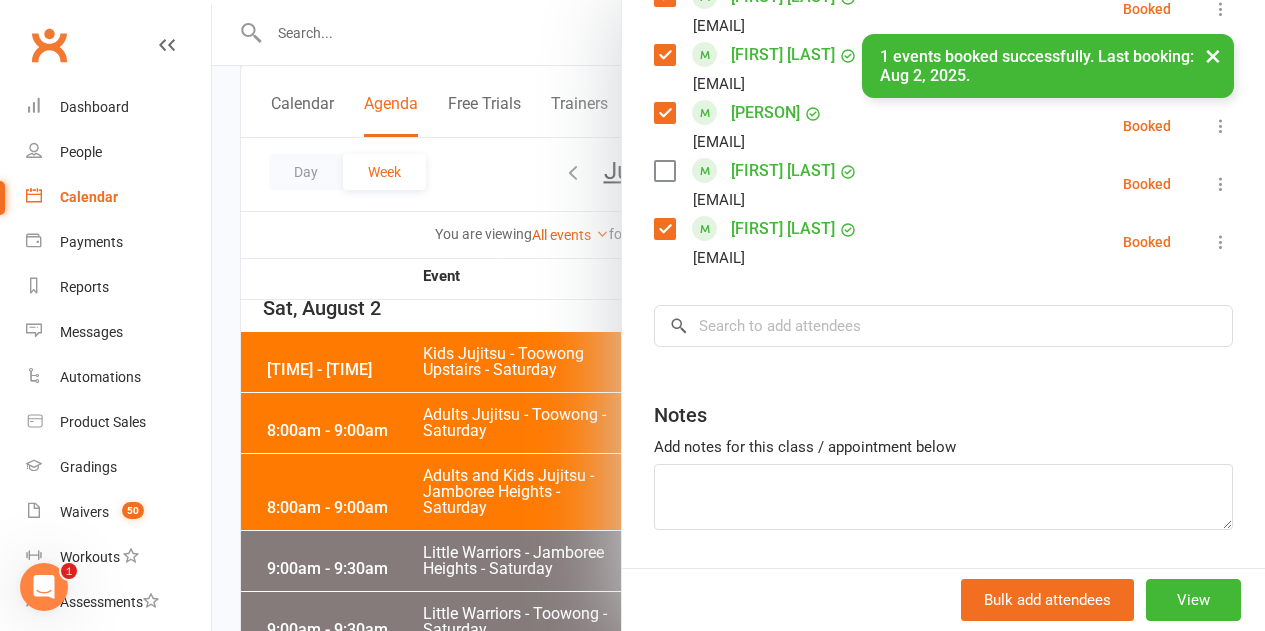 scroll, scrollTop: 1321, scrollLeft: 0, axis: vertical 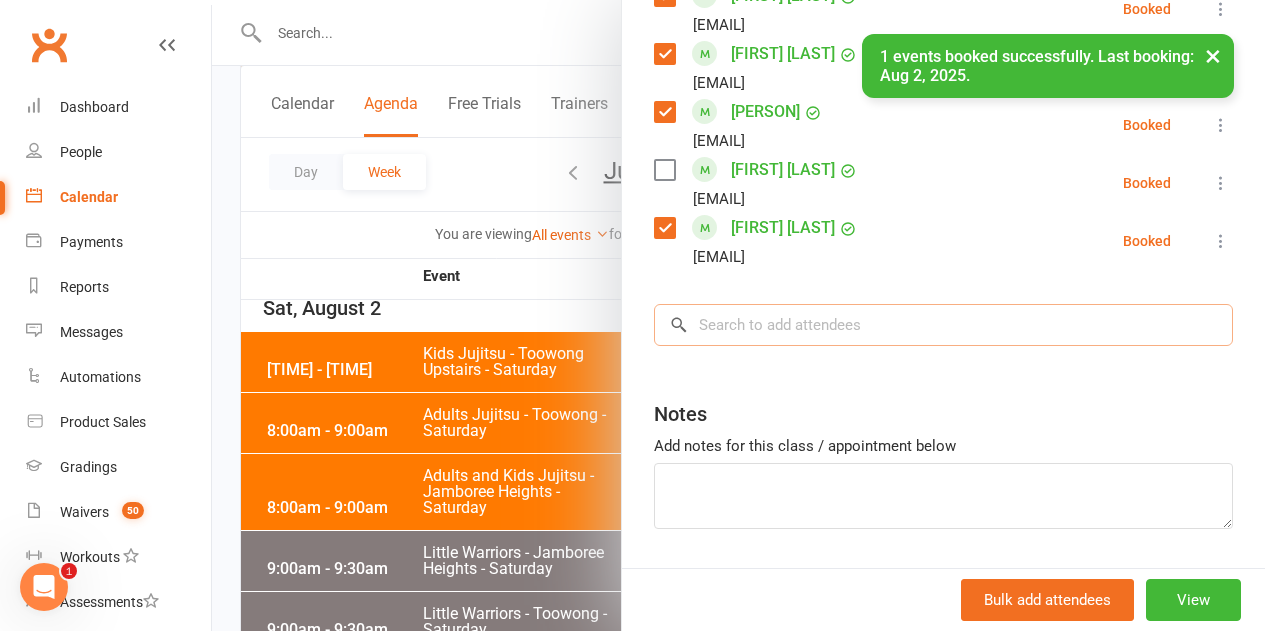 drag, startPoint x: 727, startPoint y: 340, endPoint x: 784, endPoint y: 360, distance: 60.40695 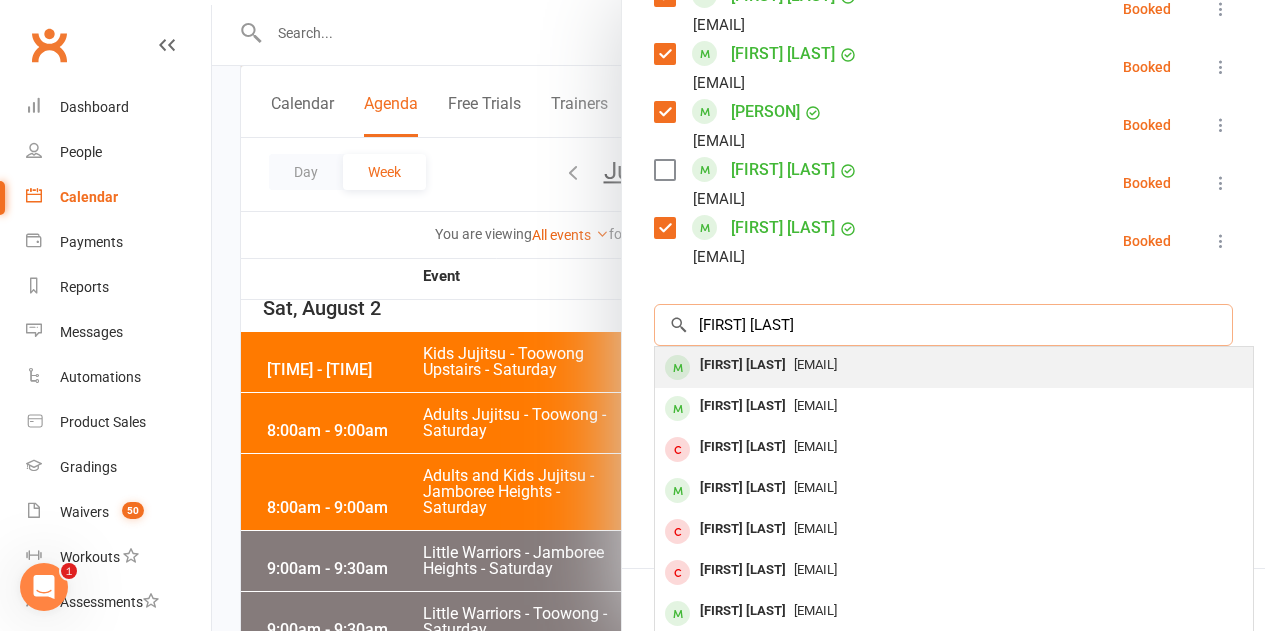 type on "[FIRST] [LAST]" 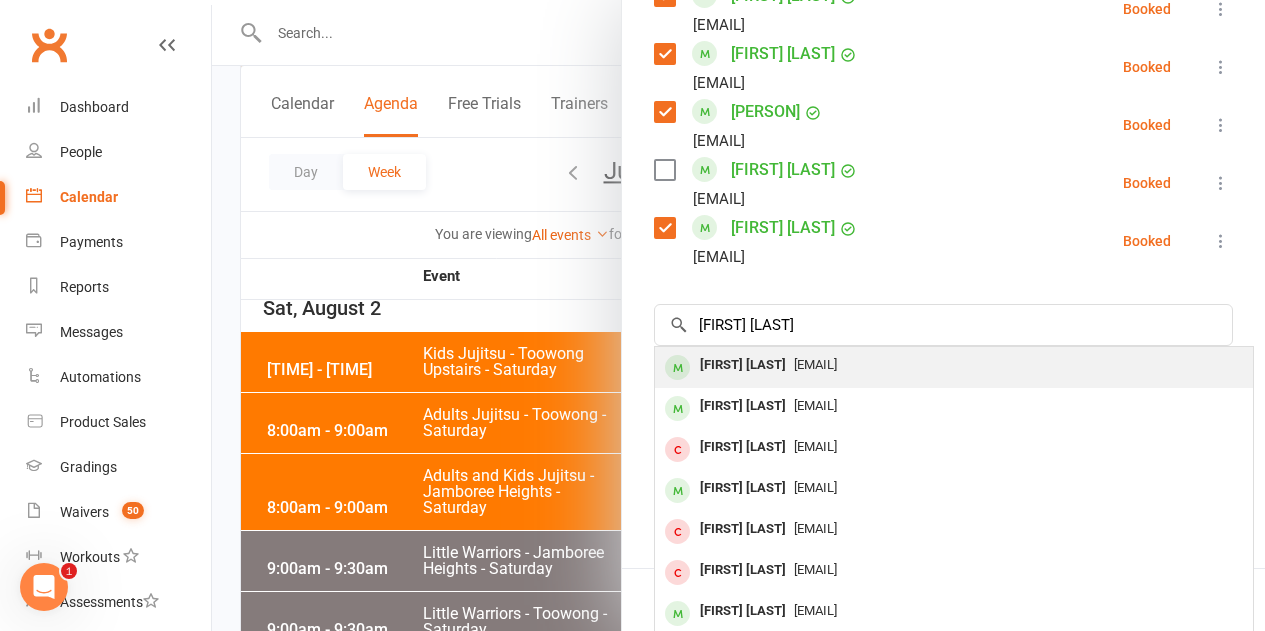 click on "[FIRST] [LAST]" at bounding box center [743, 365] 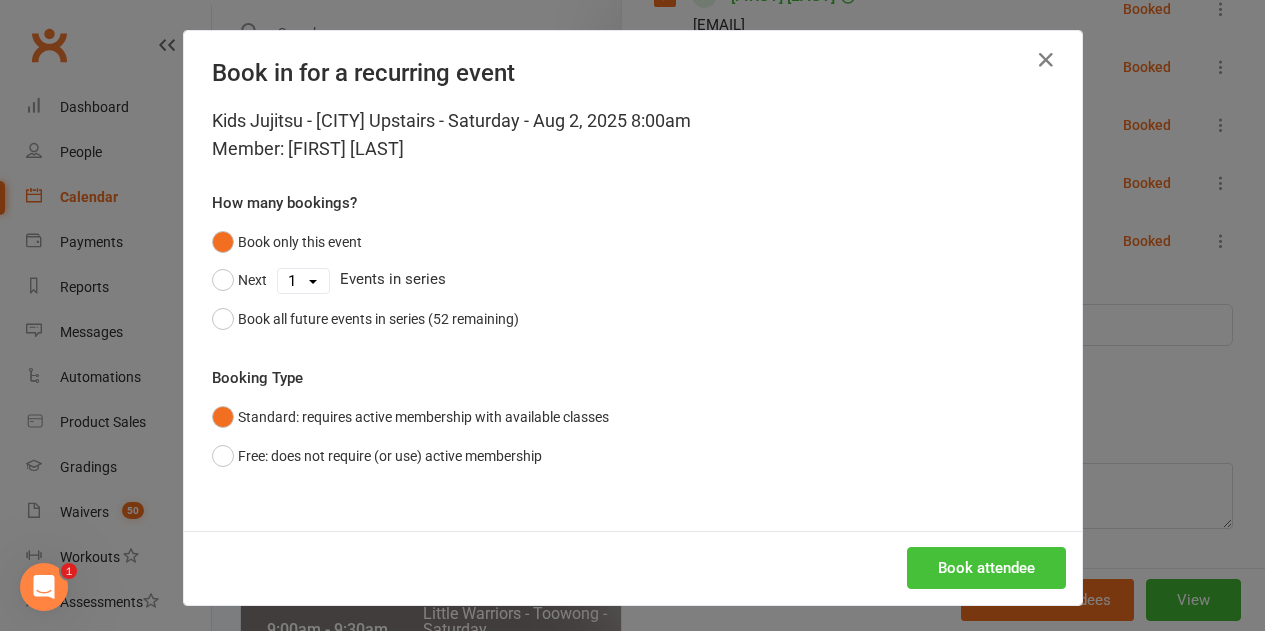 click on "Book attendee" at bounding box center [986, 568] 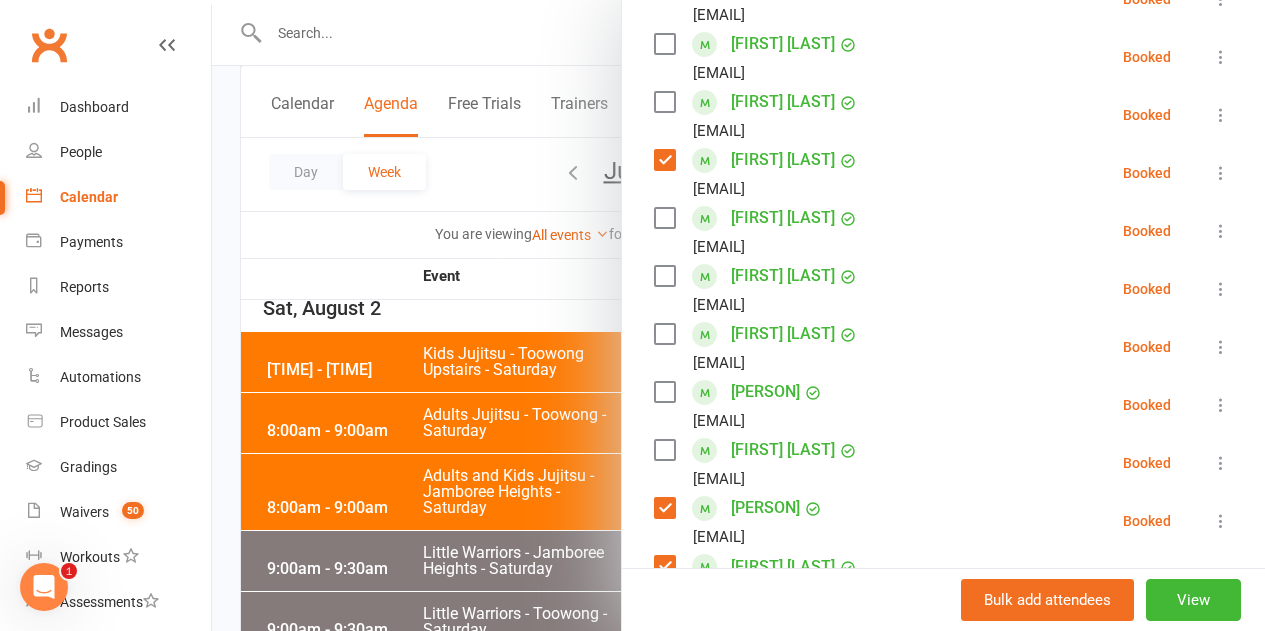 scroll, scrollTop: 679, scrollLeft: 0, axis: vertical 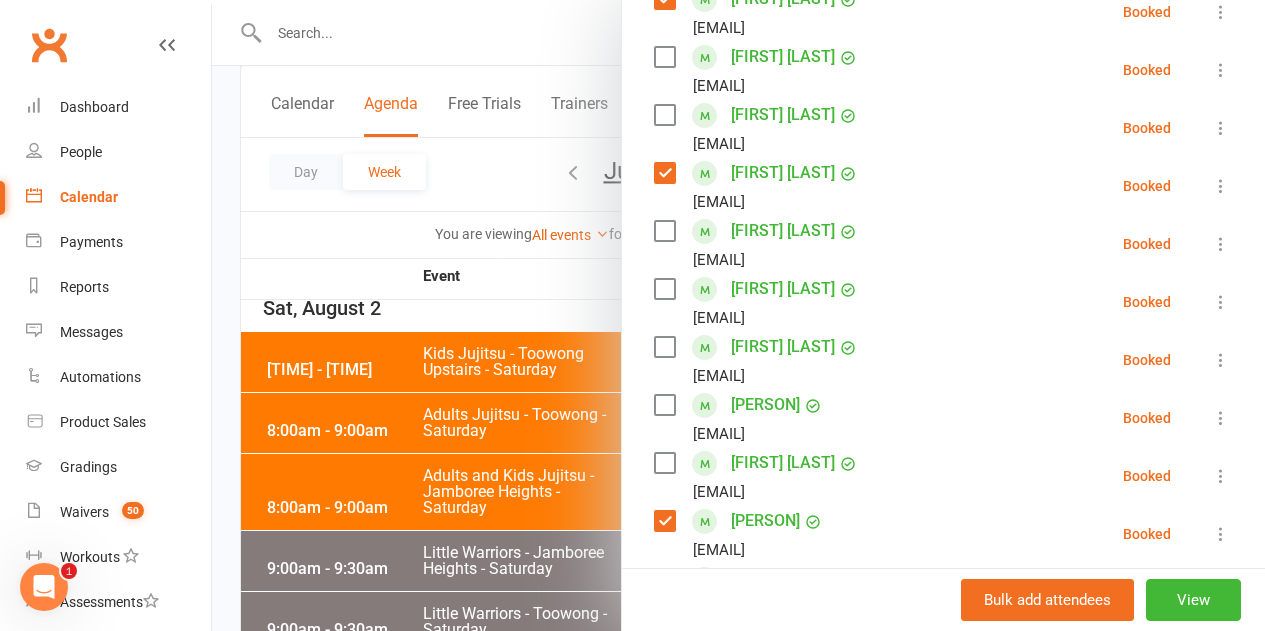 drag, startPoint x: 651, startPoint y: 290, endPoint x: 644, endPoint y: 215, distance: 75.32596 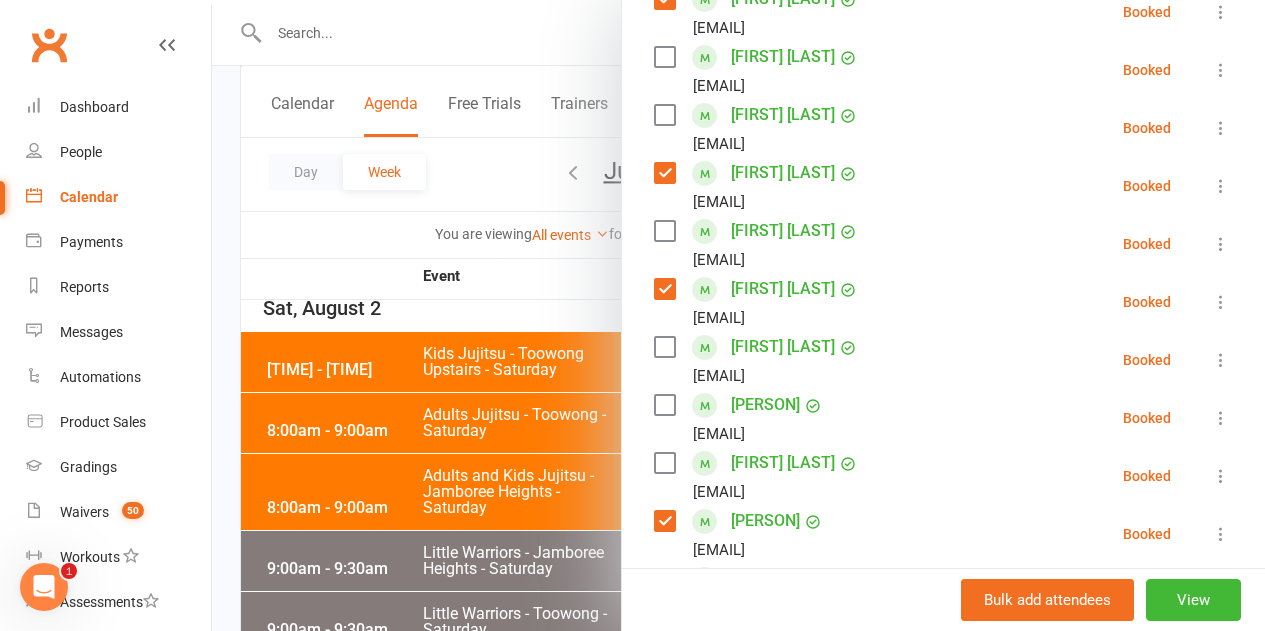 click on "[FIRST] [LAST]  [EMAIL] Booked More info  Remove  Check in  Mark absent  Send message  All bookings for series    [FIRST] [LAST]  [EMAIL] Booked More info  Remove  Check in  Mark absent  Send message  All bookings for series    [FIRST] [LAST]  [EMAIL] Booked More info  Remove  Check in  Mark absent  Send message  All bookings for series    [FIRST] [LAST]  [EMAIL] Booked More info  Remove  Check in  Mark absent  Send message  All bookings for series    [FIRST] [LAST]  [EMAIL] Booked More info  Remove  Check in  Mark absent  Send message  All bookings for series    [FIRST] [LAST]  [EMAIL] Booked More info  Remove  Check in  Mark absent  Send message  All bookings for series    [FIRST] [LAST]  [EMAIL] Booked More info  Remove  Check in  Mark absent  Send message  All bookings for series    [FIRST] [LAST]  [EMAIL] Booked More info  Remove  Check in  Mark absent  Send message  All bookings for series" at bounding box center [943, 331] 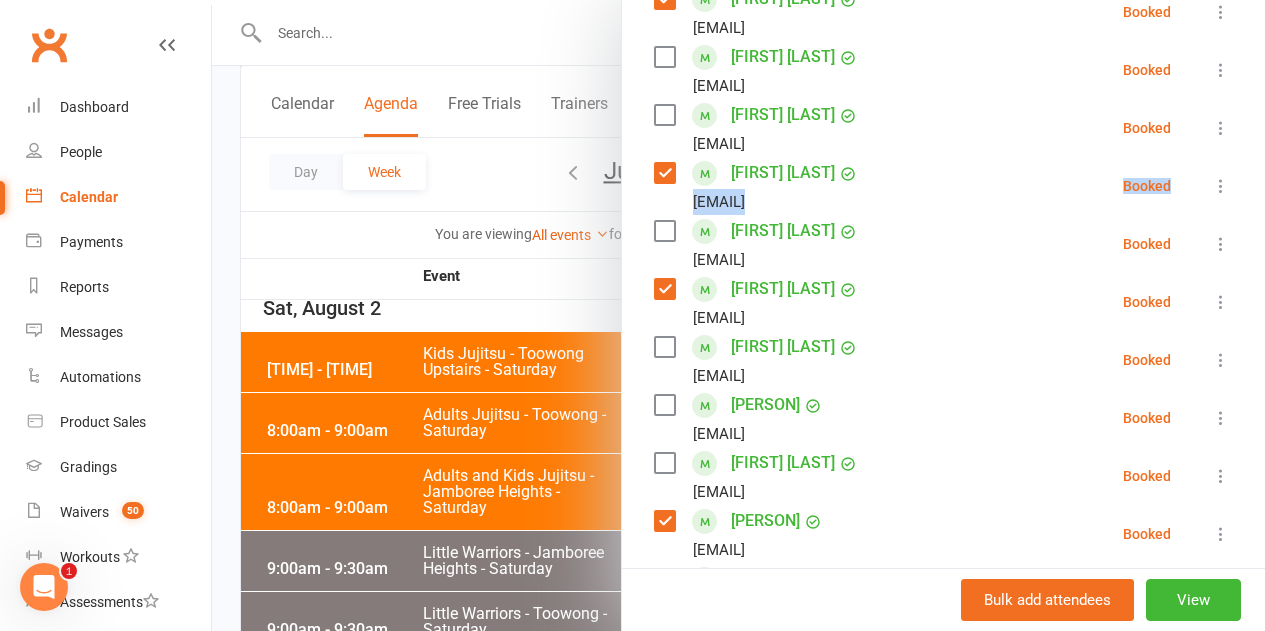 click at bounding box center [664, 231] 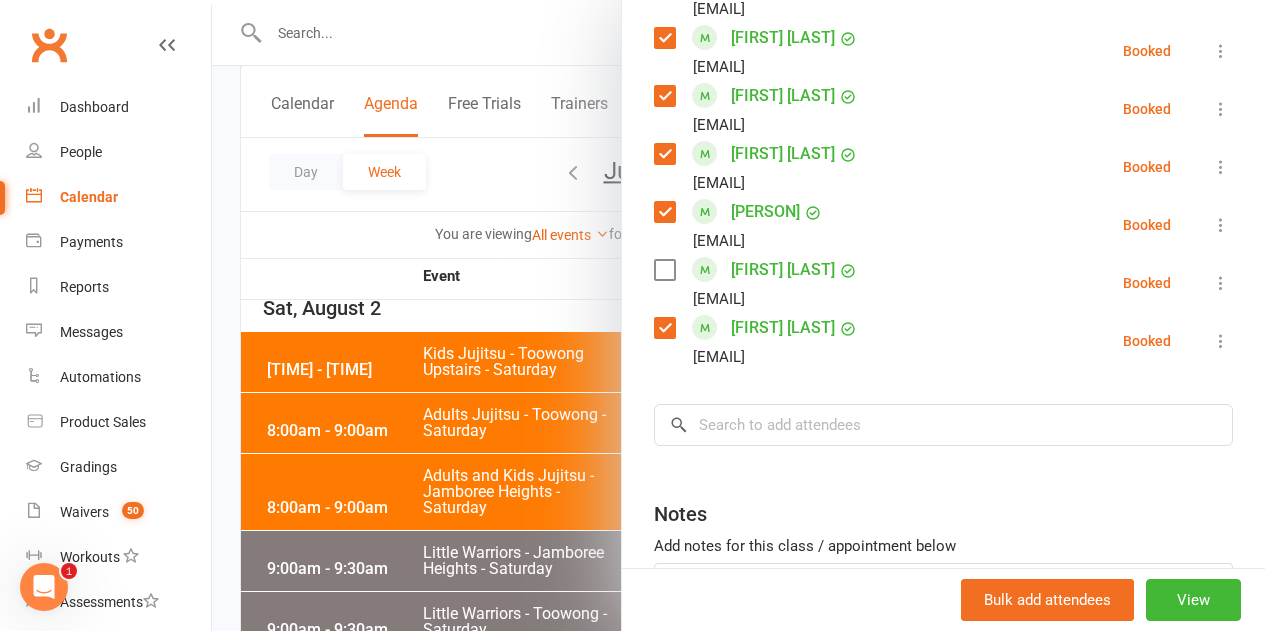 scroll, scrollTop: 1440, scrollLeft: 0, axis: vertical 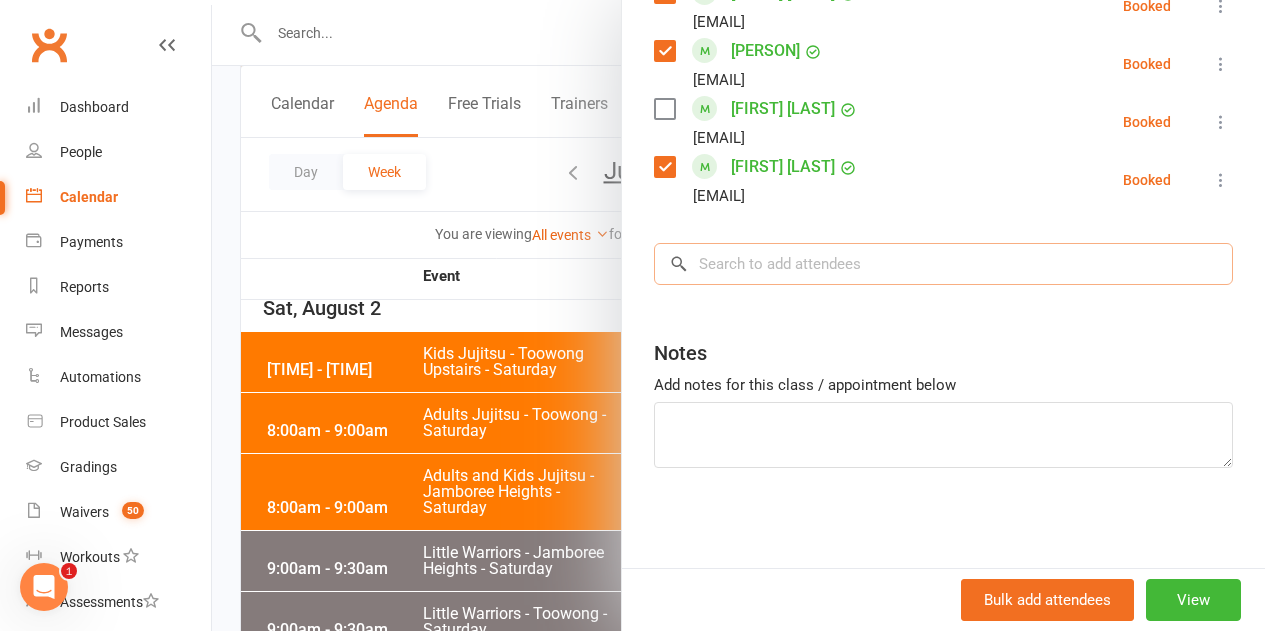 click at bounding box center (943, 264) 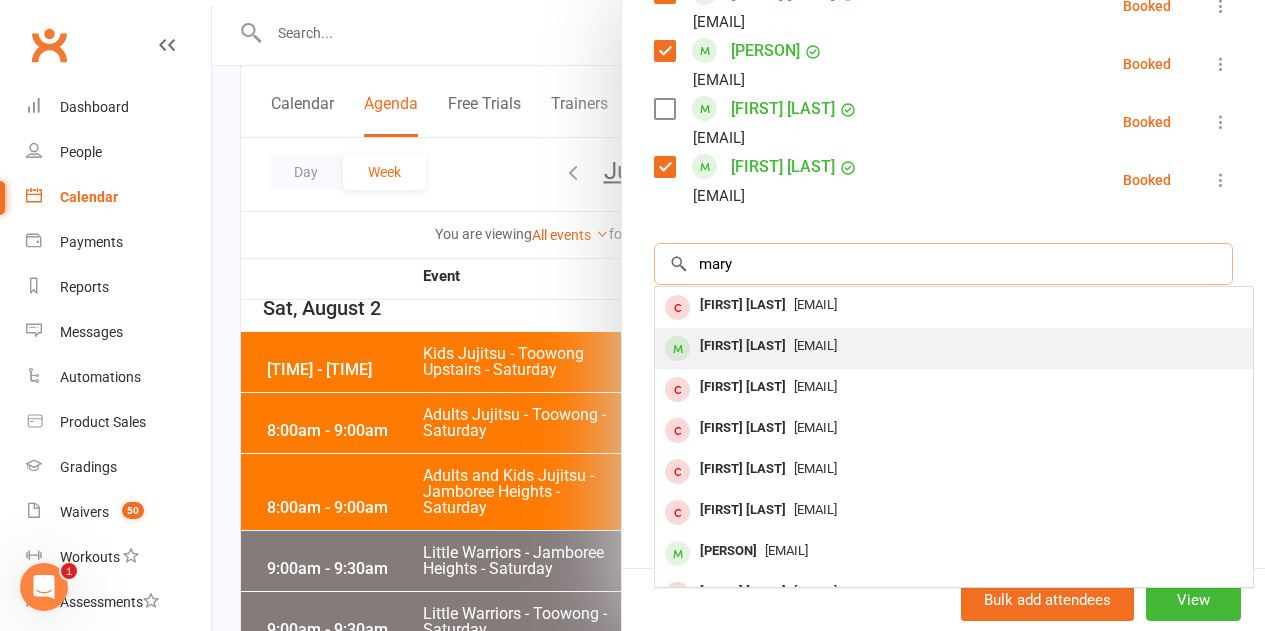 type on "mary" 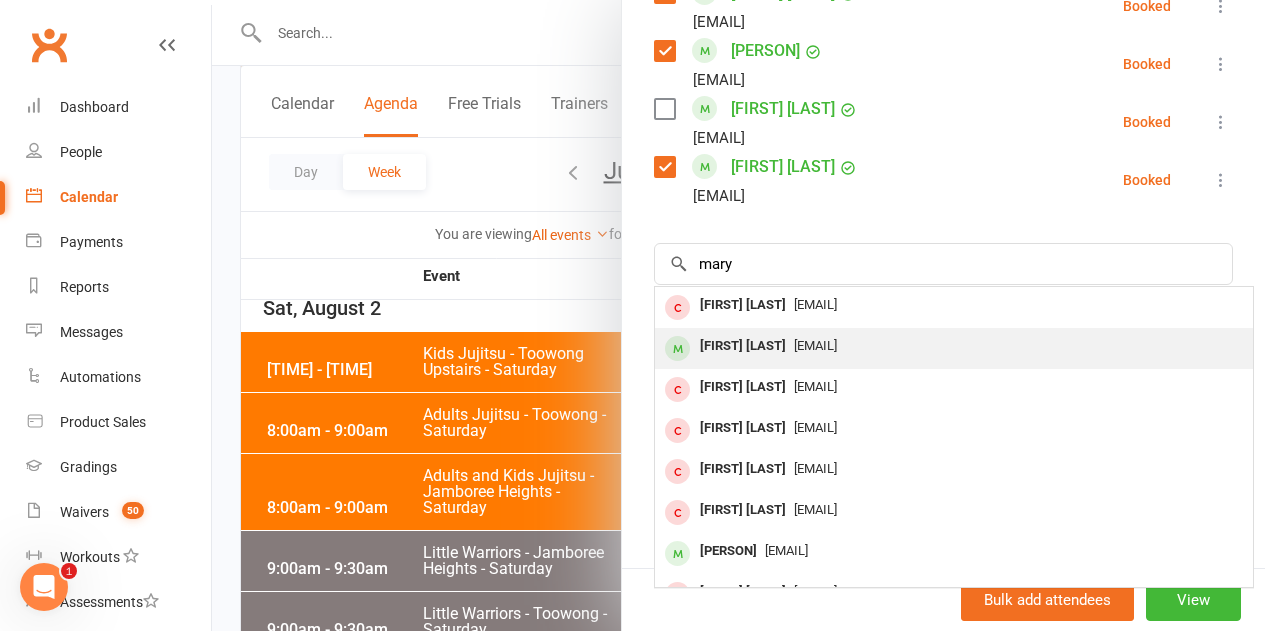 click on "[EMAIL]" at bounding box center (815, 345) 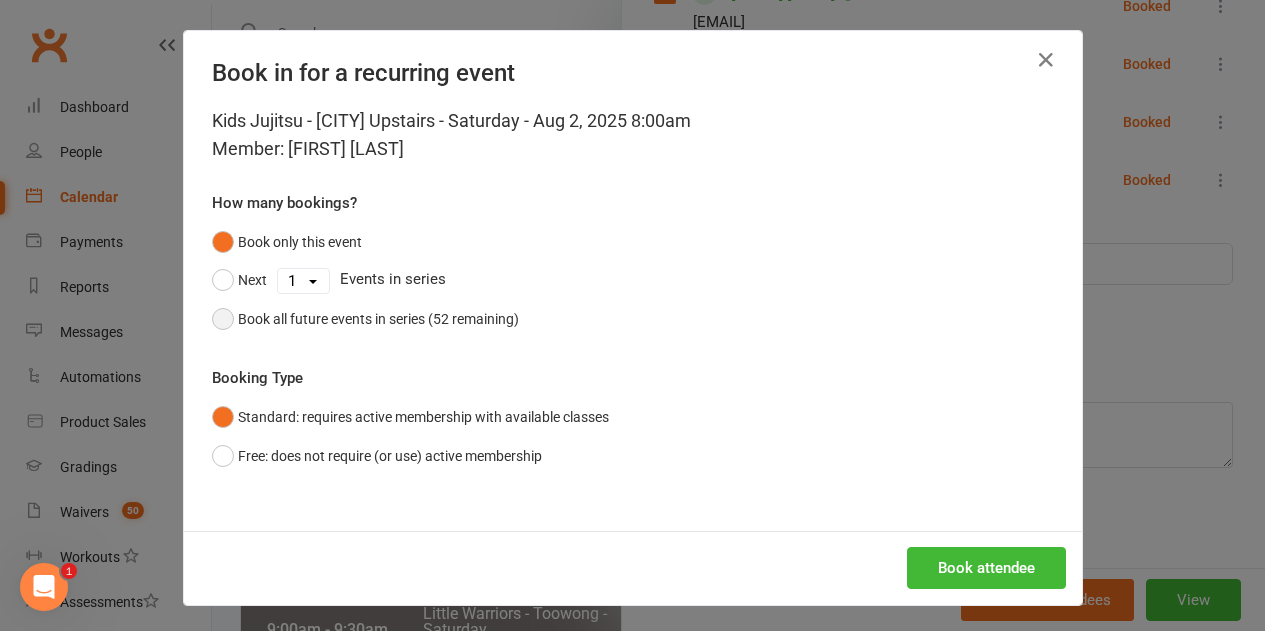 drag, startPoint x: 255, startPoint y: 315, endPoint x: 743, endPoint y: 414, distance: 497.94077 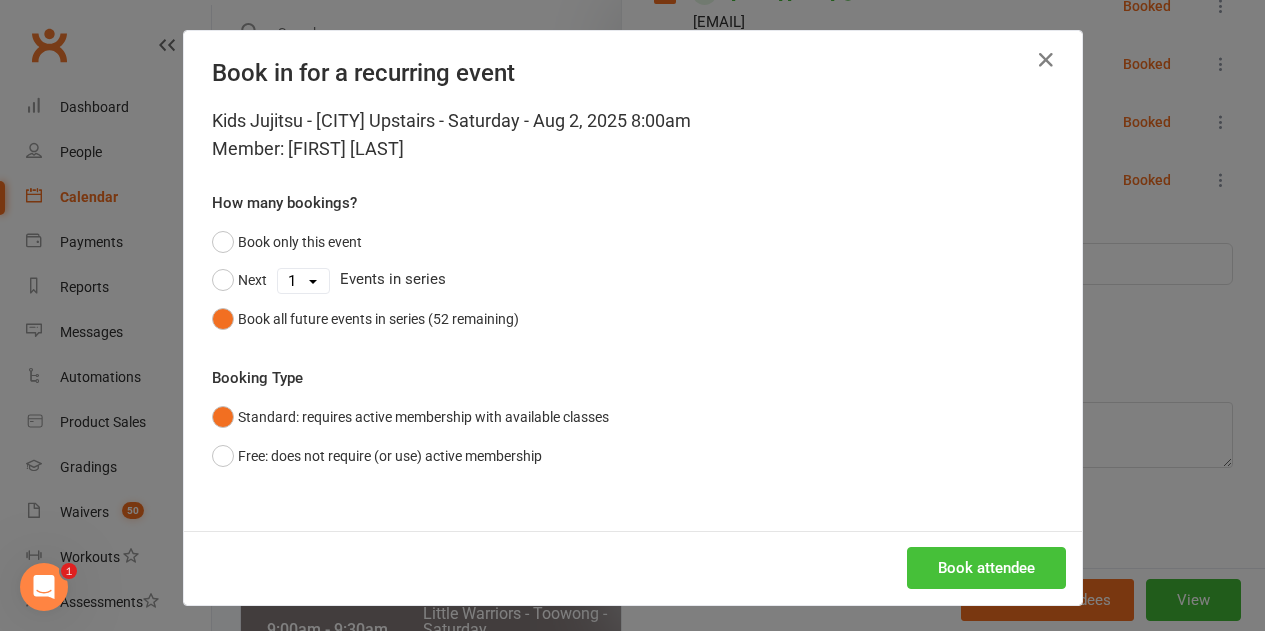 click on "Book attendee" at bounding box center [986, 568] 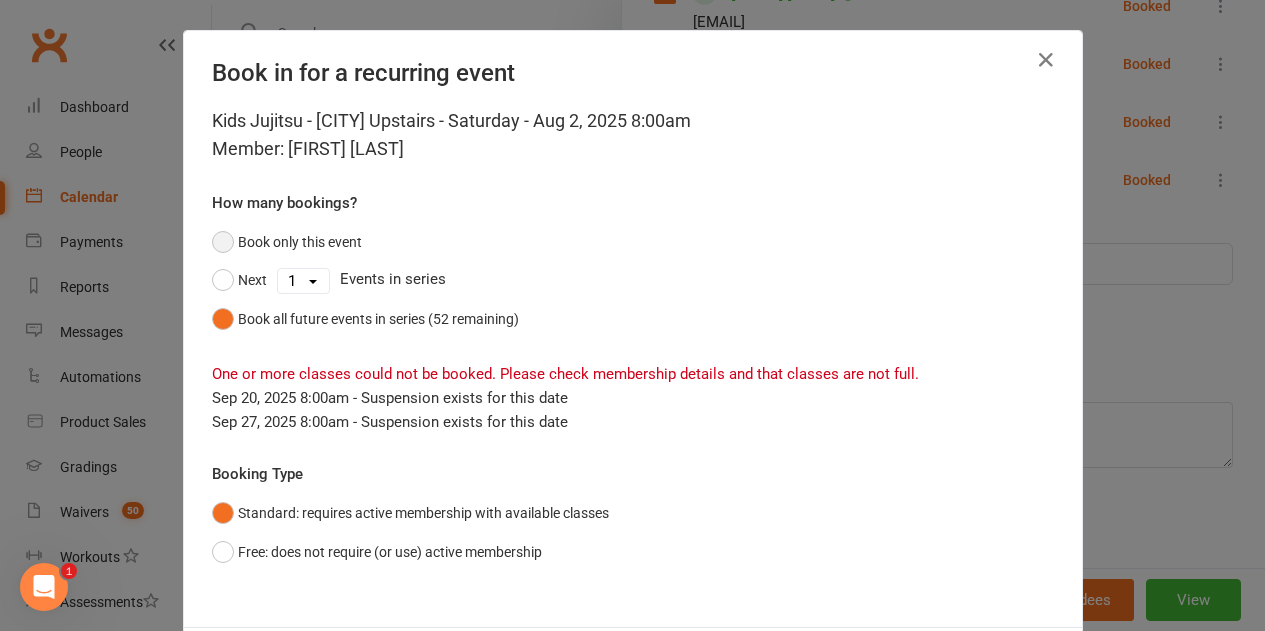 click on "Book only this event" at bounding box center (287, 242) 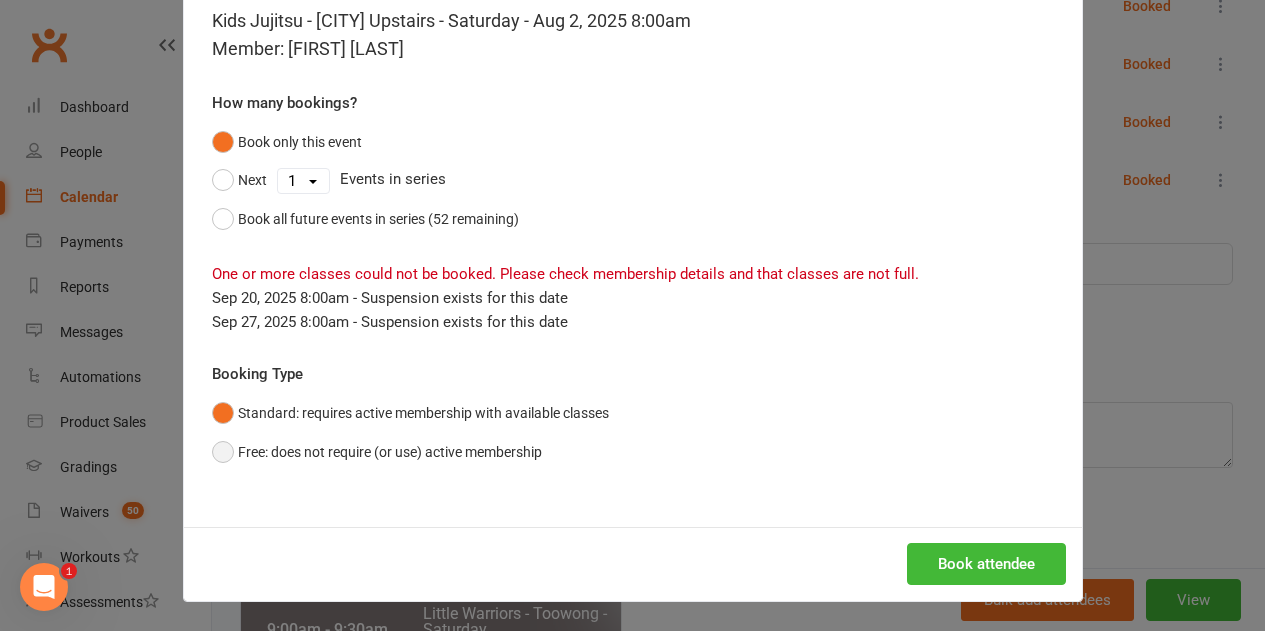 scroll, scrollTop: 101, scrollLeft: 0, axis: vertical 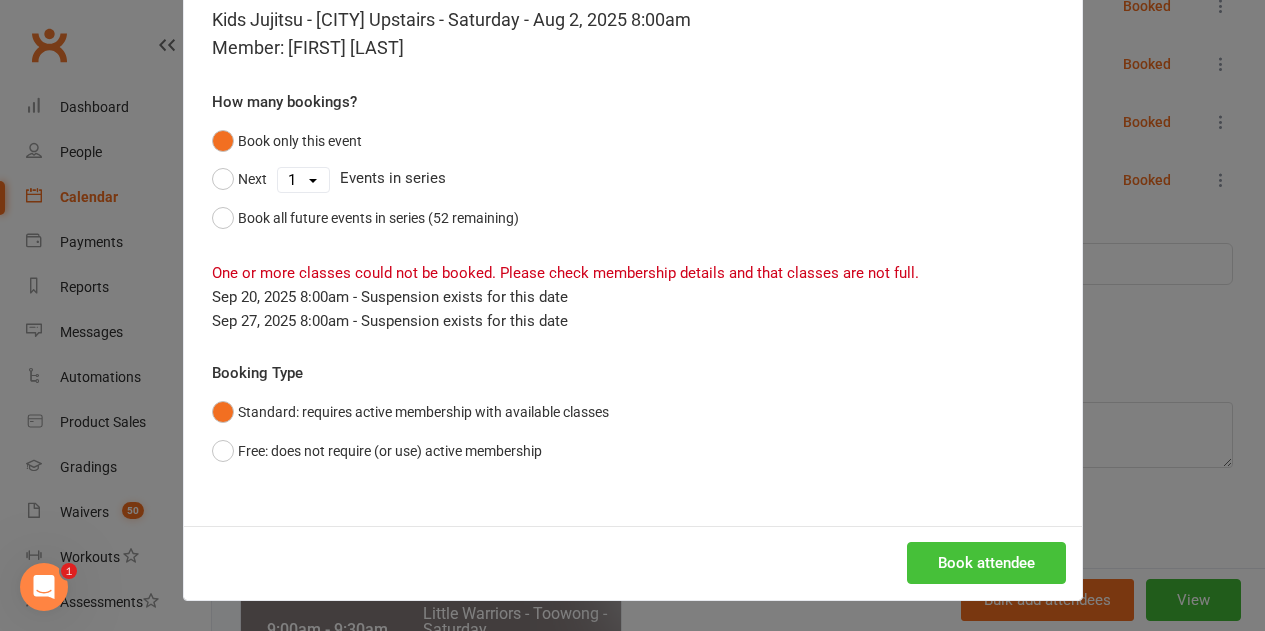 click on "Book attendee" at bounding box center (986, 563) 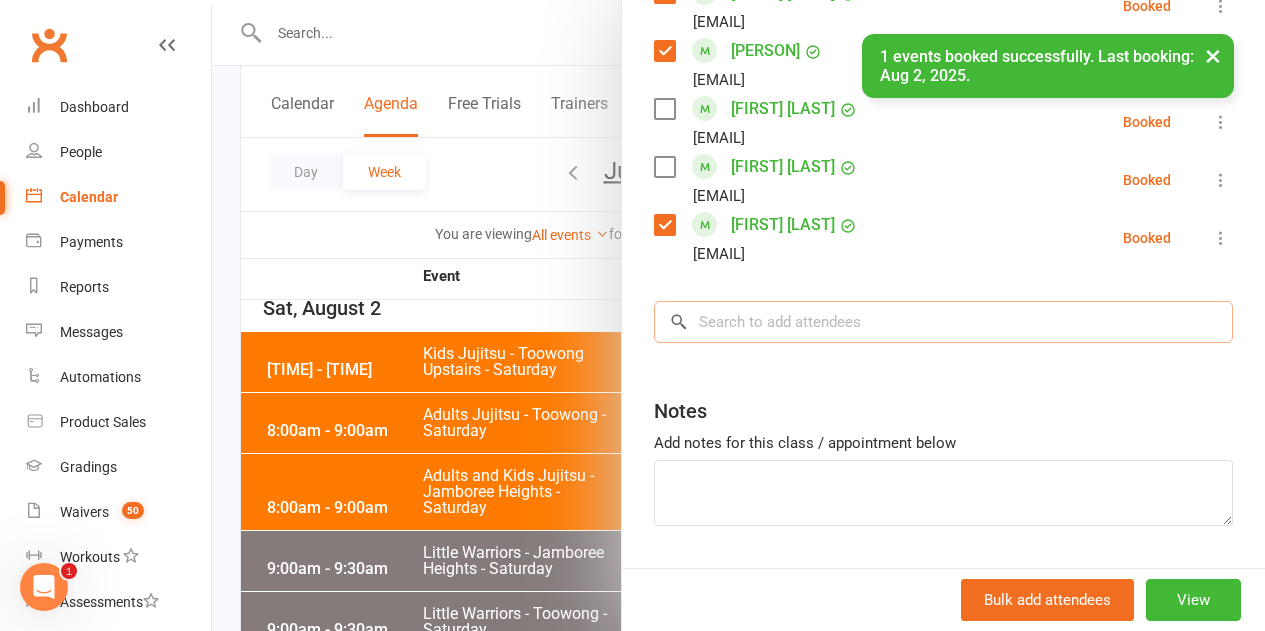 drag, startPoint x: 717, startPoint y: 331, endPoint x: 803, endPoint y: 326, distance: 86.145226 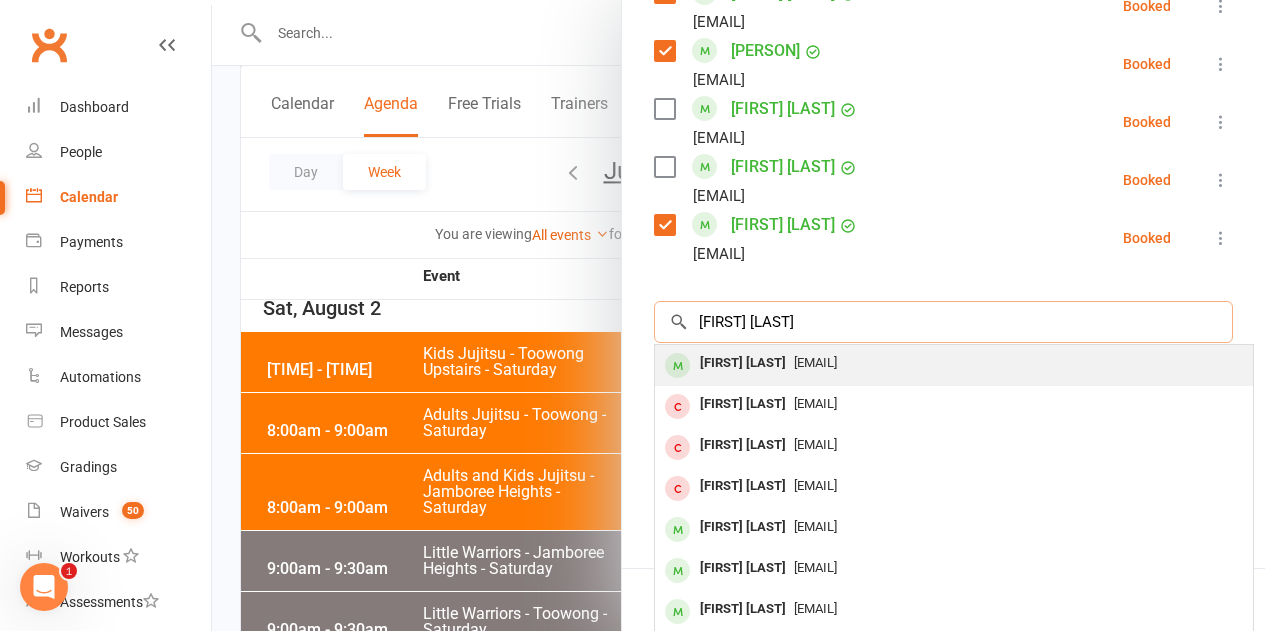 type on "[FIRST] [LAST]" 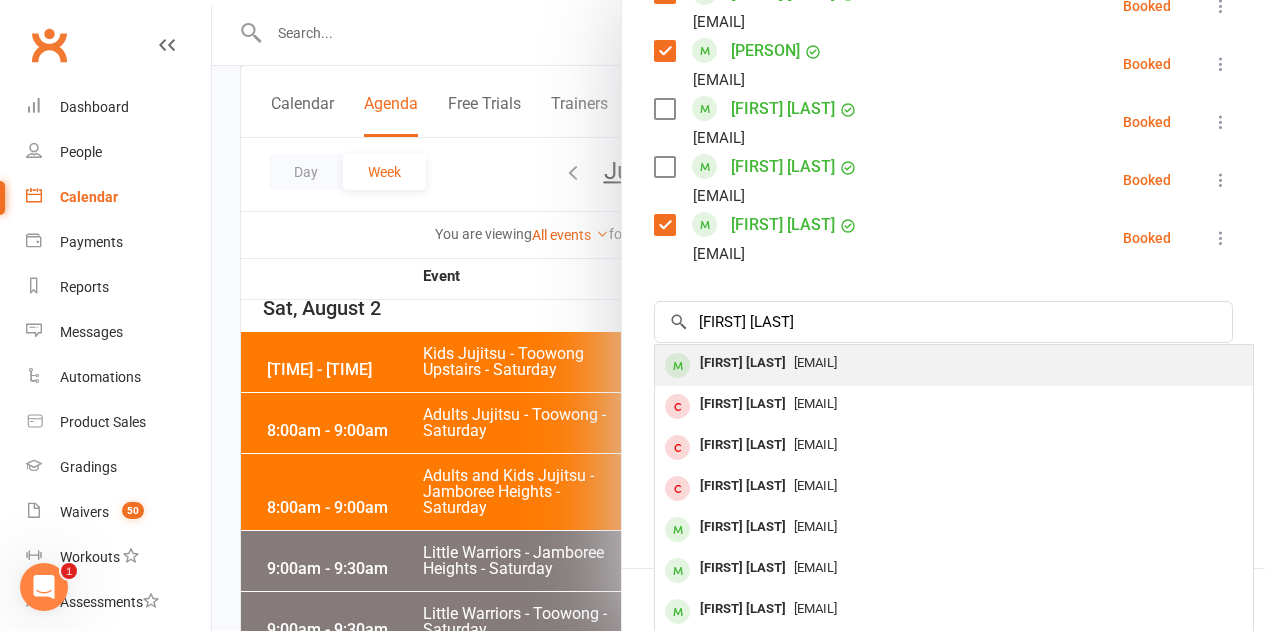 click on "[FIRST] [LAST]" at bounding box center (743, 363) 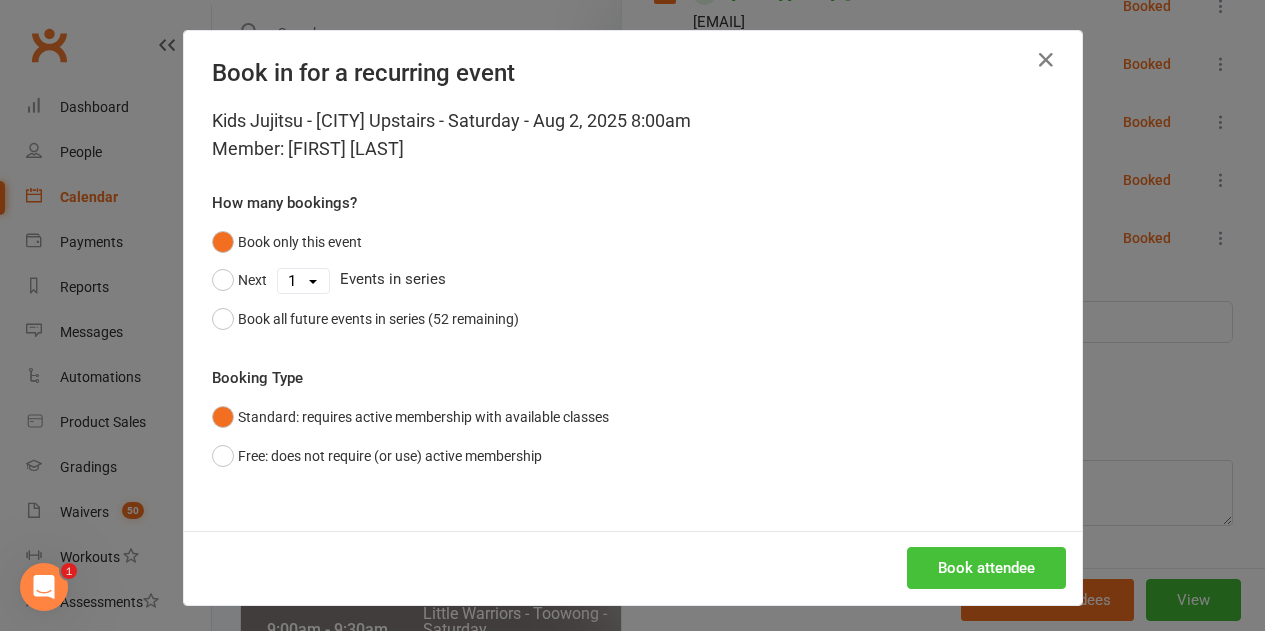 click on "Book attendee" at bounding box center [986, 568] 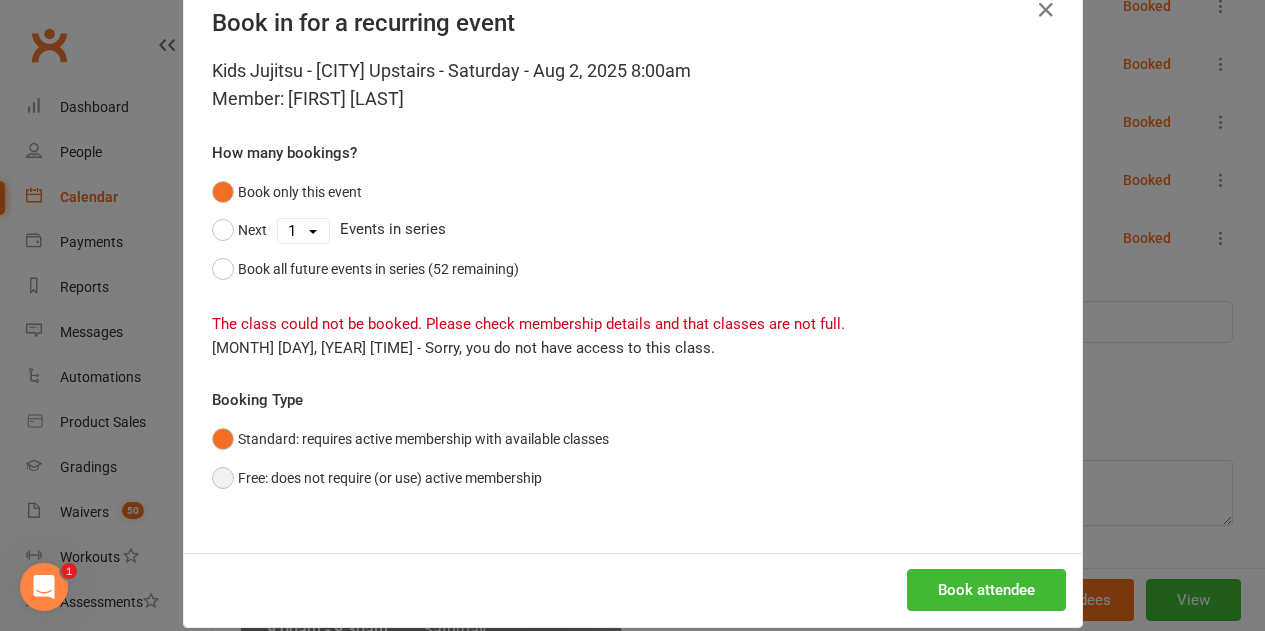 scroll, scrollTop: 77, scrollLeft: 0, axis: vertical 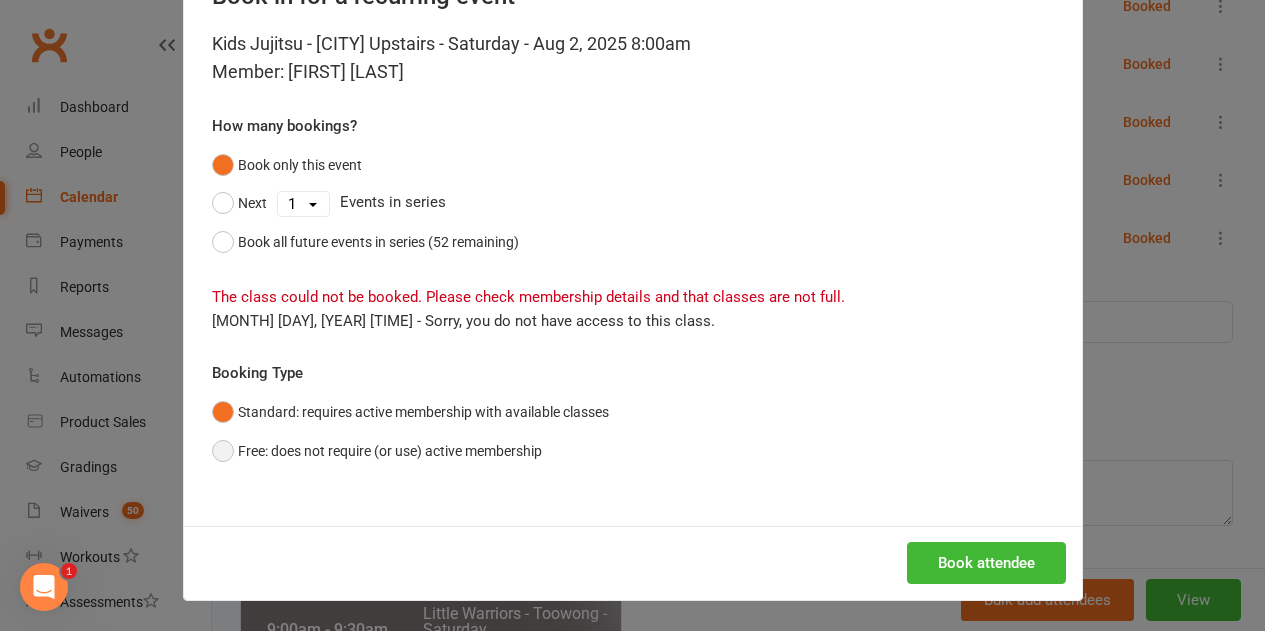 click on "Free: does not require (or use) active membership" at bounding box center (377, 451) 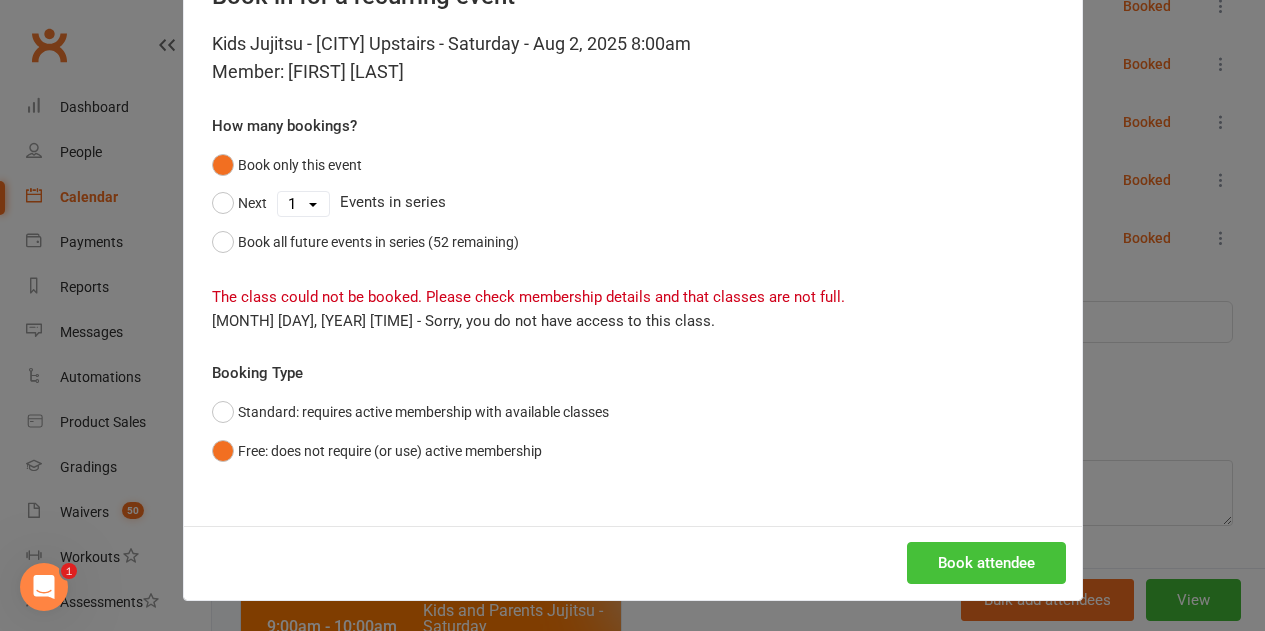 scroll, scrollTop: 5600, scrollLeft: 0, axis: vertical 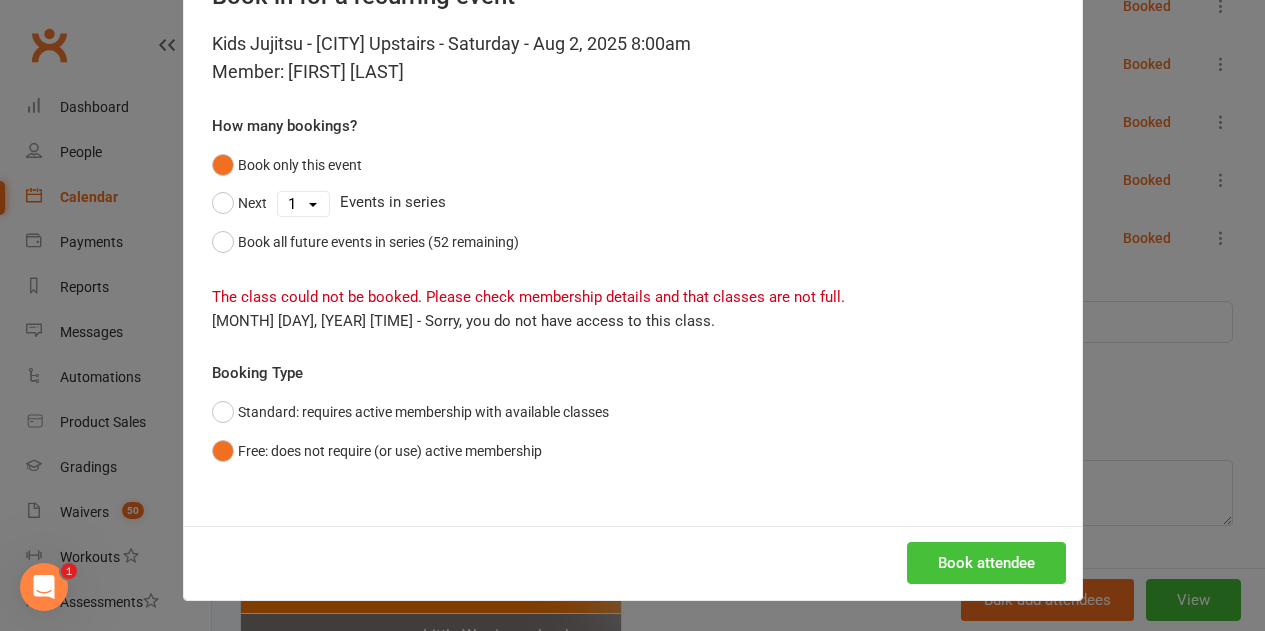 click on "Book attendee" at bounding box center [986, 563] 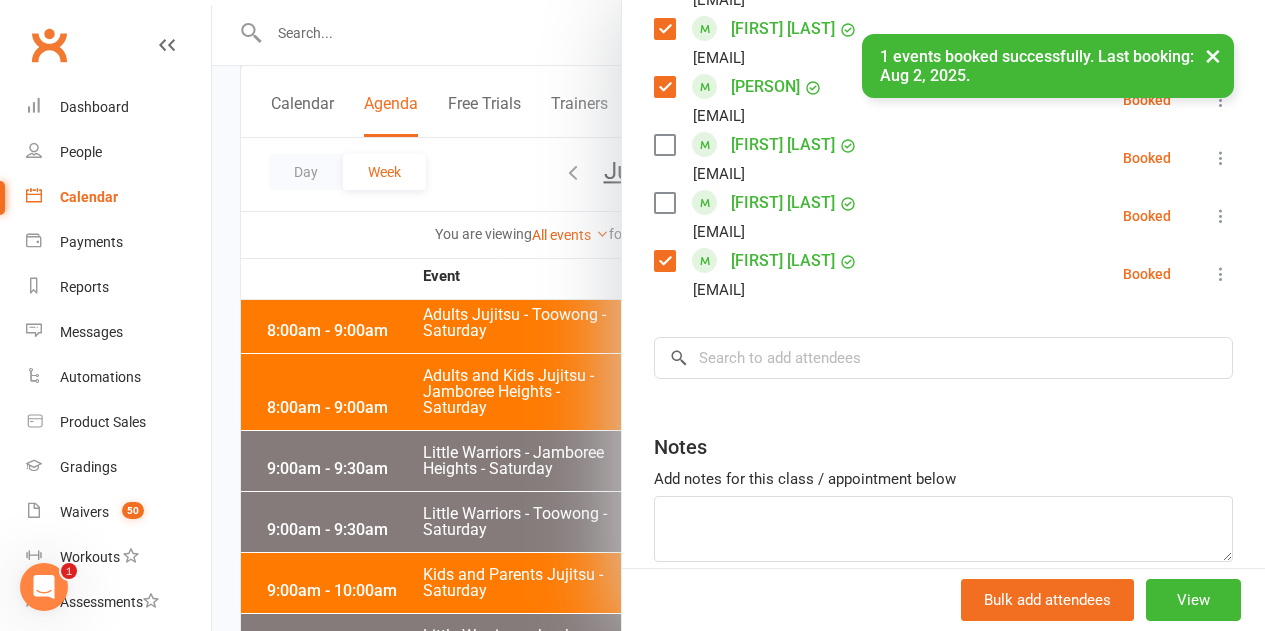scroll, scrollTop: 1340, scrollLeft: 0, axis: vertical 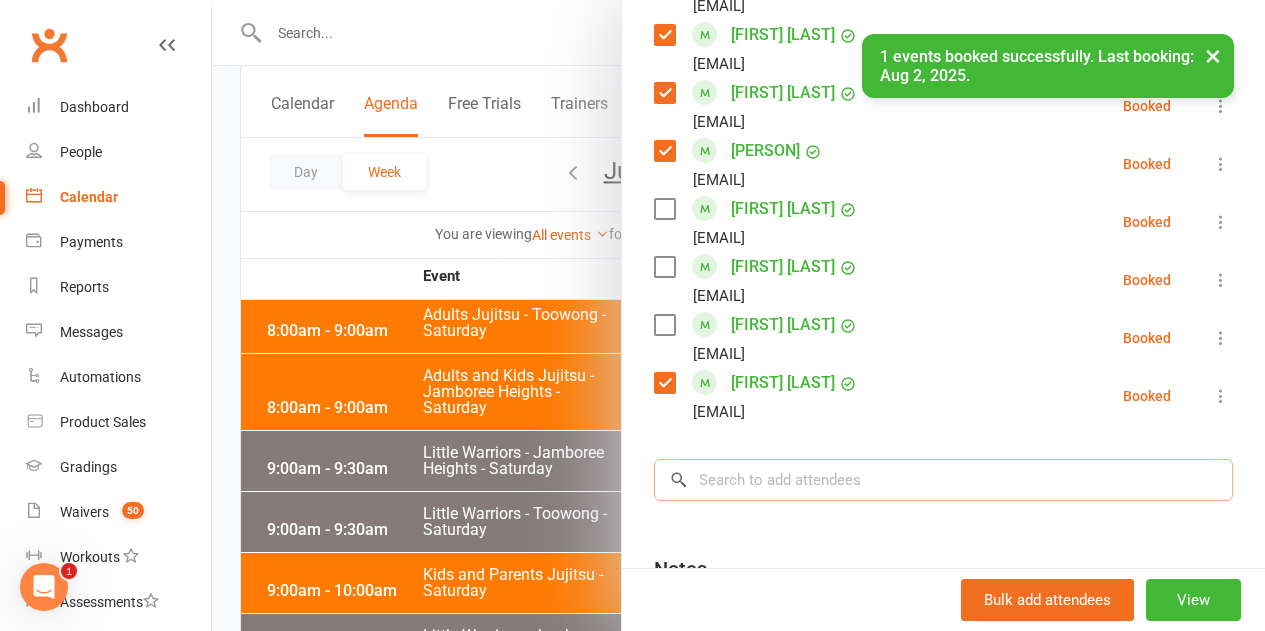drag, startPoint x: 697, startPoint y: 497, endPoint x: 671, endPoint y: 431, distance: 70.93659 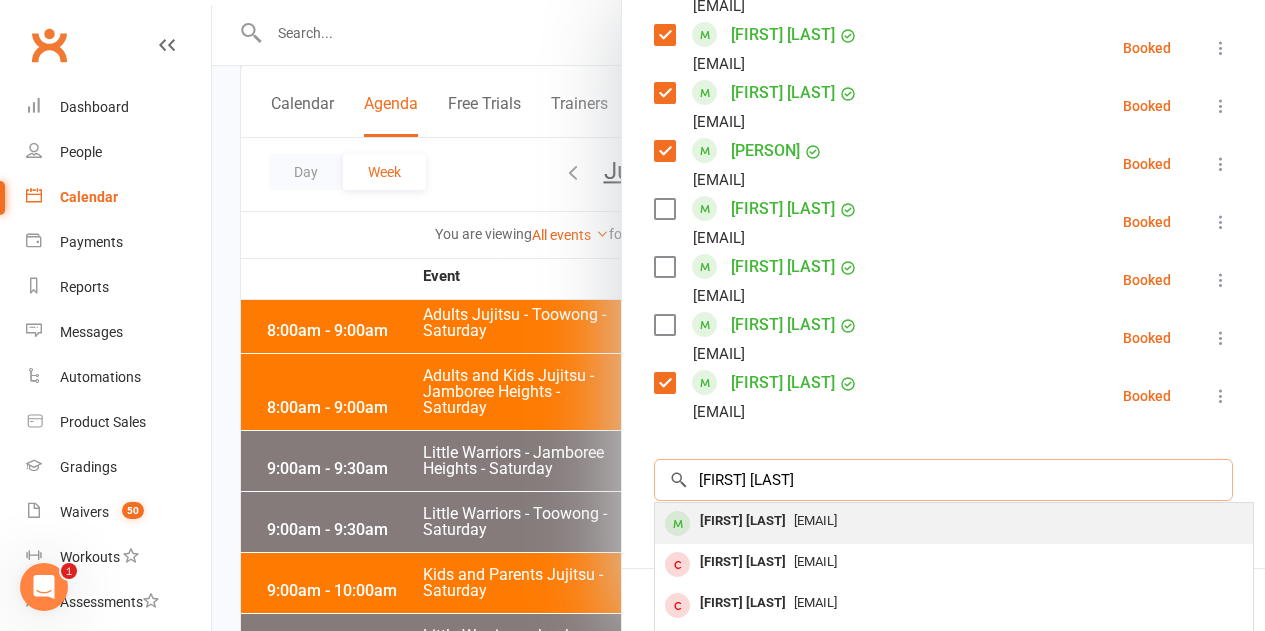 type on "[FIRST] [LAST]" 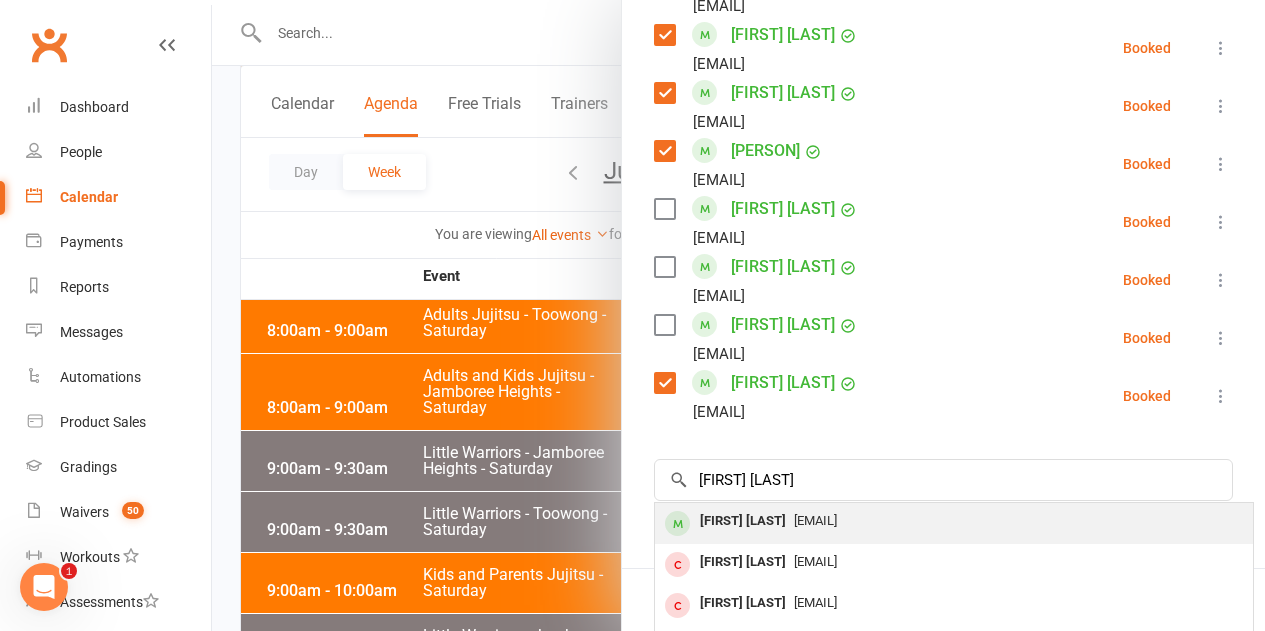 click on "[FIRST] [LAST]" at bounding box center [743, 521] 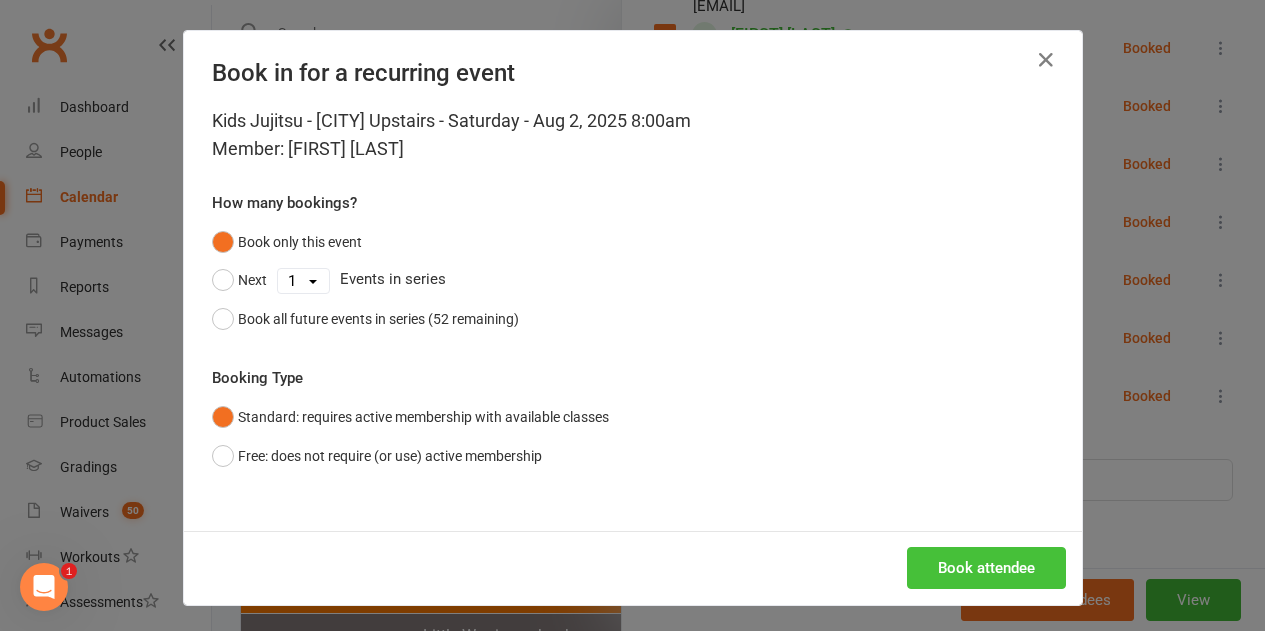 click on "Book attendee" at bounding box center [986, 568] 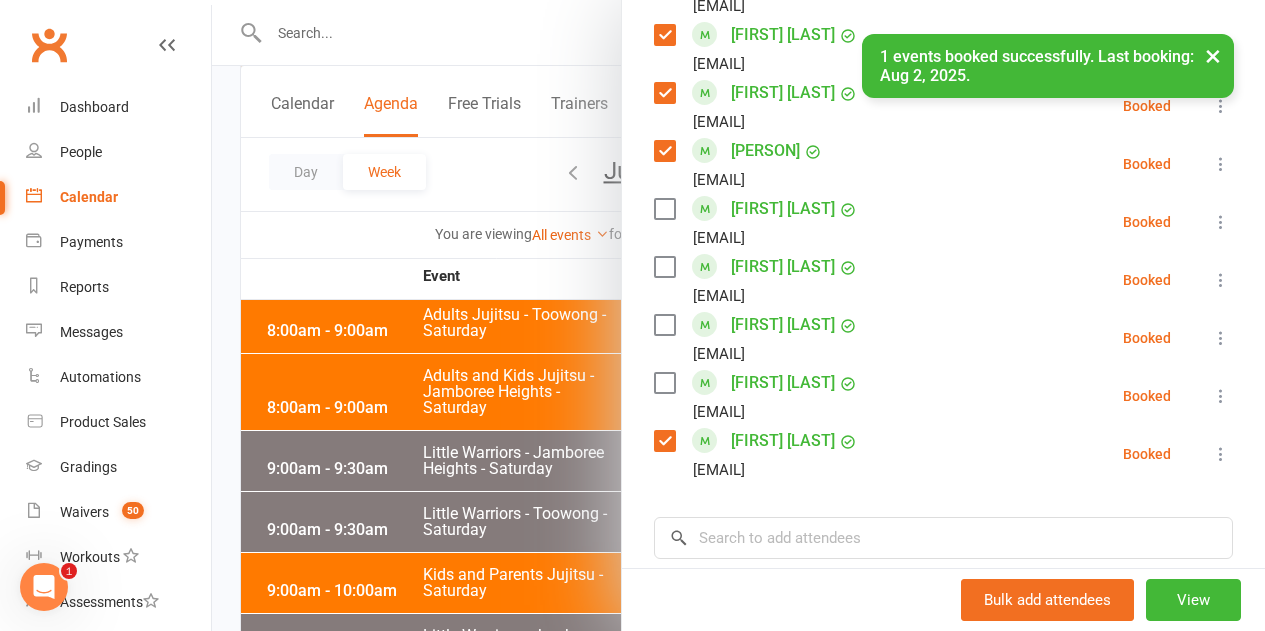 click at bounding box center [664, 267] 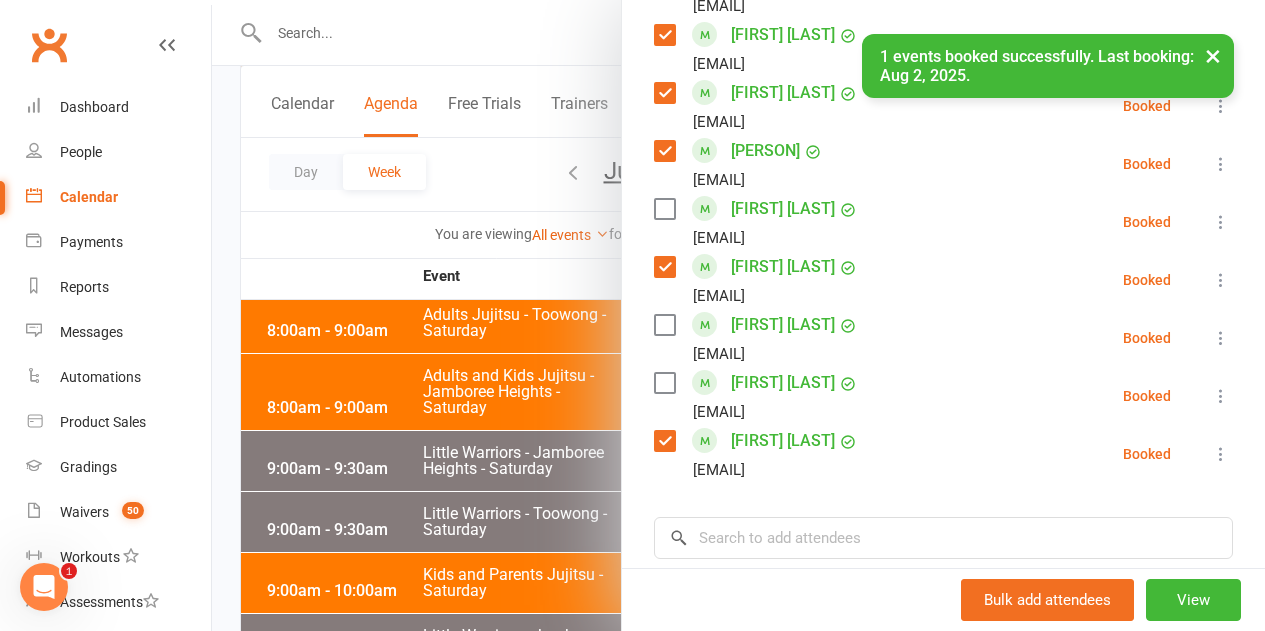 drag, startPoint x: 642, startPoint y: 325, endPoint x: 642, endPoint y: 340, distance: 15 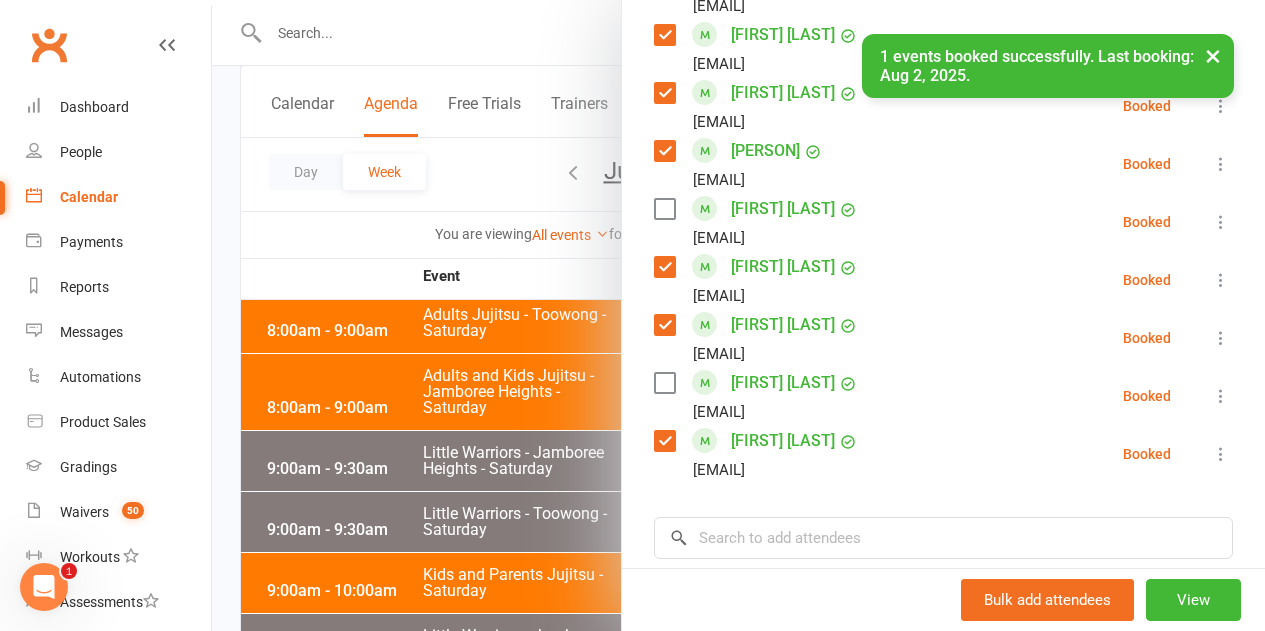click at bounding box center (664, 383) 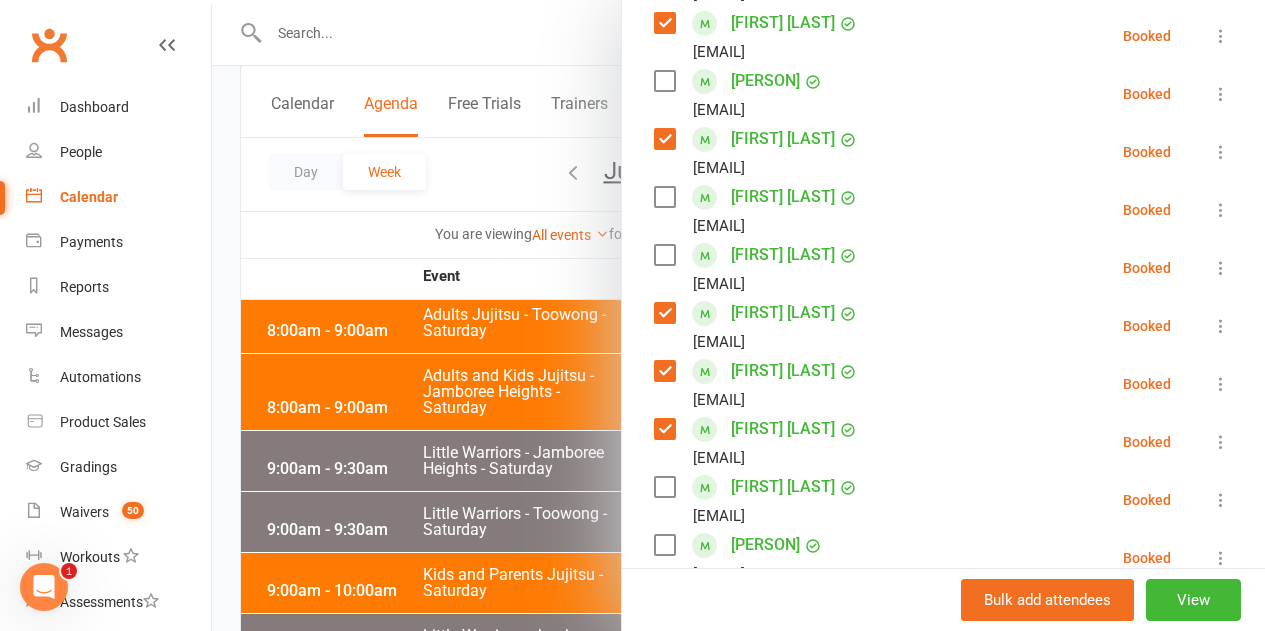 scroll, scrollTop: 540, scrollLeft: 0, axis: vertical 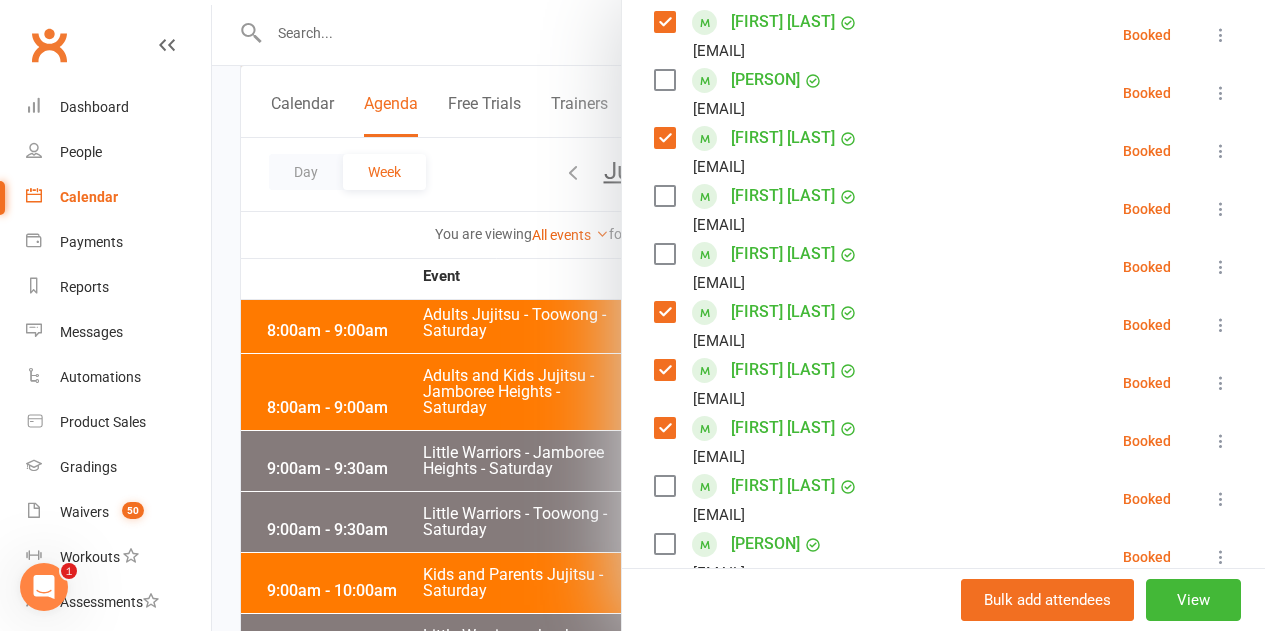 click at bounding box center [664, 254] 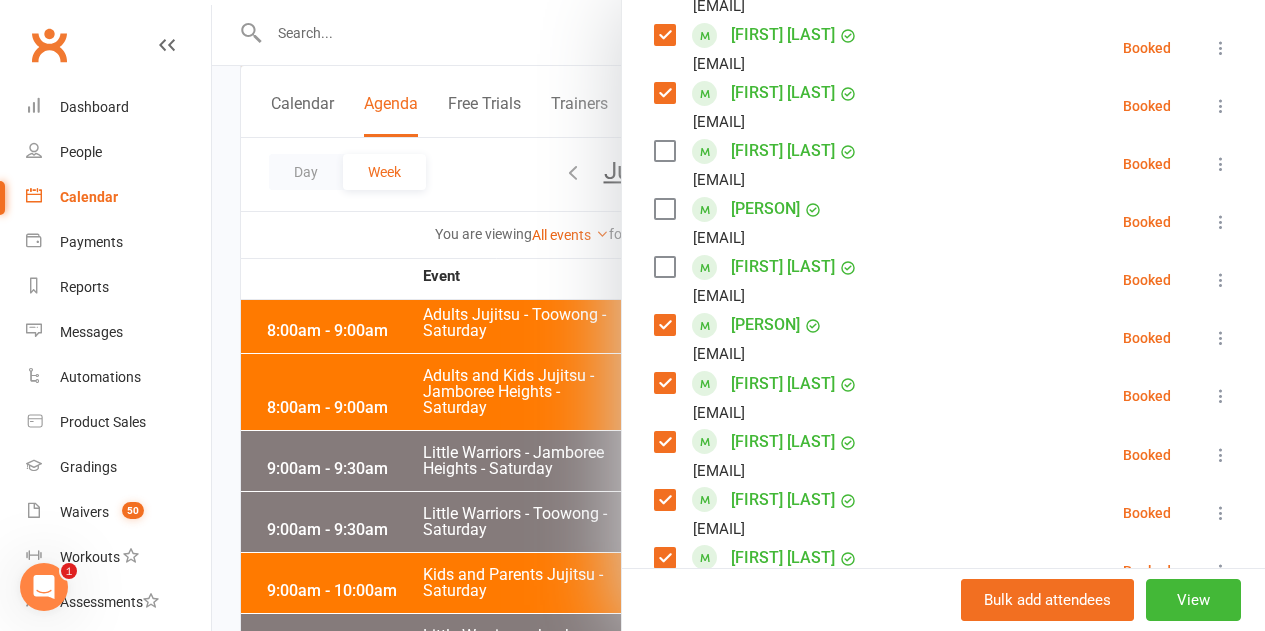 scroll, scrollTop: 840, scrollLeft: 0, axis: vertical 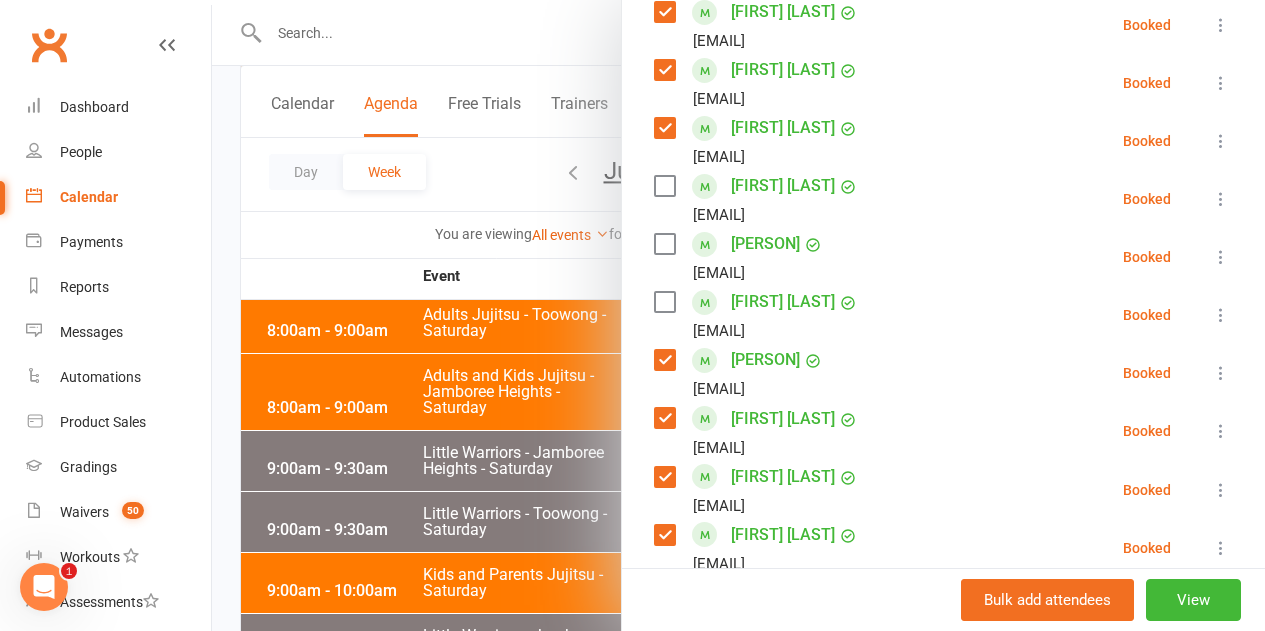 click on "Class kiosk mode  Roll call  8:00 AM - 8:55 AM, Saturday, August, 2, 2025 with [PERSON]  at  [CITY] Academy Upstairs  Attendees  25  places booked 10  places available Sort by  Last name  First name  Booking created    [PERSON]  [EMAIL] Booked More info  Remove  Check in  Mark absent  Send message  All bookings for series    [PERSON]  [EMAIL] Booked More info  Remove  Check in  Mark absent  Send message  All bookings for series    [PERSON]  [EMAIL] Booked More info  Remove  Check in  Mark absent  Send message  All bookings for series    [PERSON]  [EMAIL] Booked More info  Remove  Check in  Mark absent  Send message  All bookings for series    [PERSON]  [EMAIL] Booked More info  Remove  Check in  Mark absent  Send message  All bookings for series    [PERSON]  [EMAIL] Booked More info  Remove  Check in  Mark absent  Send message  All bookings for series    [PERSON]  Booked" at bounding box center (943, 293) 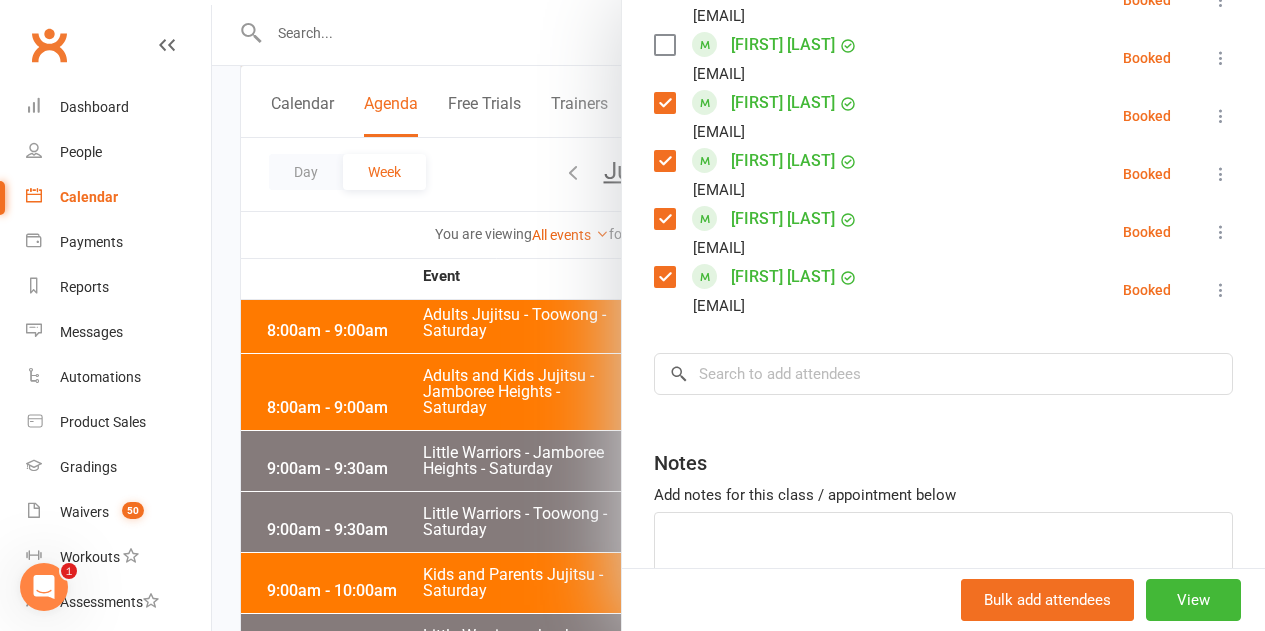 scroll, scrollTop: 1614, scrollLeft: 0, axis: vertical 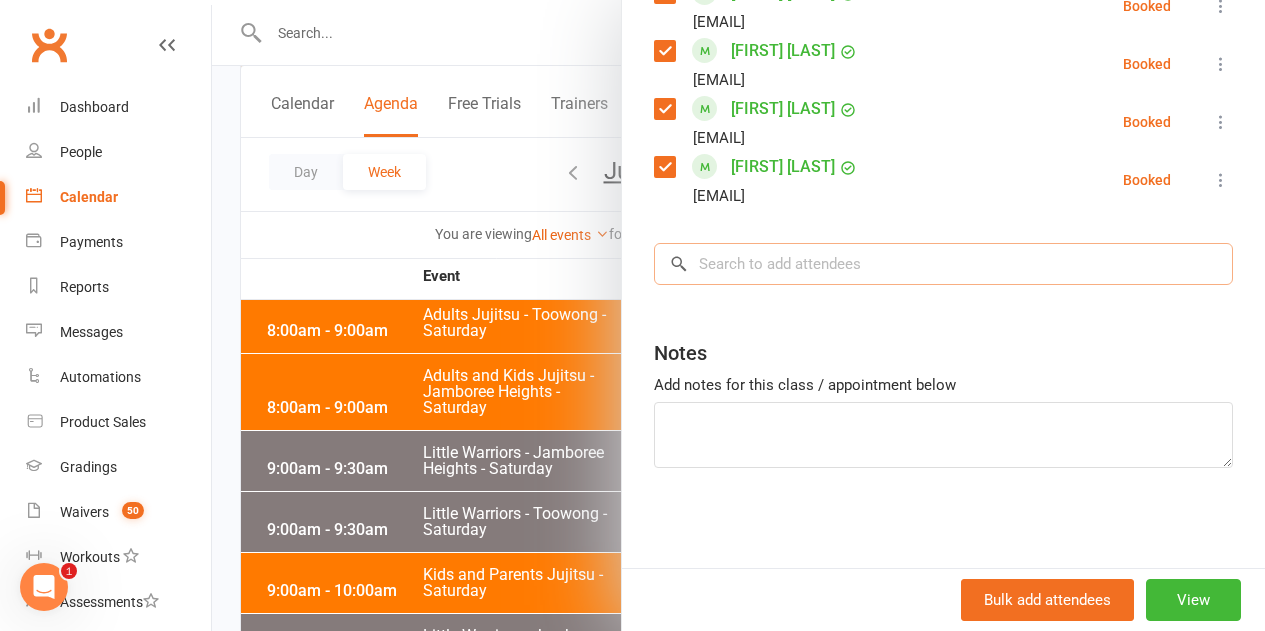 click at bounding box center (943, 264) 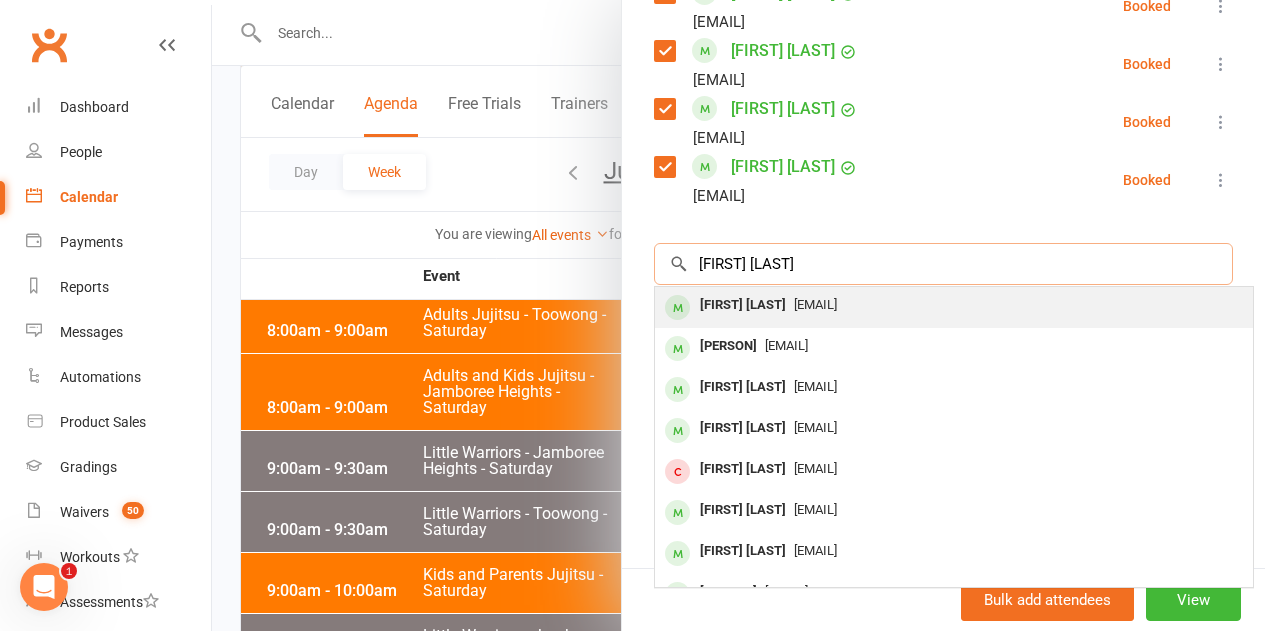 type on "[FIRST] [LAST]" 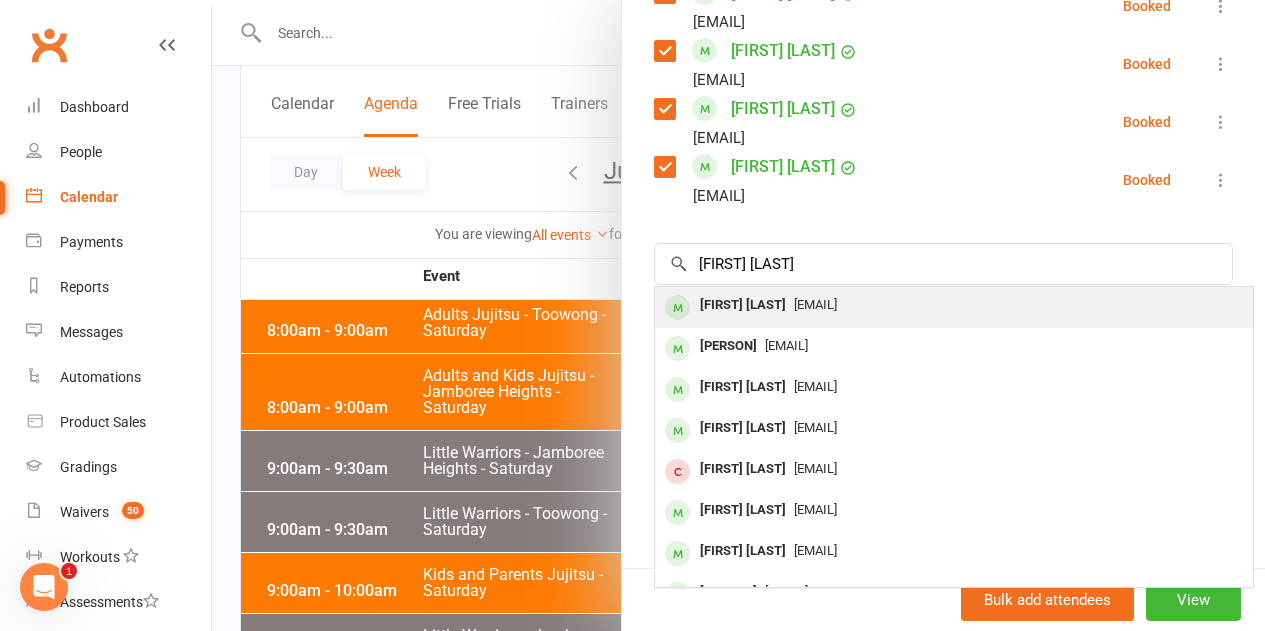 click on "[FIRST] [LAST]" at bounding box center (743, 305) 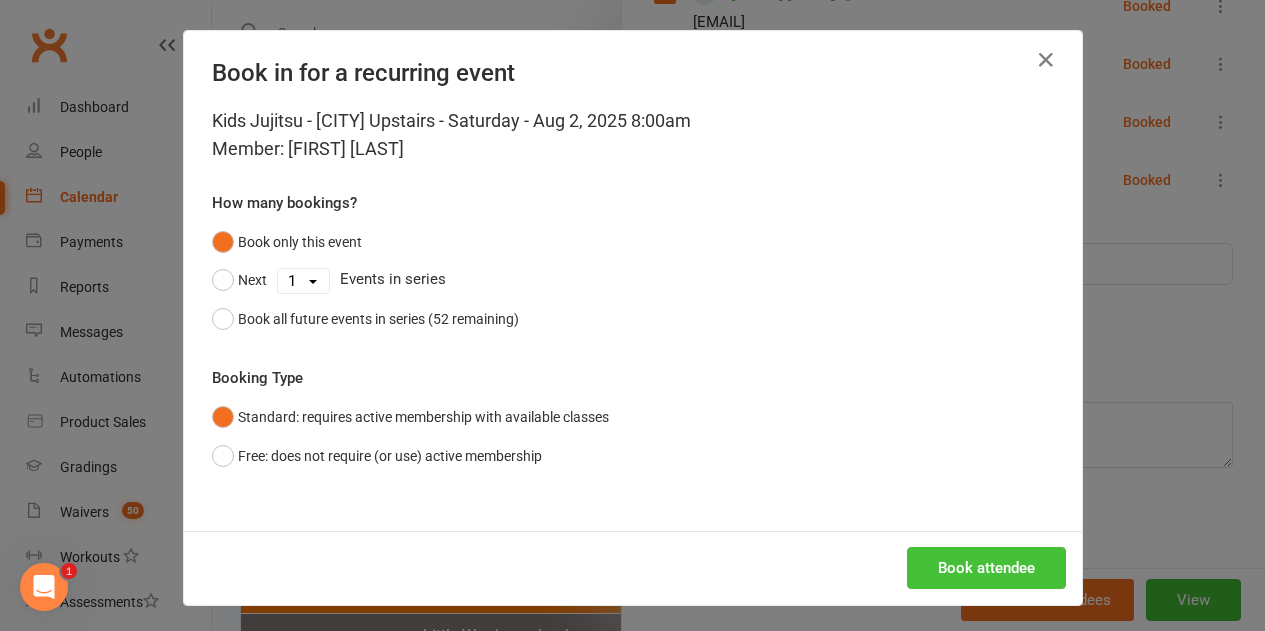 click on "Book attendee" at bounding box center [986, 568] 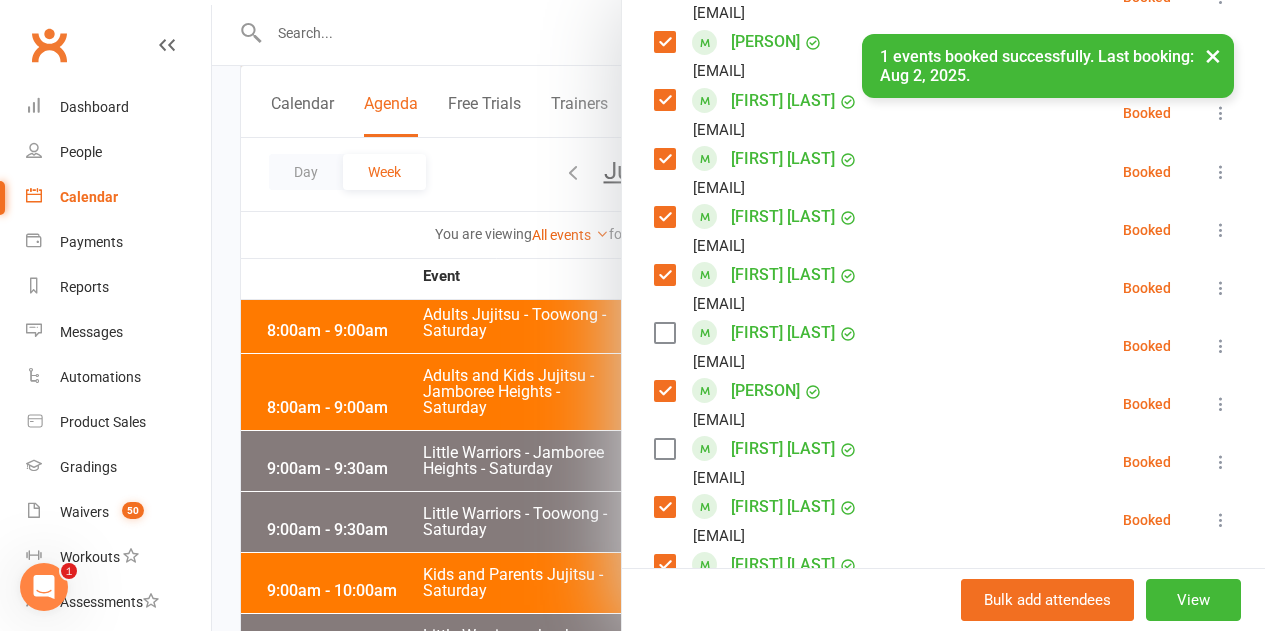 scroll, scrollTop: 1172, scrollLeft: 0, axis: vertical 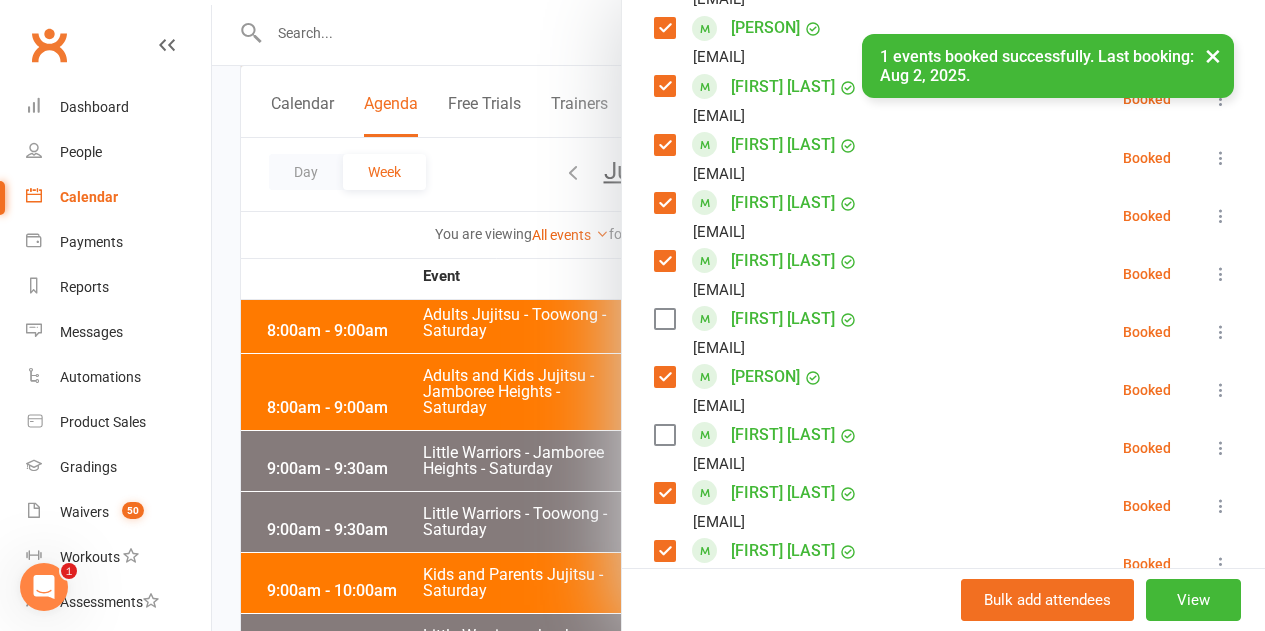 click at bounding box center [664, 319] 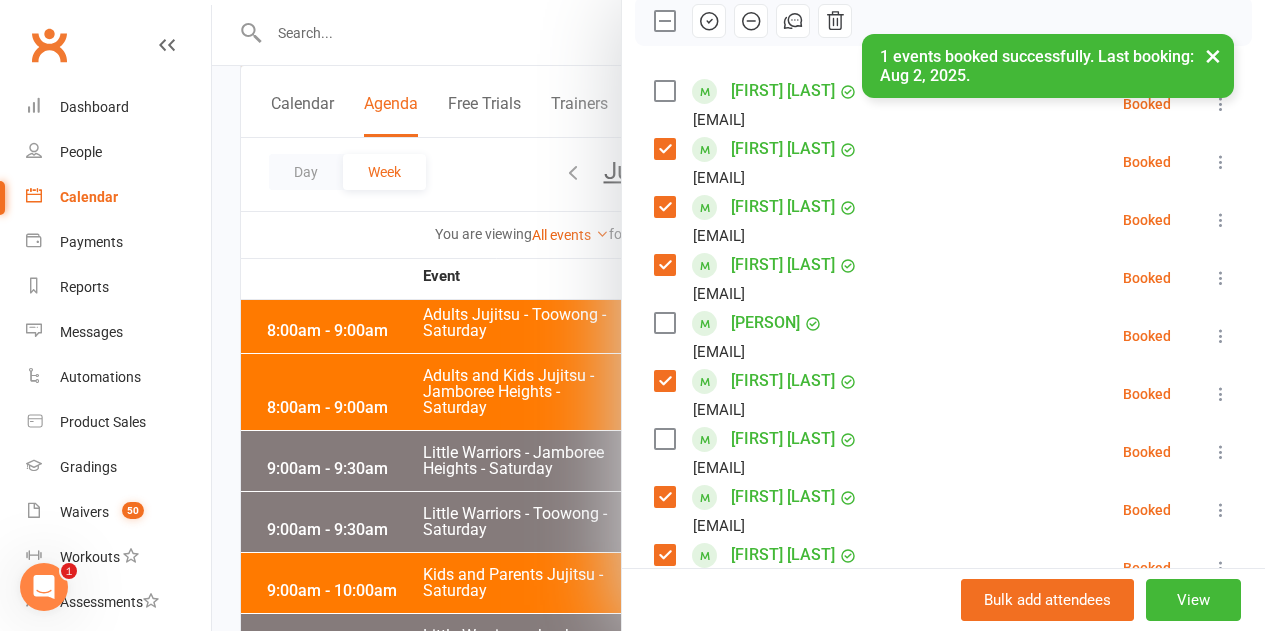 scroll, scrollTop: 272, scrollLeft: 0, axis: vertical 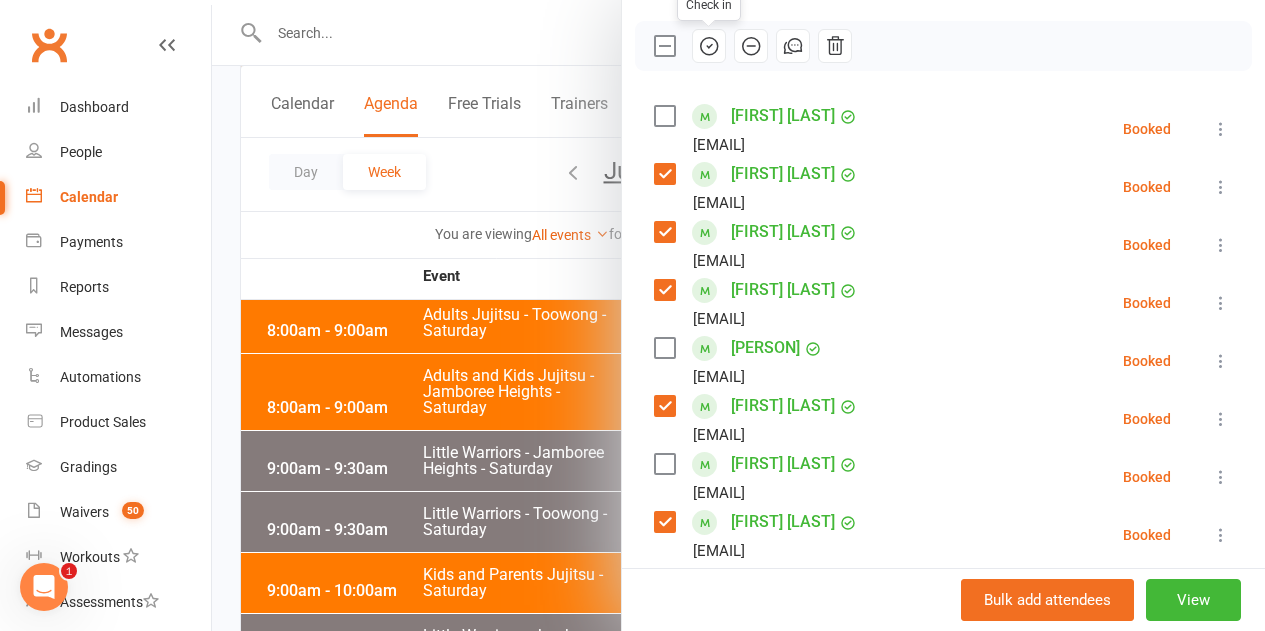 click 